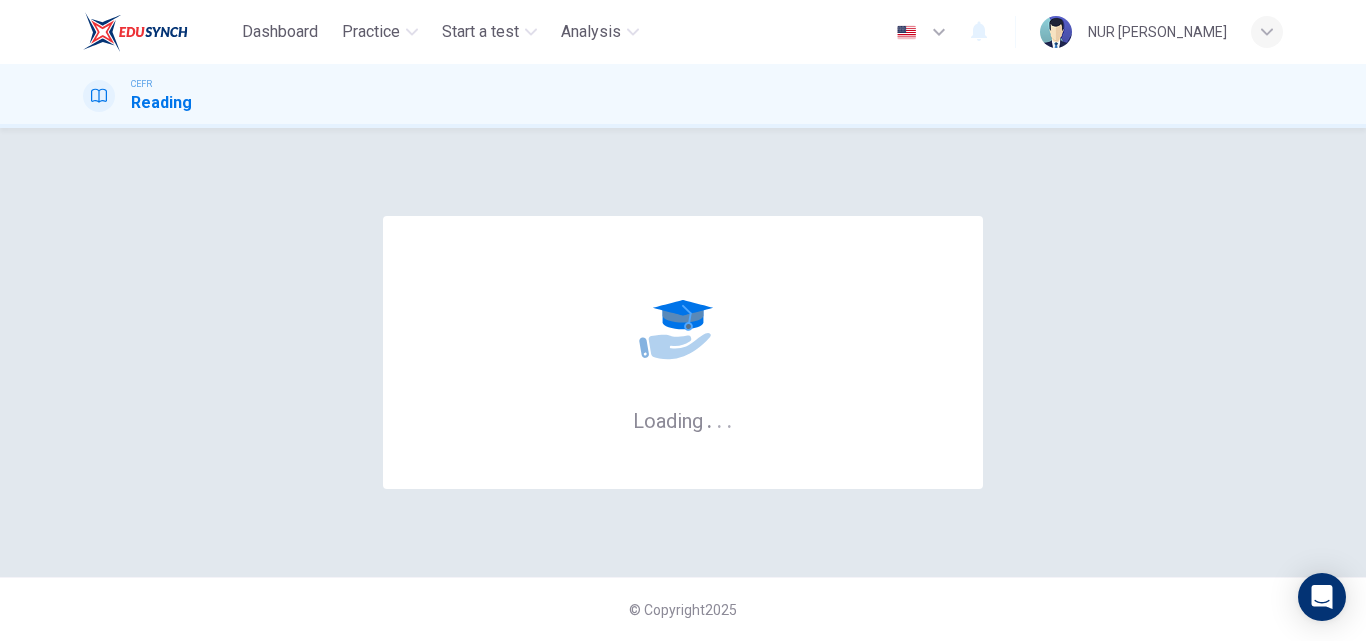 scroll, scrollTop: 0, scrollLeft: 0, axis: both 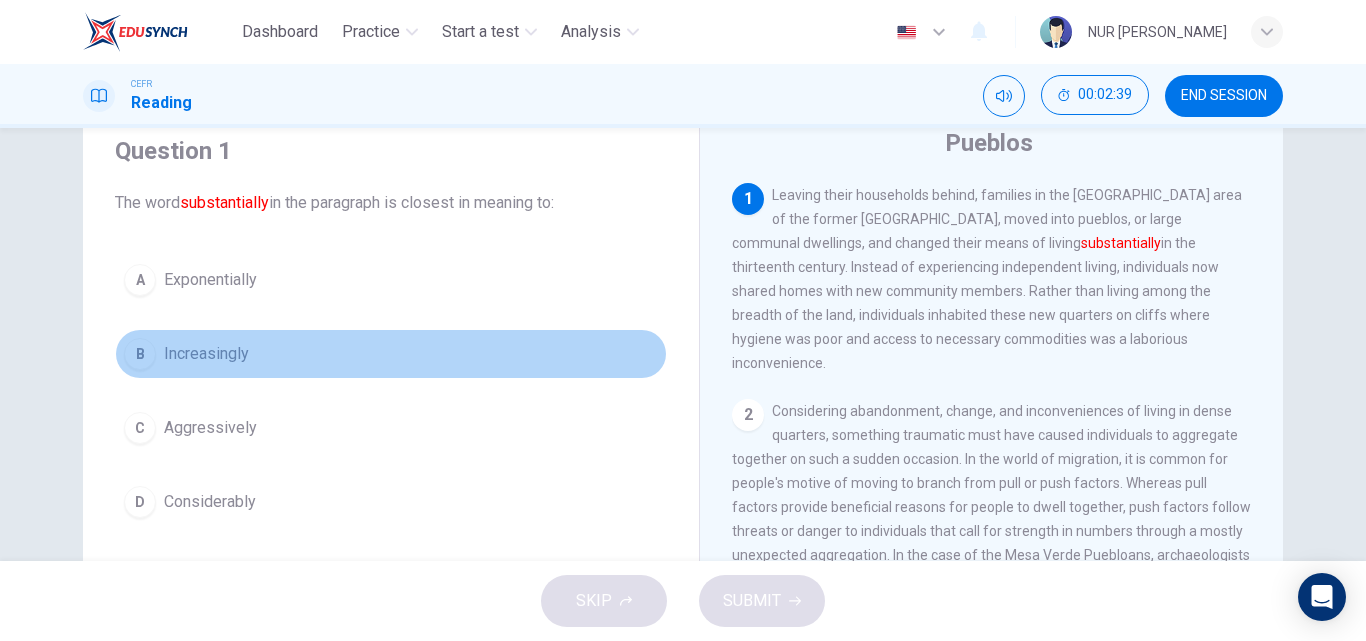 click on "B Increasingly" at bounding box center [391, 354] 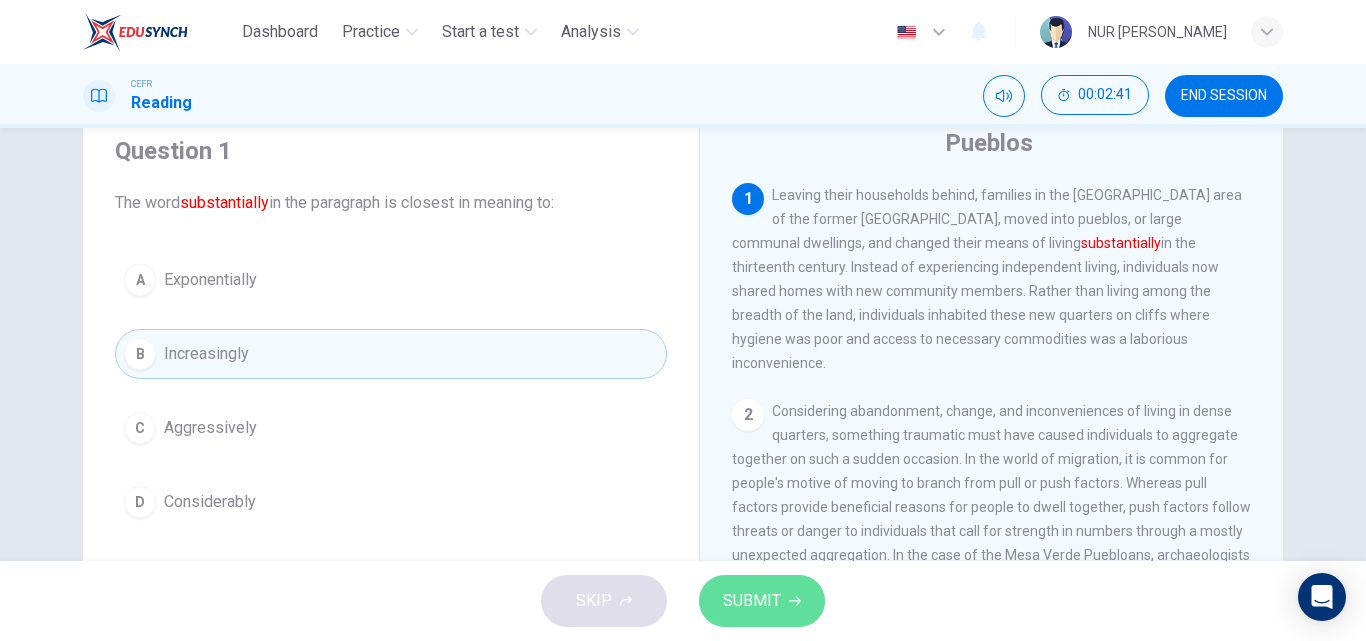 click on "SUBMIT" at bounding box center [762, 601] 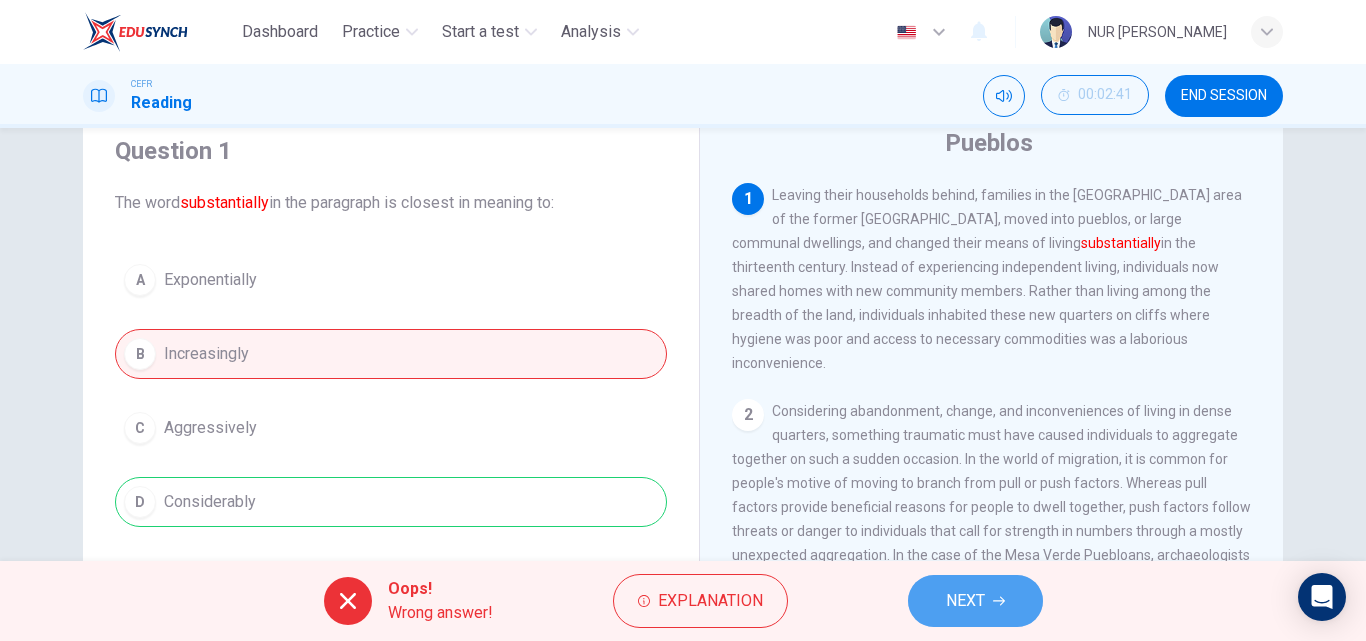 click on "NEXT" at bounding box center (965, 601) 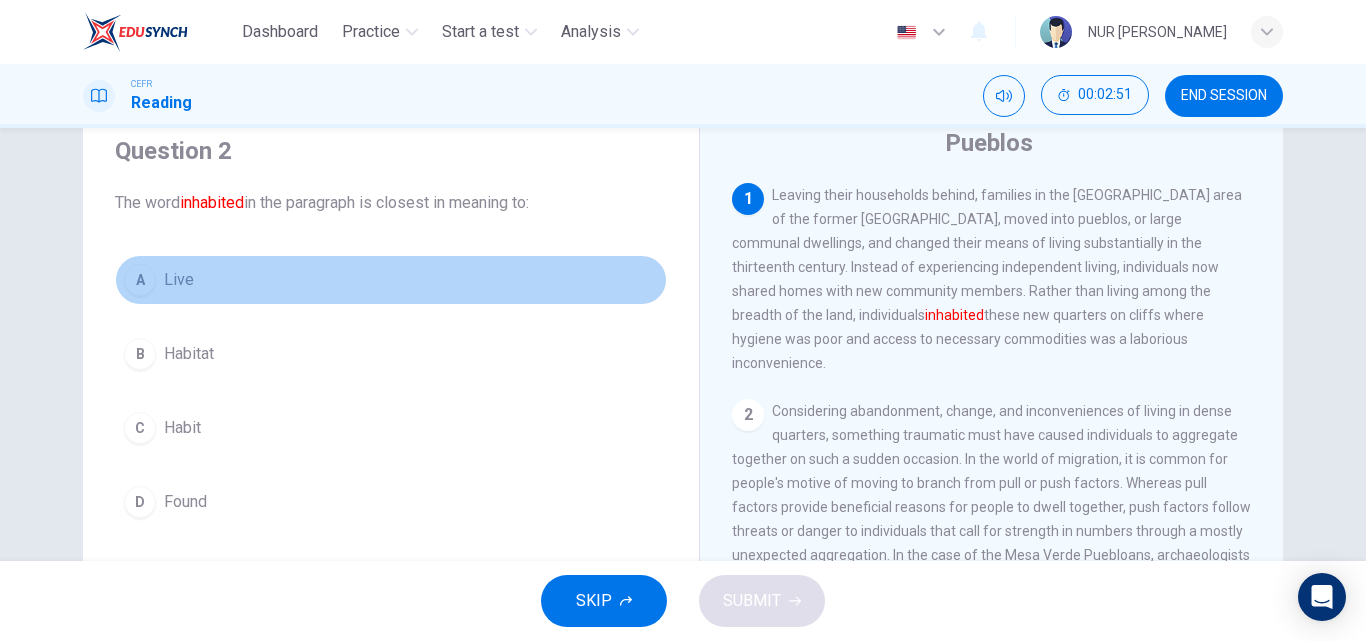 click on "A Live" at bounding box center (391, 280) 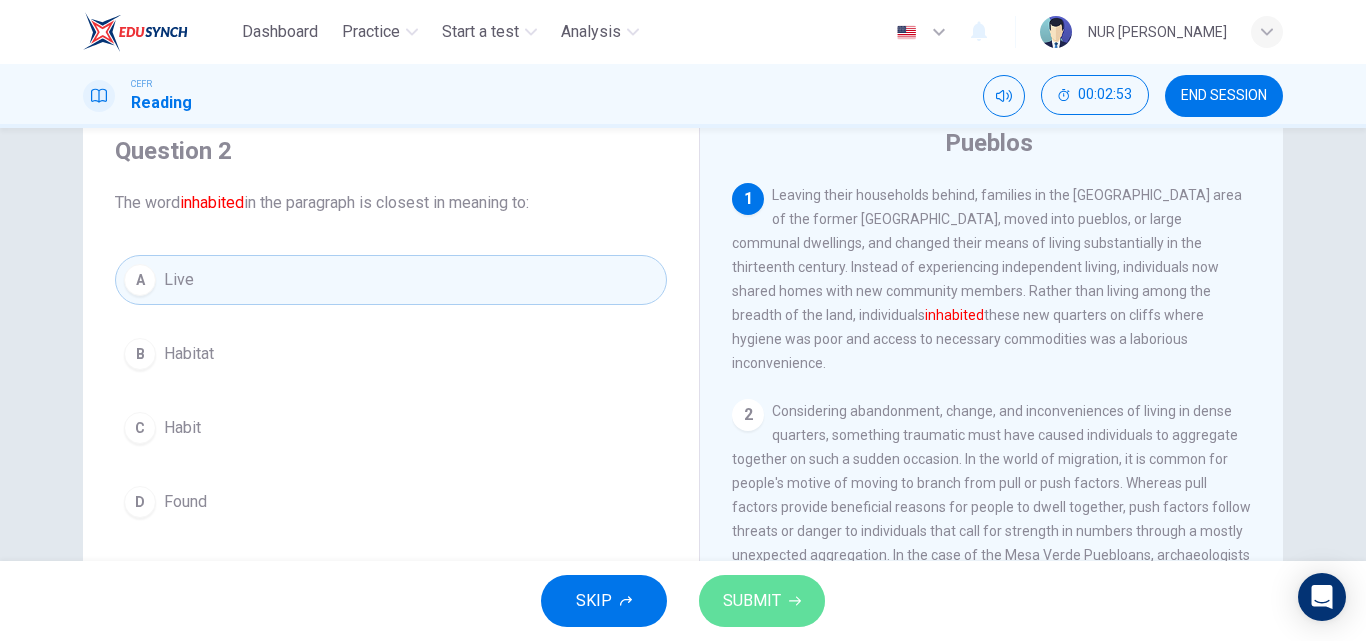 click on "SUBMIT" at bounding box center [752, 601] 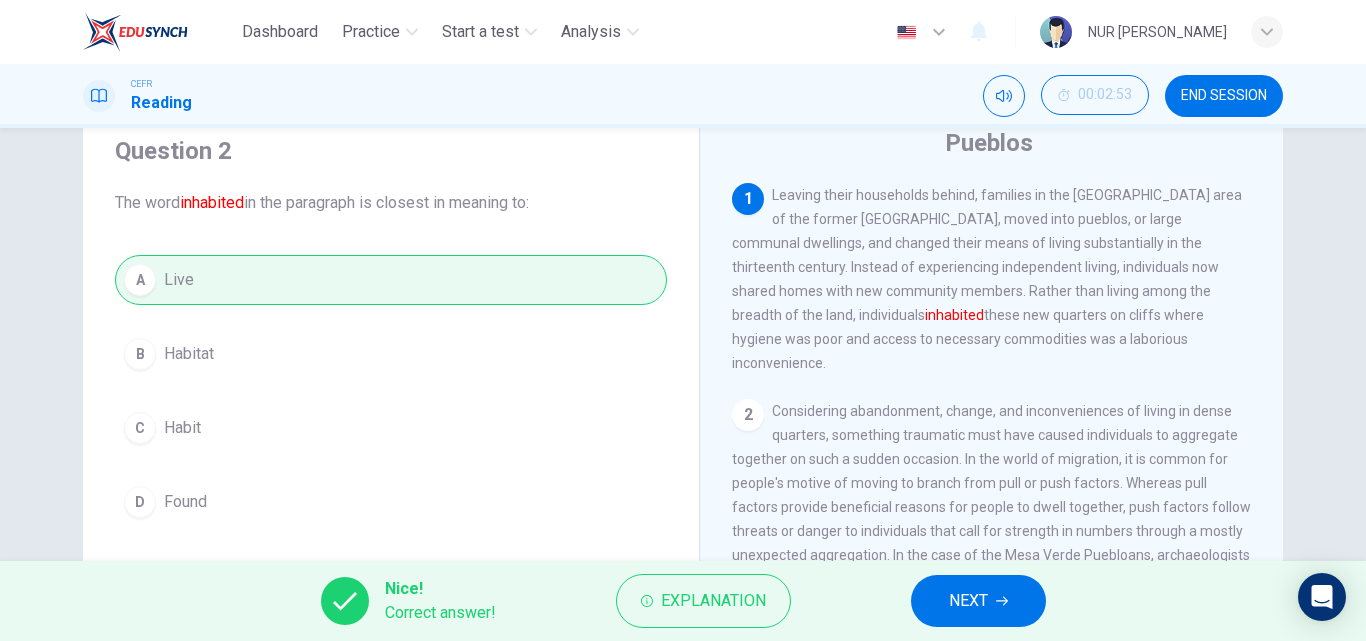 click on "NEXT" at bounding box center (978, 601) 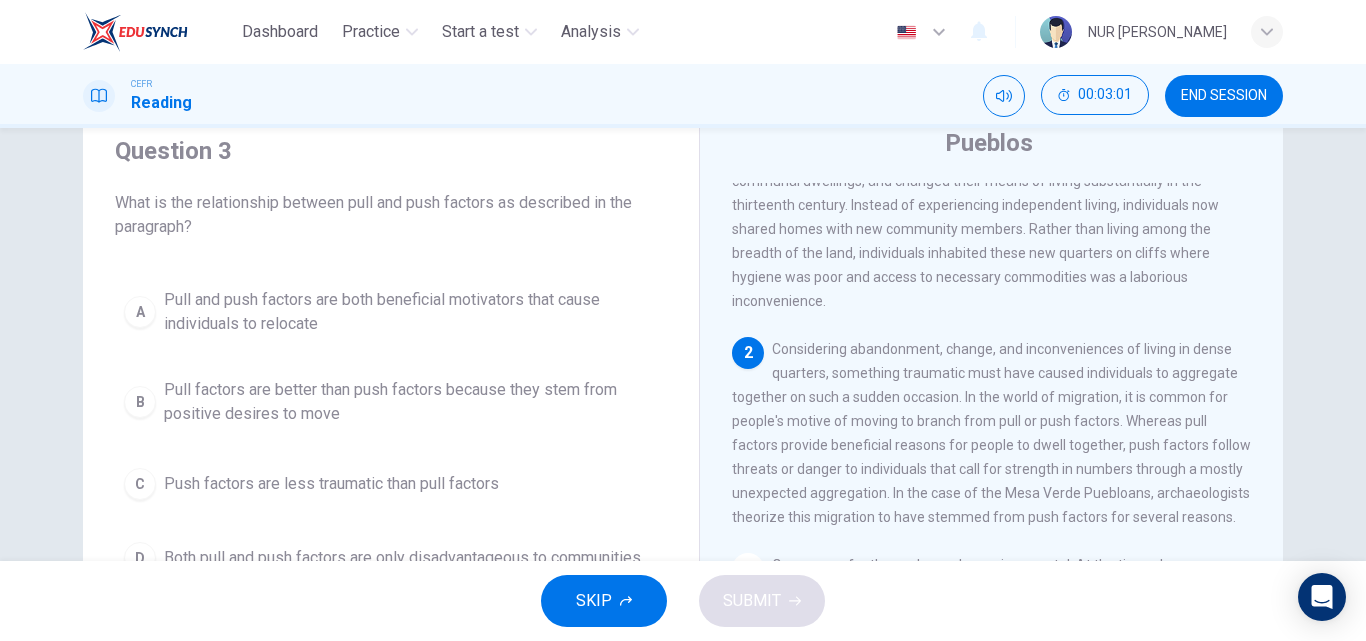 scroll, scrollTop: 63, scrollLeft: 0, axis: vertical 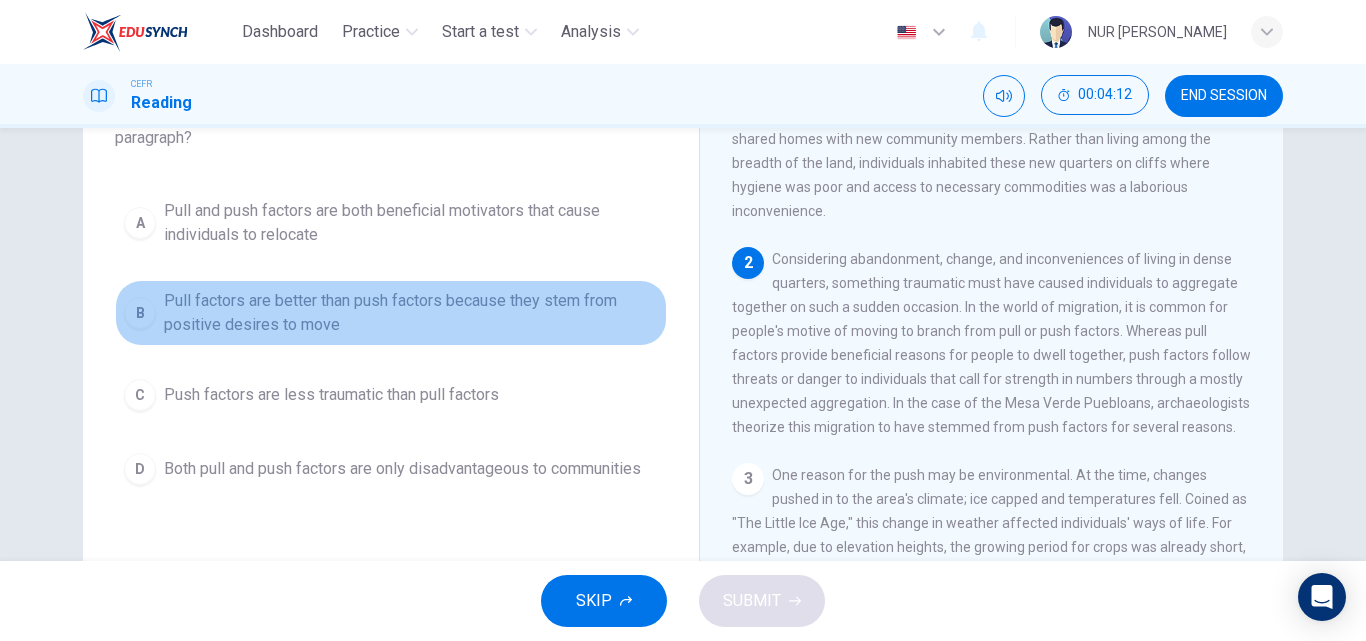 click on "Pull factors are better than push factors because they stem from positive desires to move" at bounding box center [411, 313] 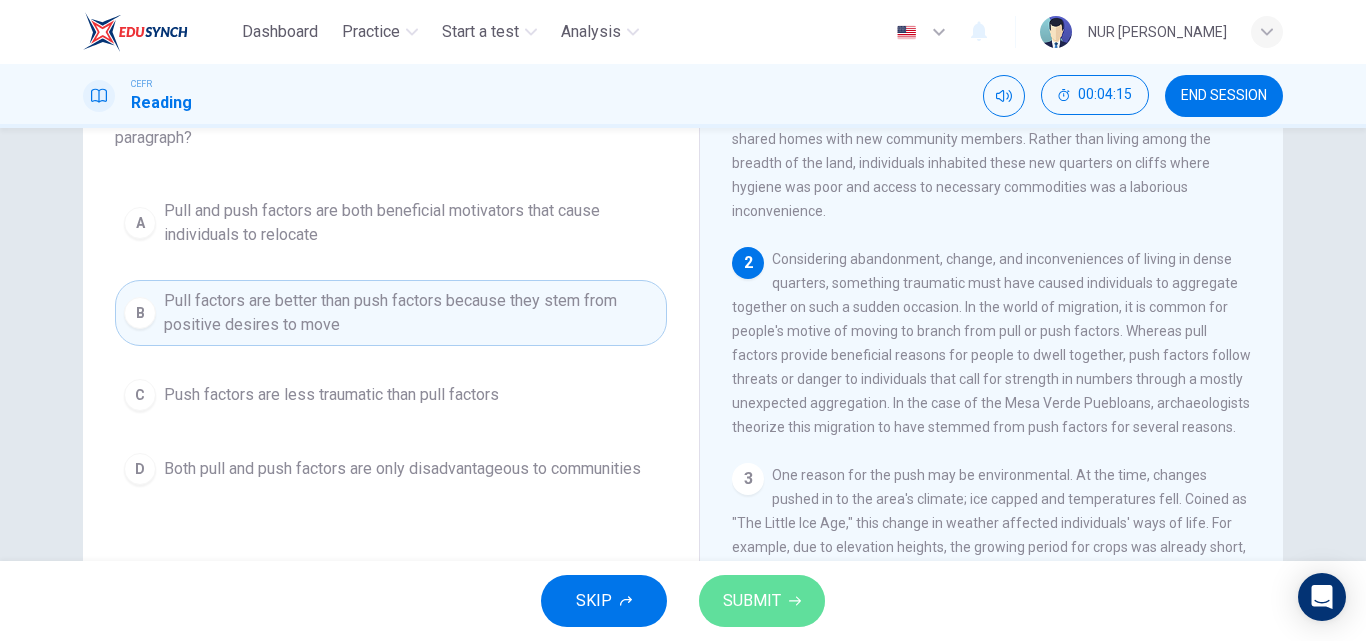 click on "SUBMIT" at bounding box center (762, 601) 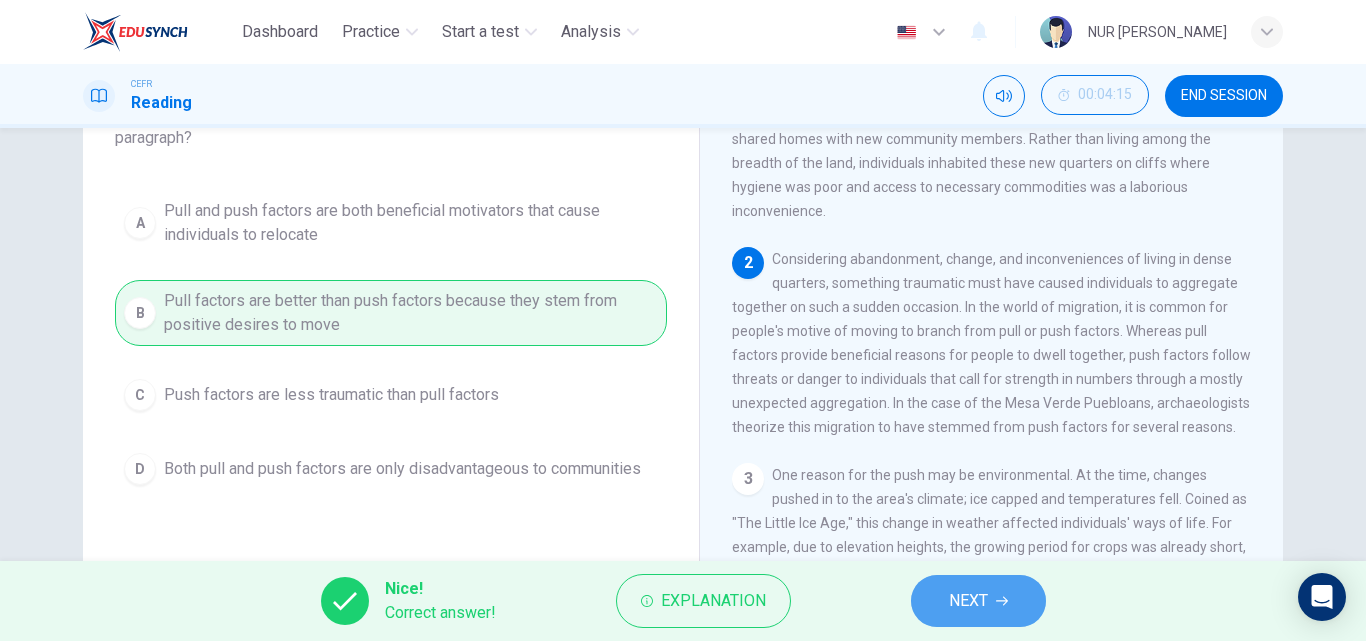 click on "NEXT" at bounding box center (978, 601) 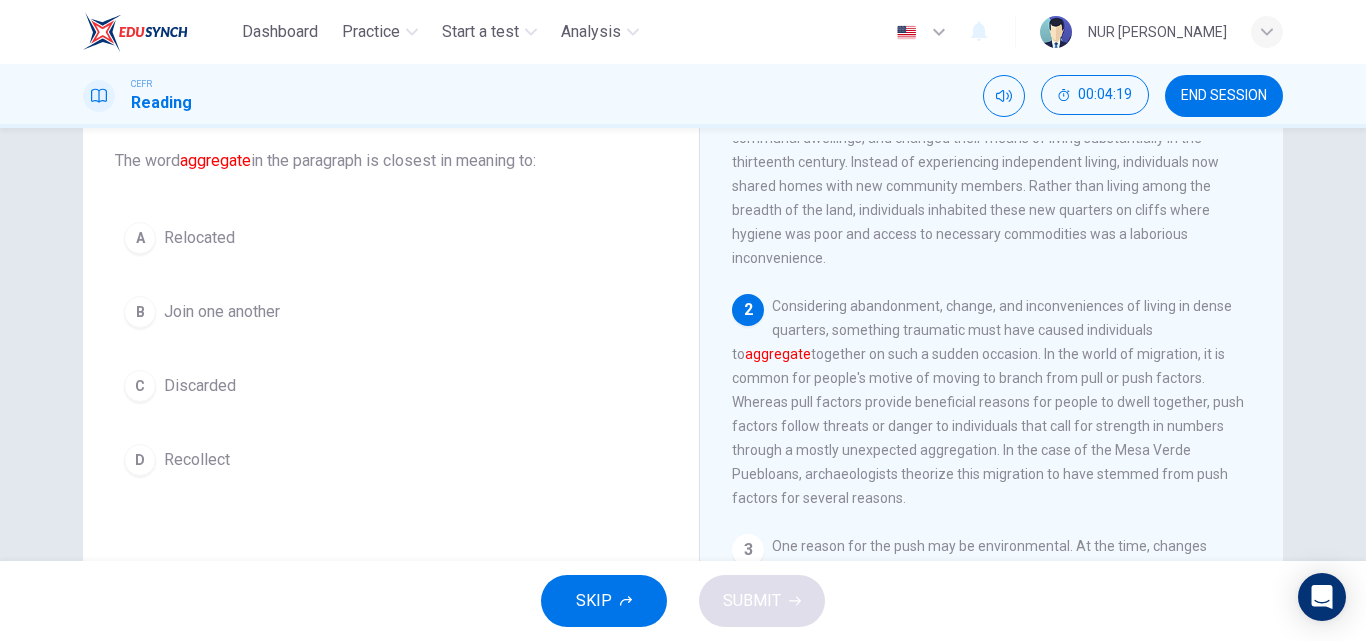 scroll, scrollTop: 113, scrollLeft: 0, axis: vertical 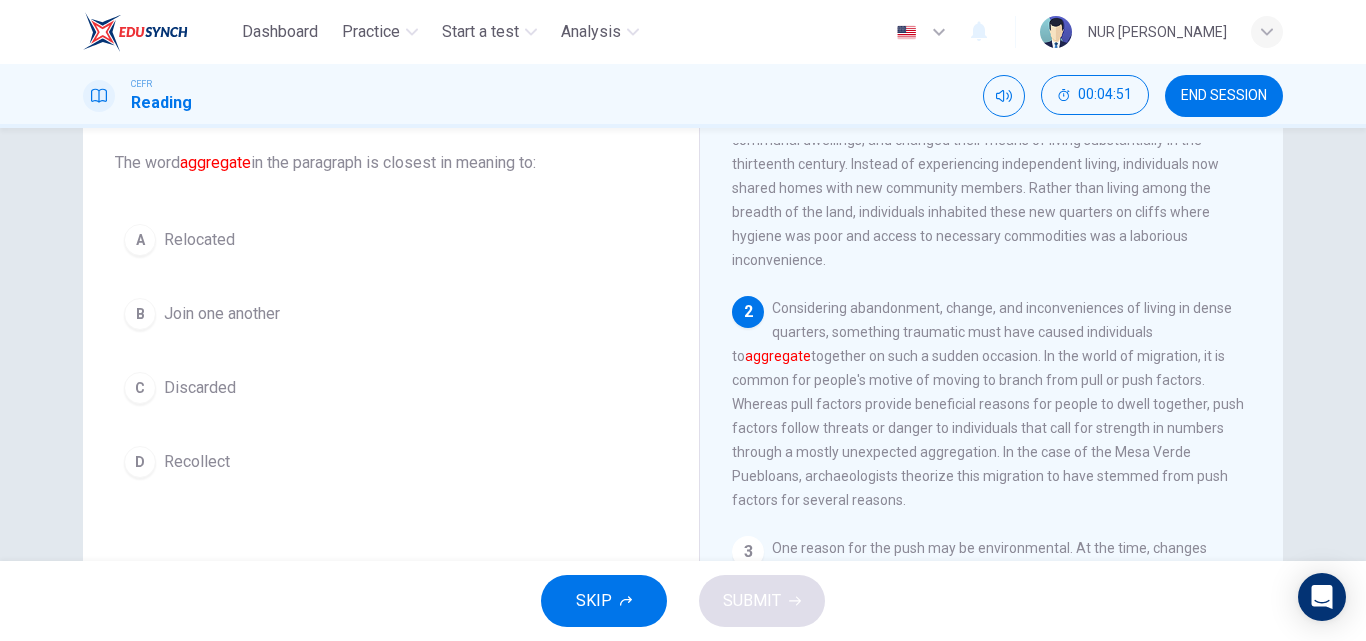 click on "Join one another" at bounding box center (222, 314) 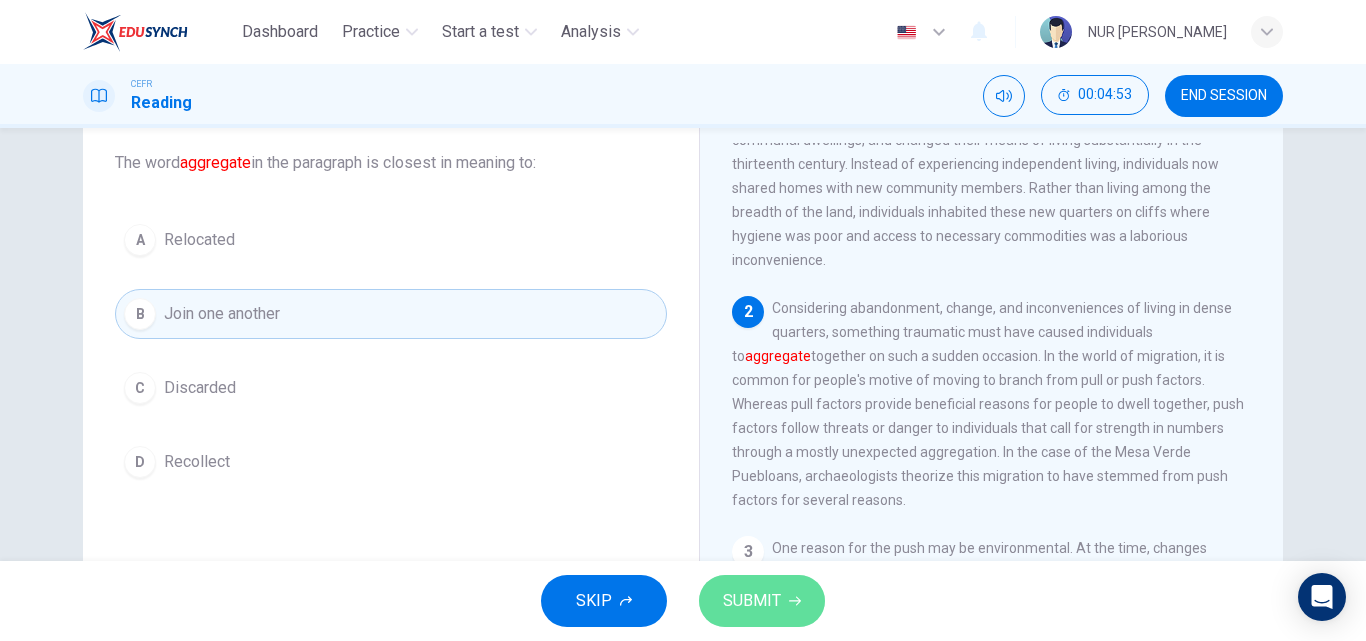click on "SUBMIT" at bounding box center [752, 601] 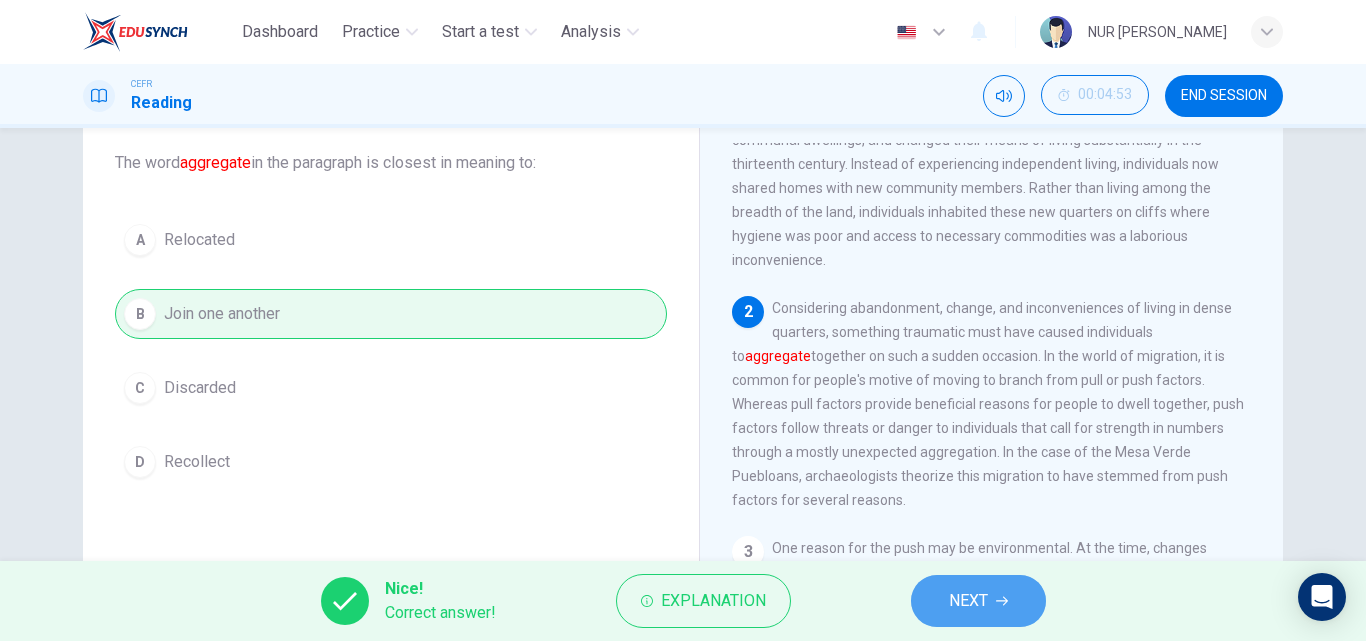 click on "NEXT" at bounding box center [978, 601] 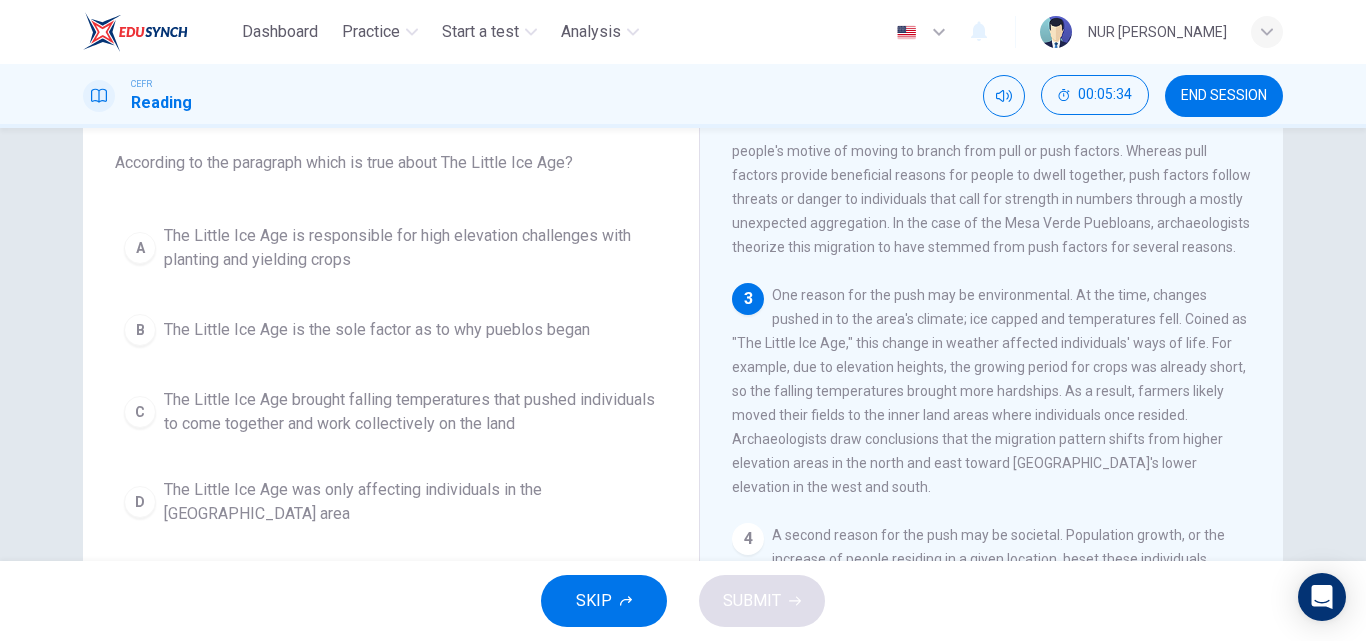 scroll, scrollTop: 293, scrollLeft: 0, axis: vertical 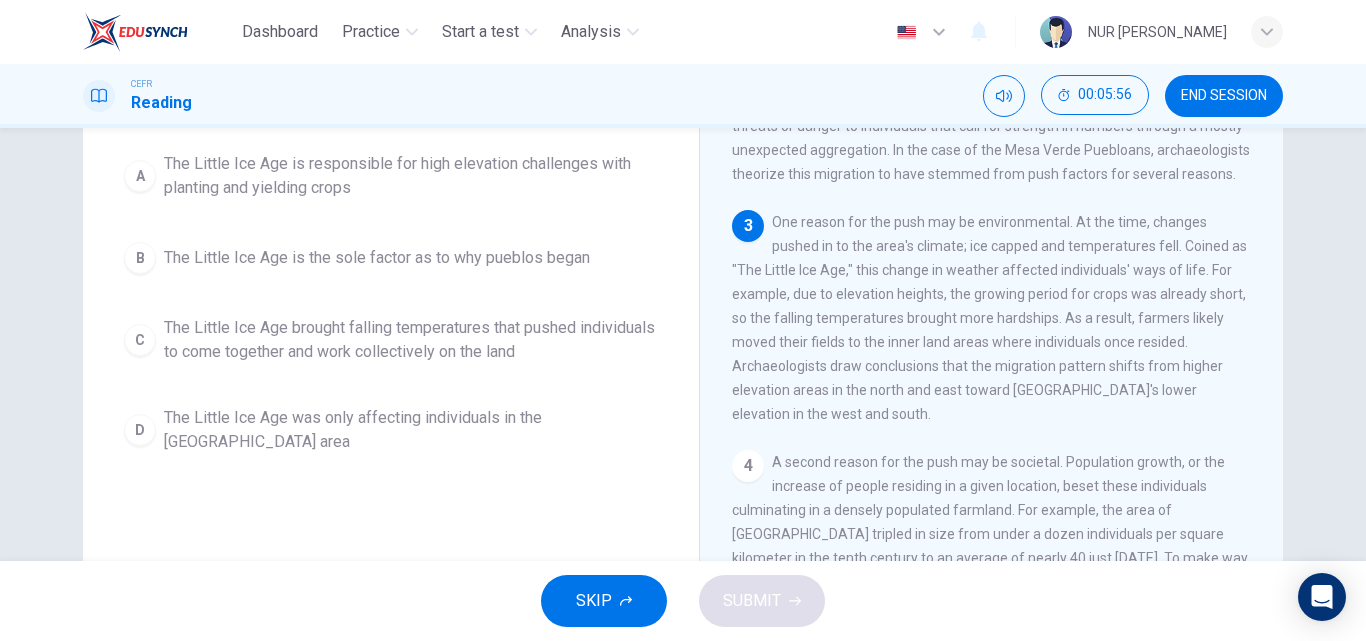 click on "The Little Ice Age is responsible for high elevation challenges with planting and yielding crops" at bounding box center (411, 176) 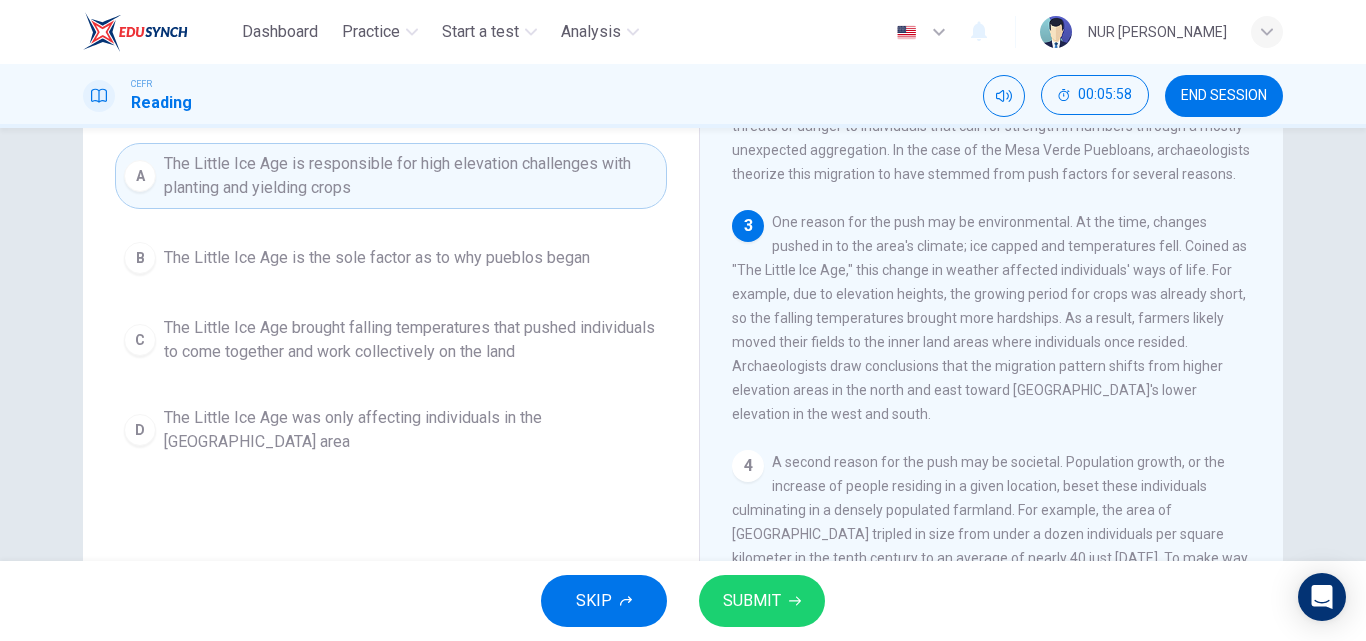 click on "SKIP SUBMIT" at bounding box center [683, 601] 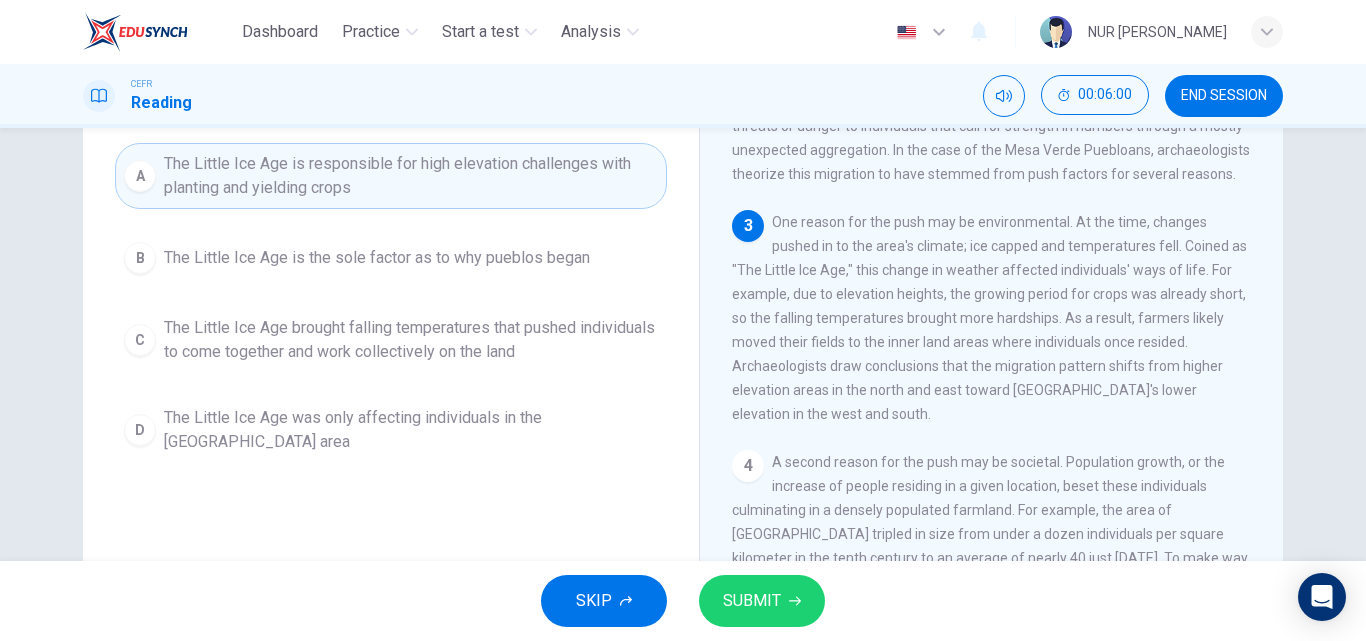 click on "SUBMIT" at bounding box center [752, 601] 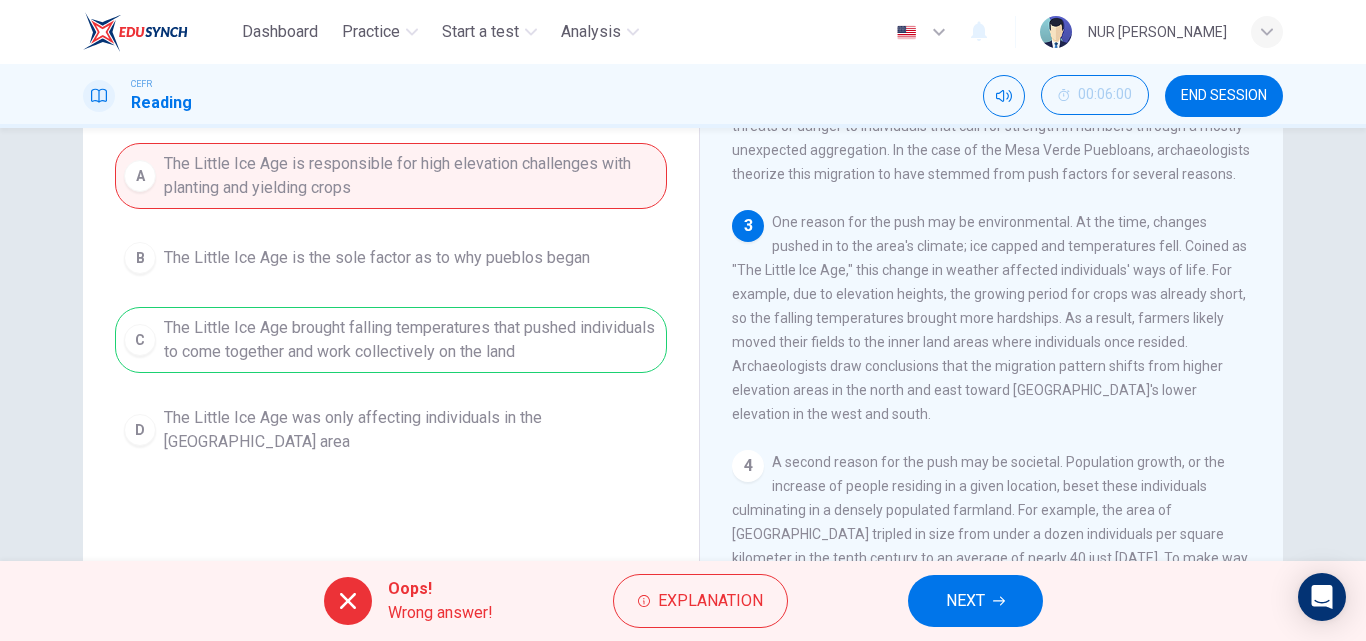 click on "NEXT" at bounding box center (975, 601) 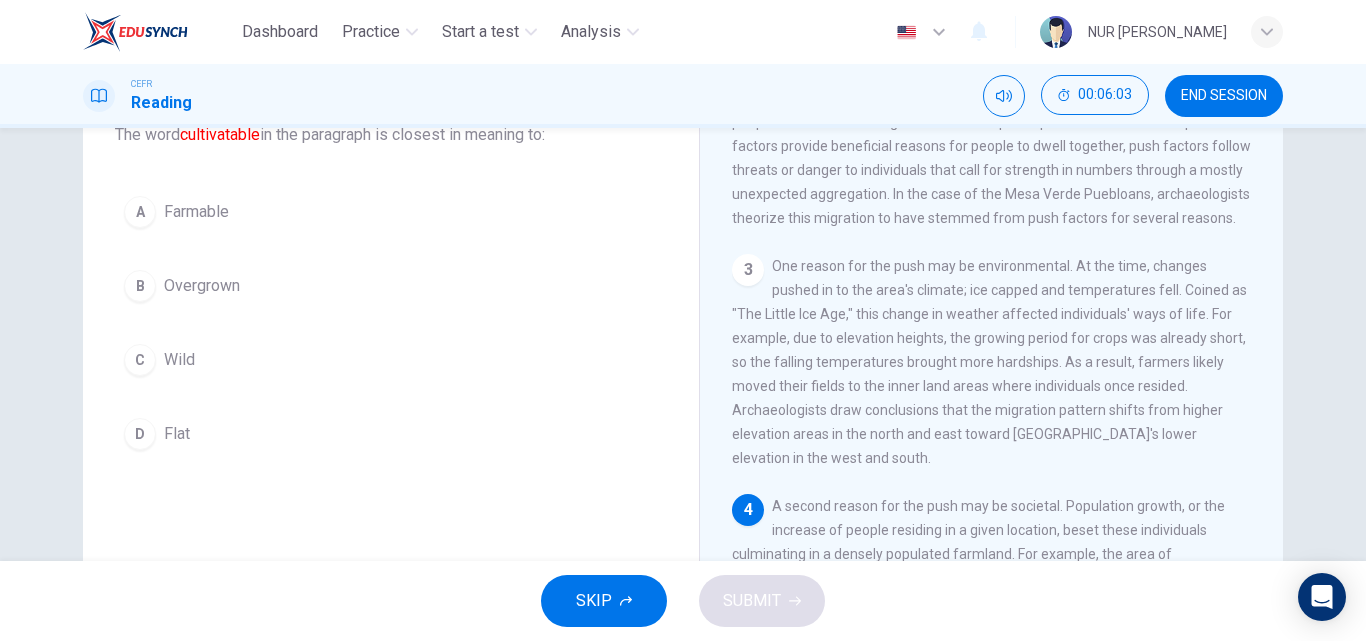 scroll, scrollTop: 103, scrollLeft: 0, axis: vertical 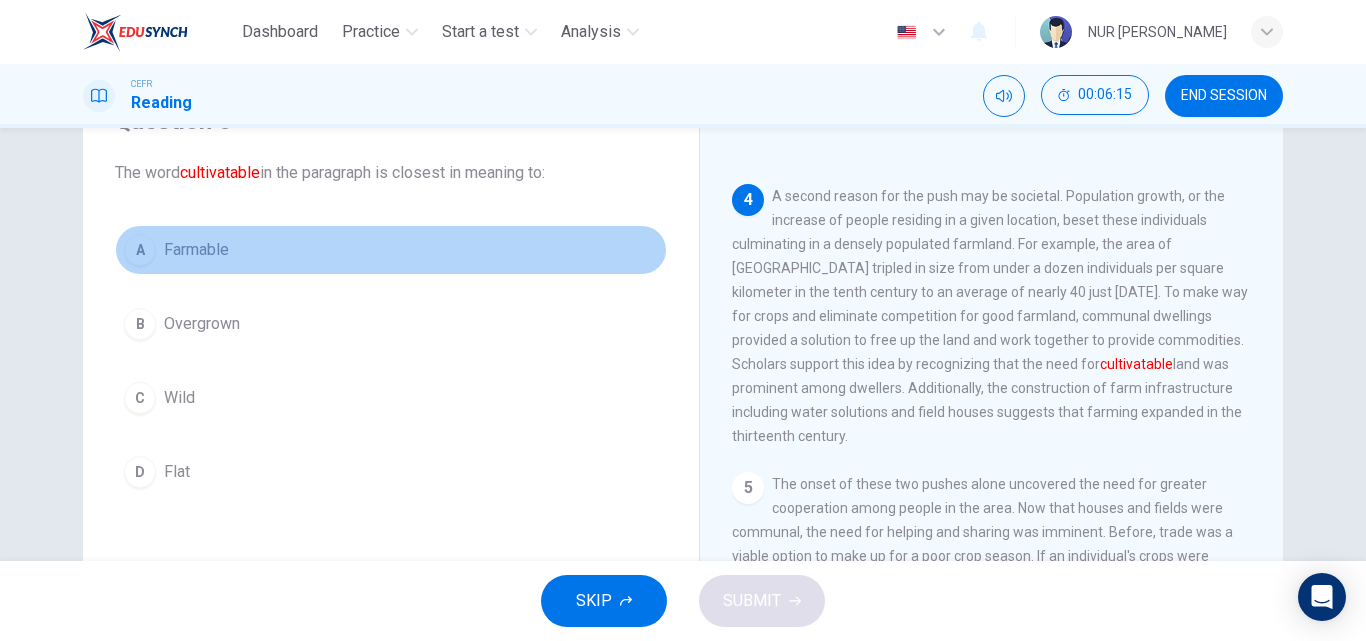 click on "A Farmable" at bounding box center (391, 250) 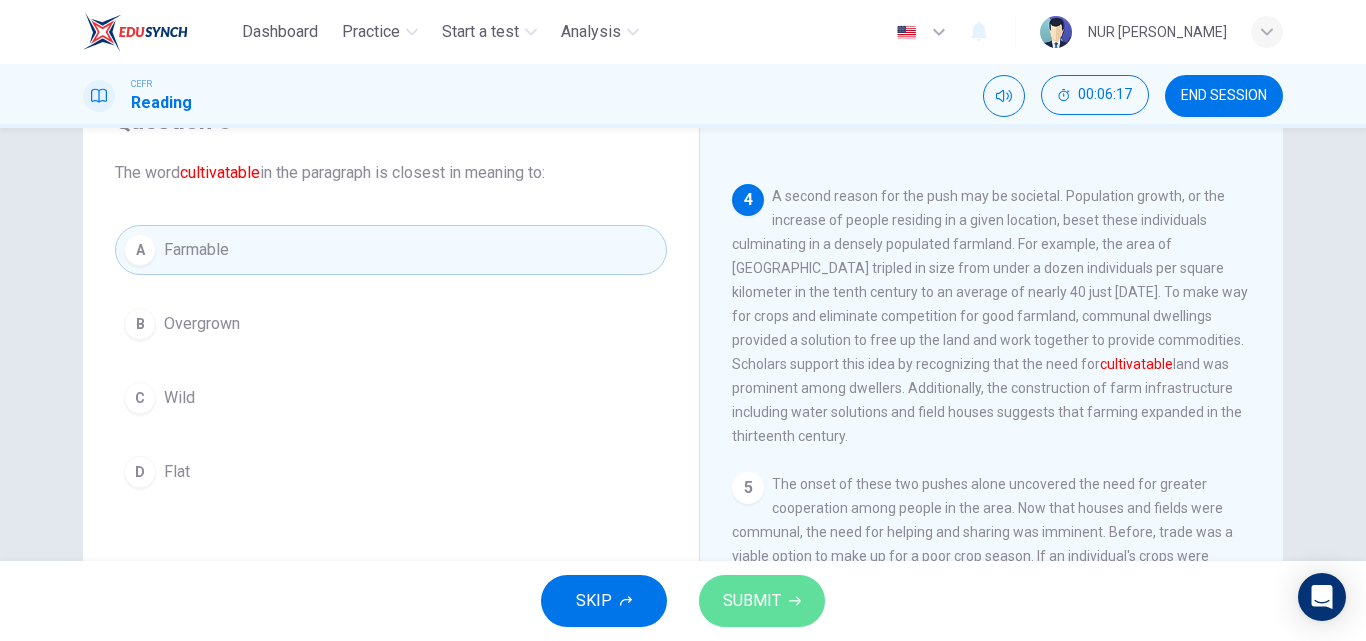 click on "SUBMIT" at bounding box center (762, 601) 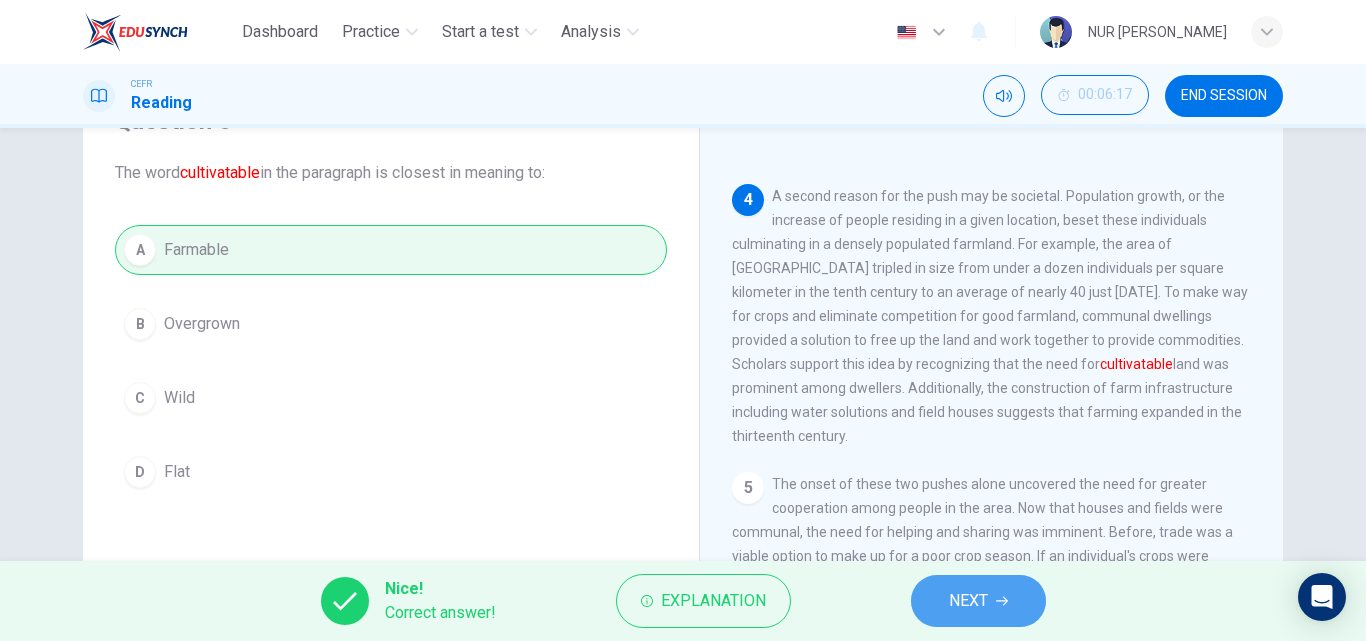 click on "NEXT" at bounding box center [978, 601] 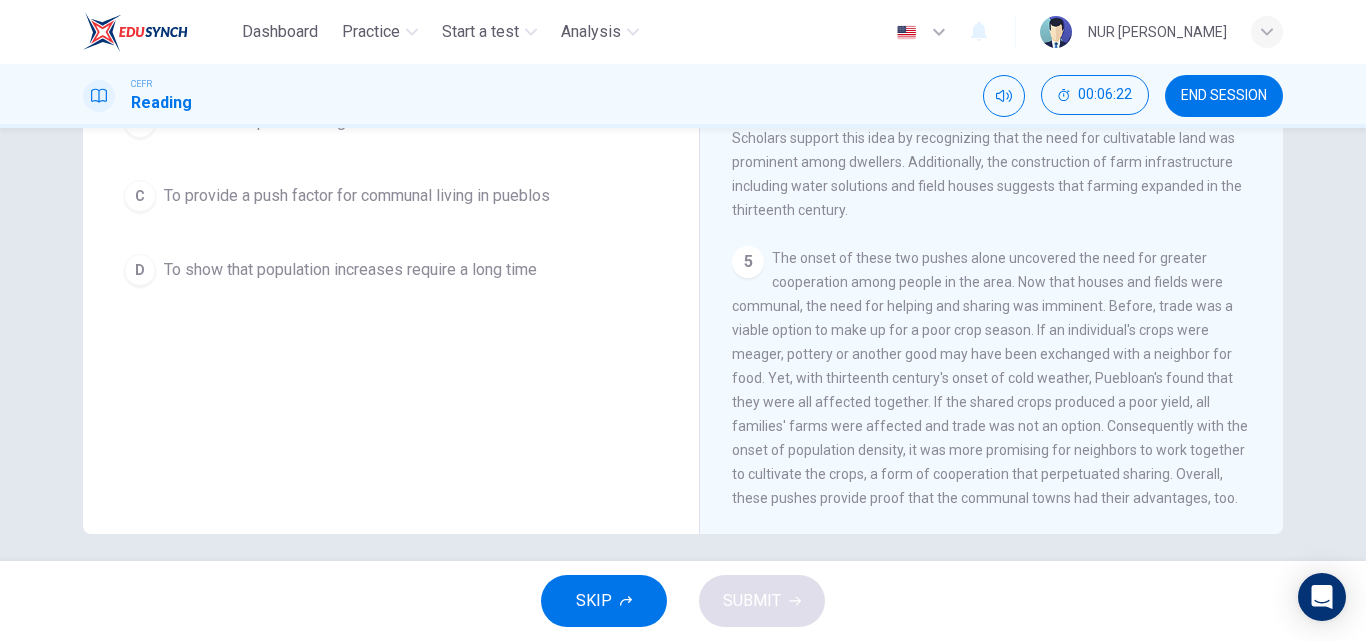 scroll, scrollTop: 337, scrollLeft: 0, axis: vertical 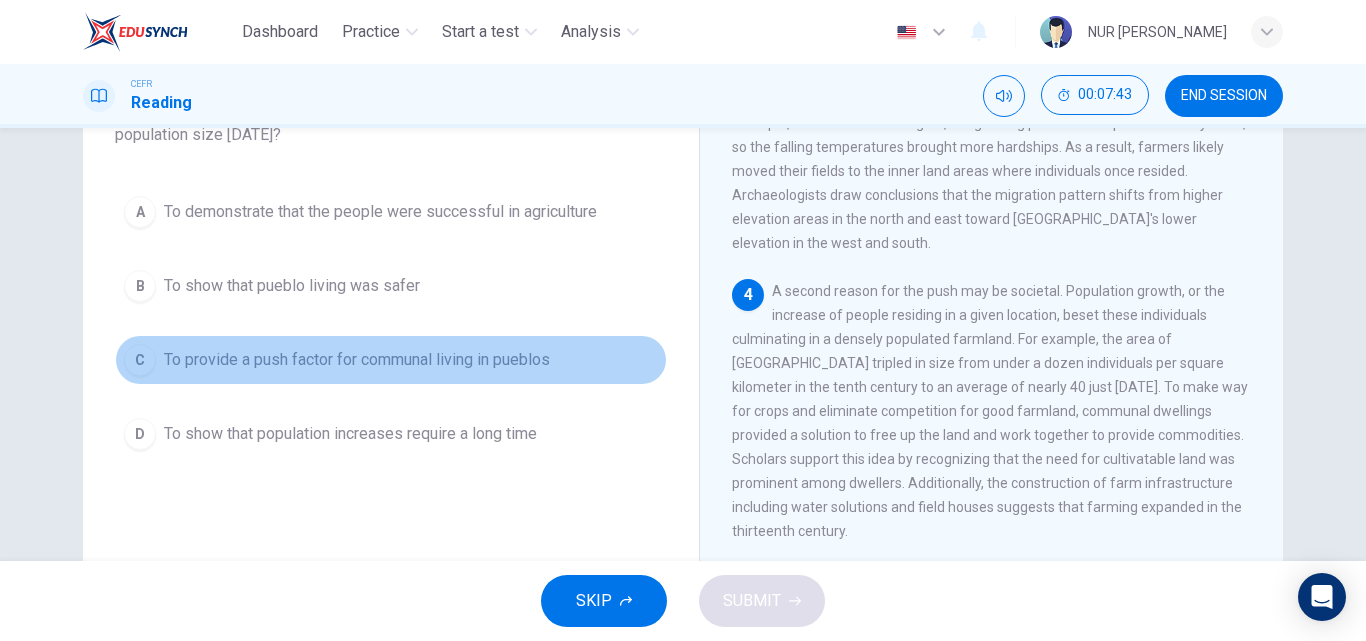 click on "To provide a push factor for communal living in pueblos" at bounding box center (357, 360) 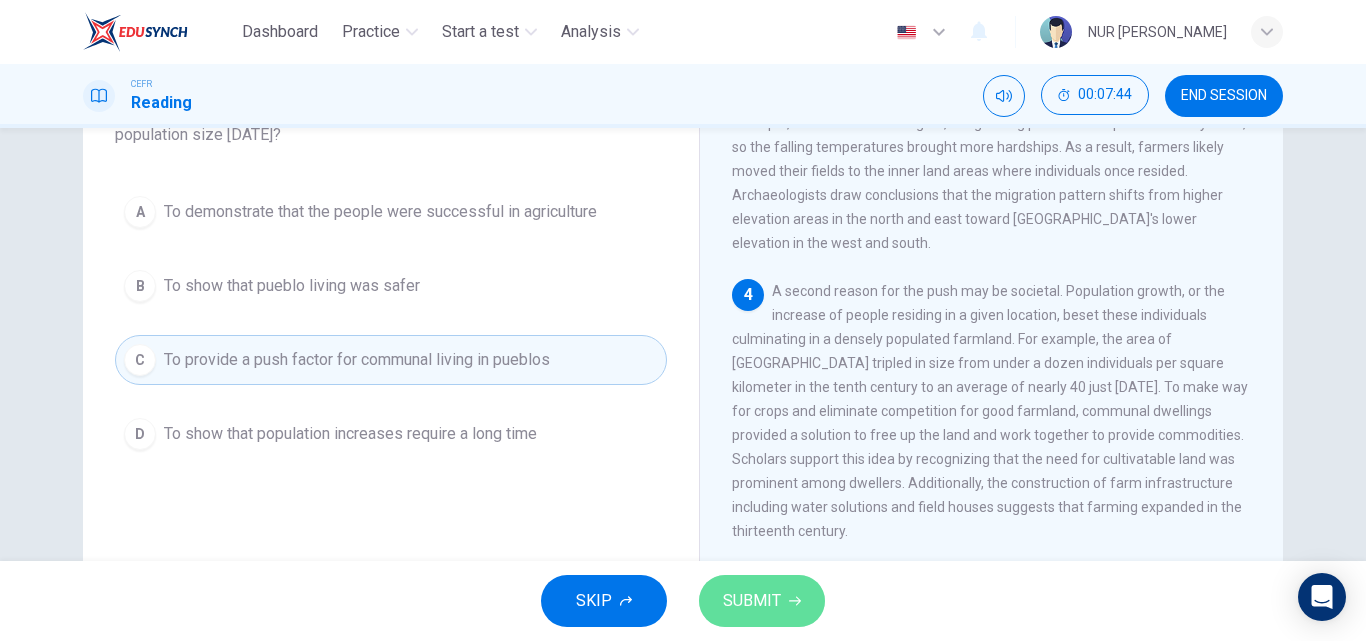click on "SUBMIT" at bounding box center (752, 601) 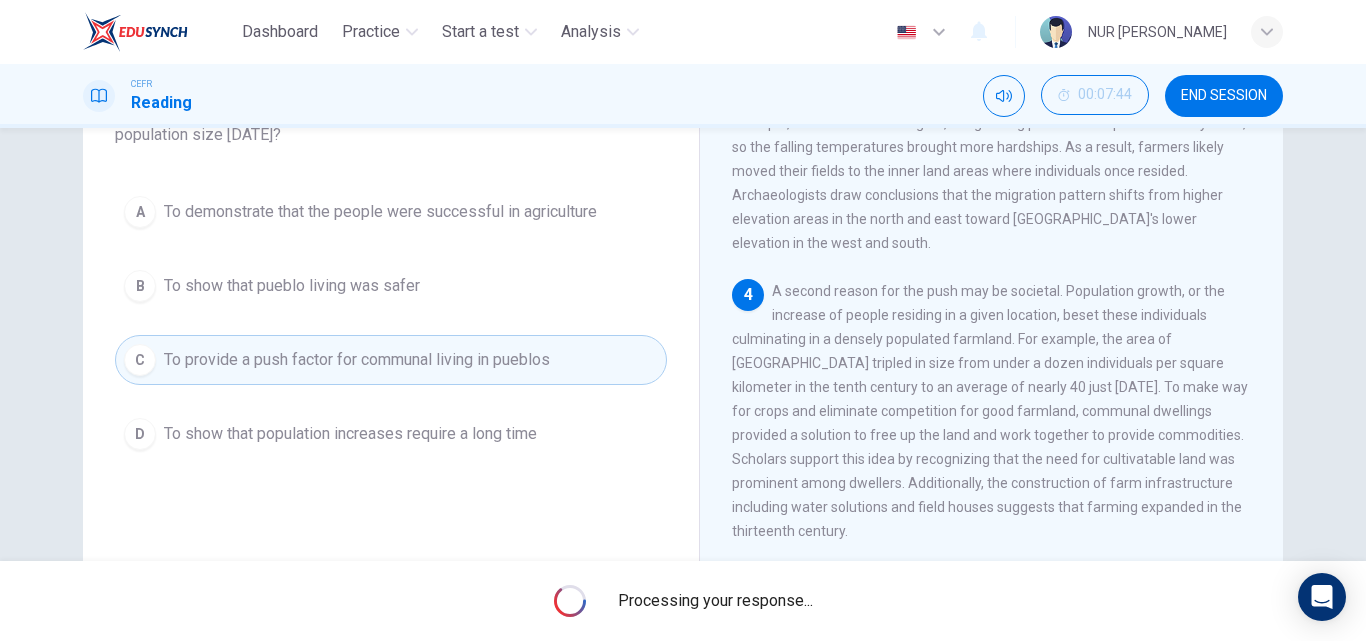 click on "Processing your response..." at bounding box center (715, 601) 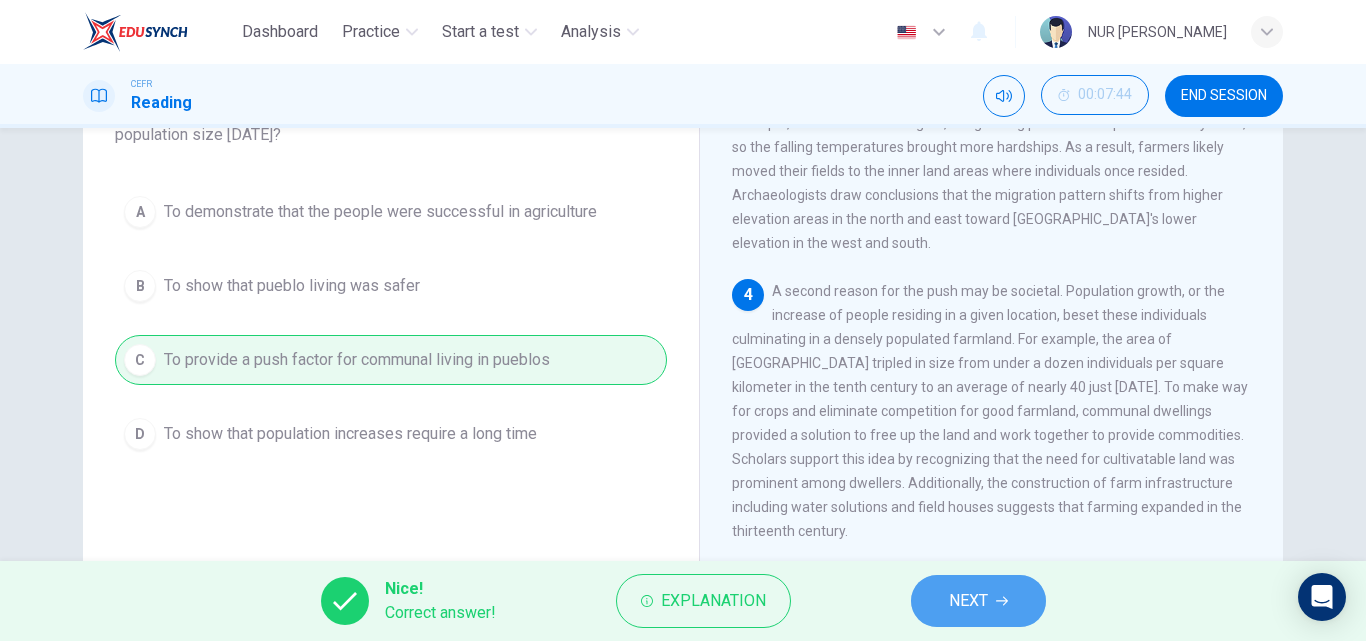 click on "NEXT" at bounding box center [978, 601] 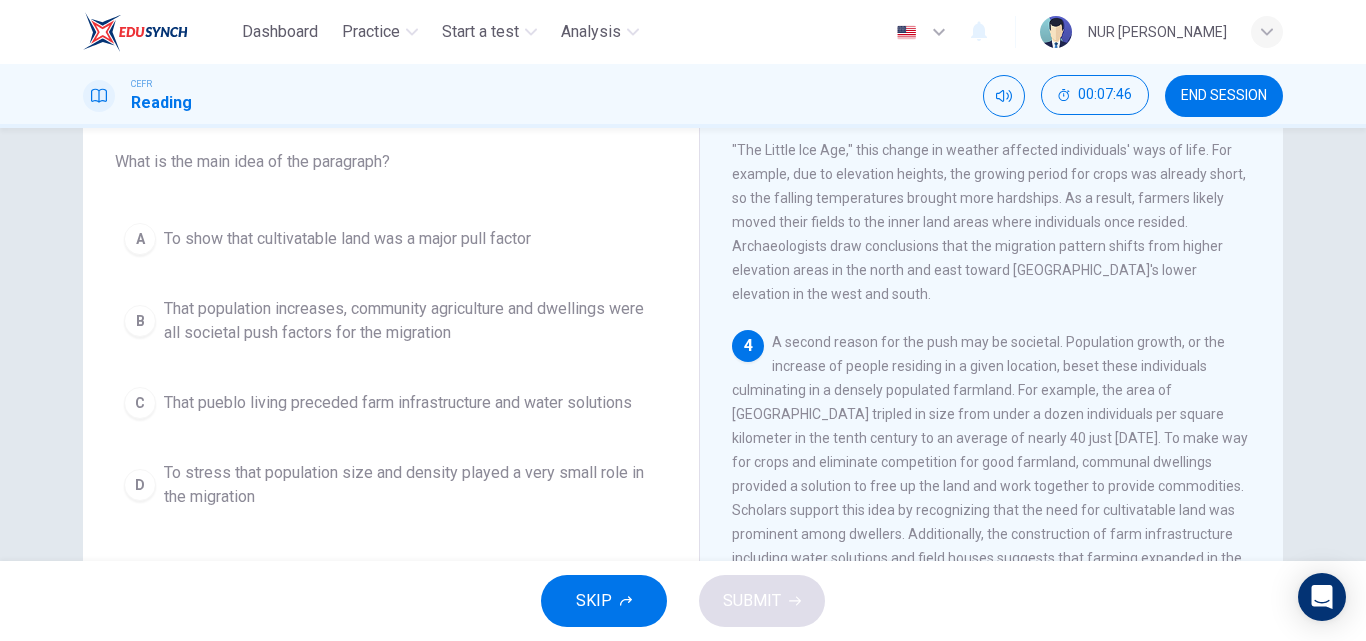 scroll, scrollTop: 114, scrollLeft: 0, axis: vertical 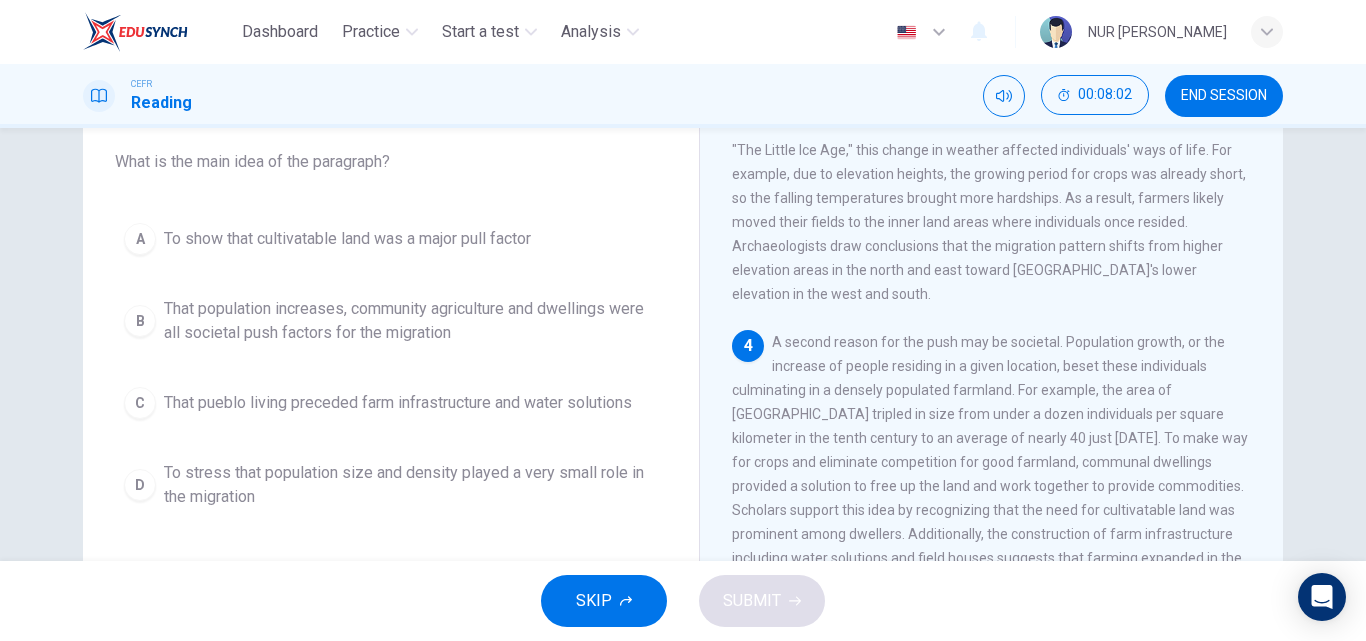 click on "That population increases, community agriculture and dwellings were all societal push factors for the migration" at bounding box center (411, 321) 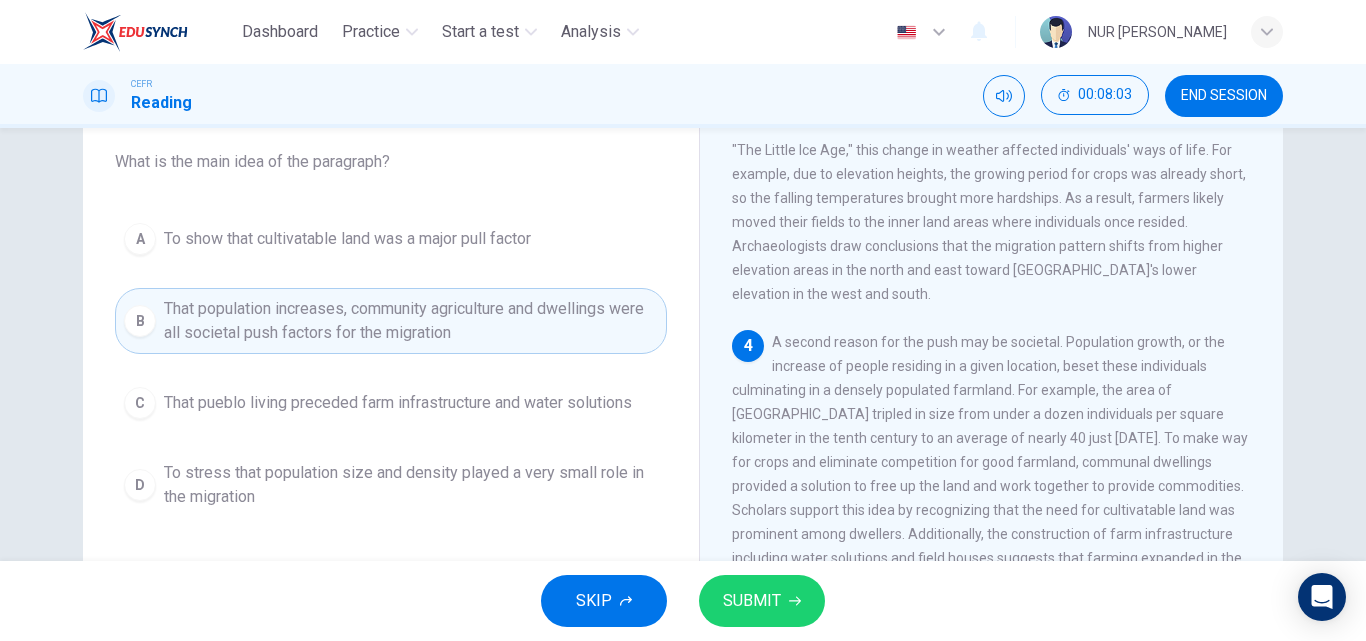 click on "SUBMIT" at bounding box center (752, 601) 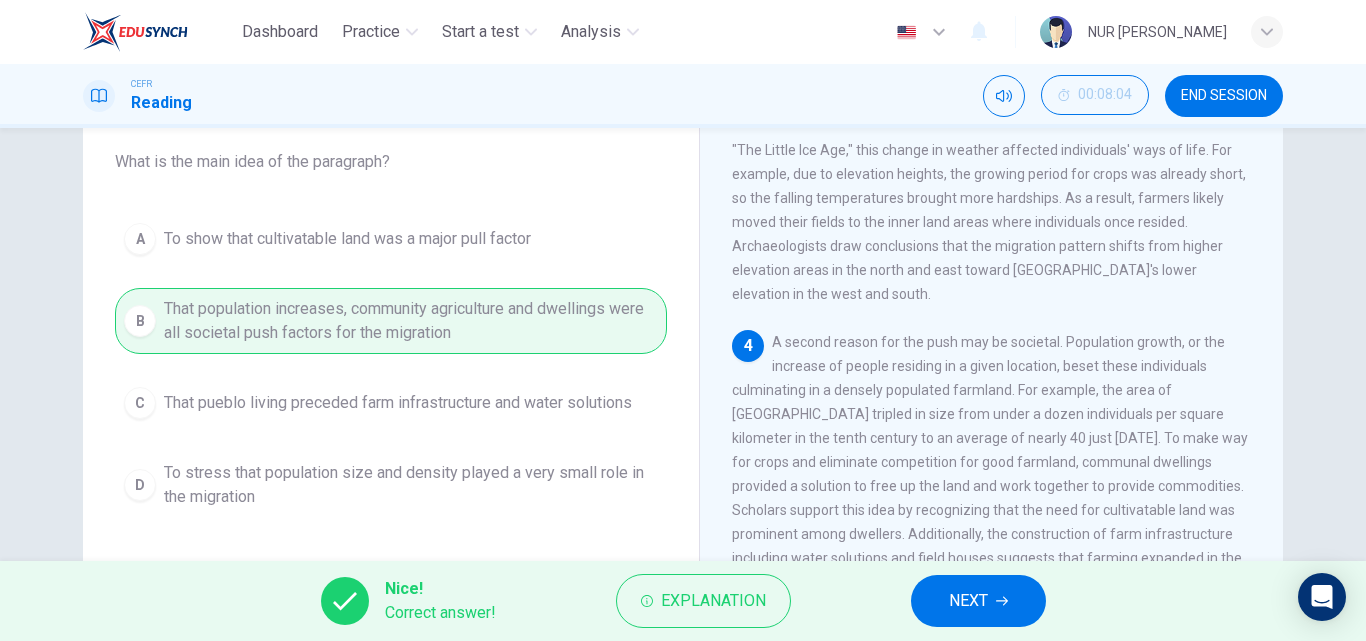 click on "NEXT" at bounding box center [968, 601] 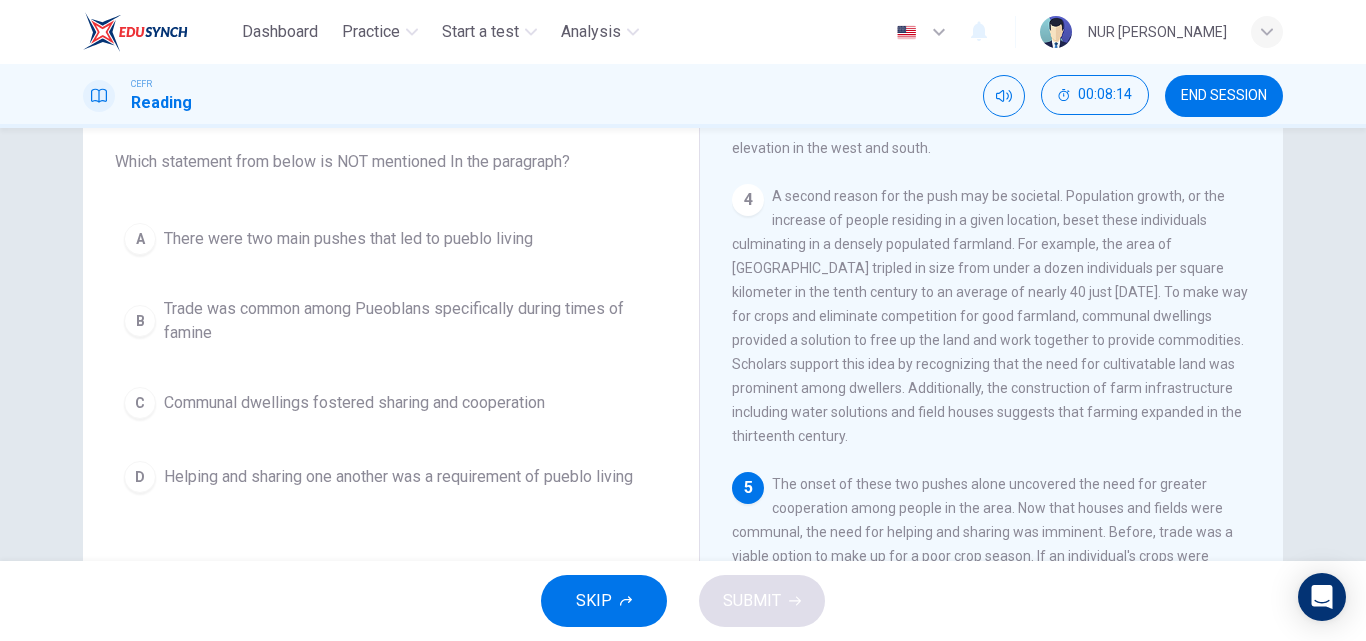 scroll, scrollTop: 640, scrollLeft: 0, axis: vertical 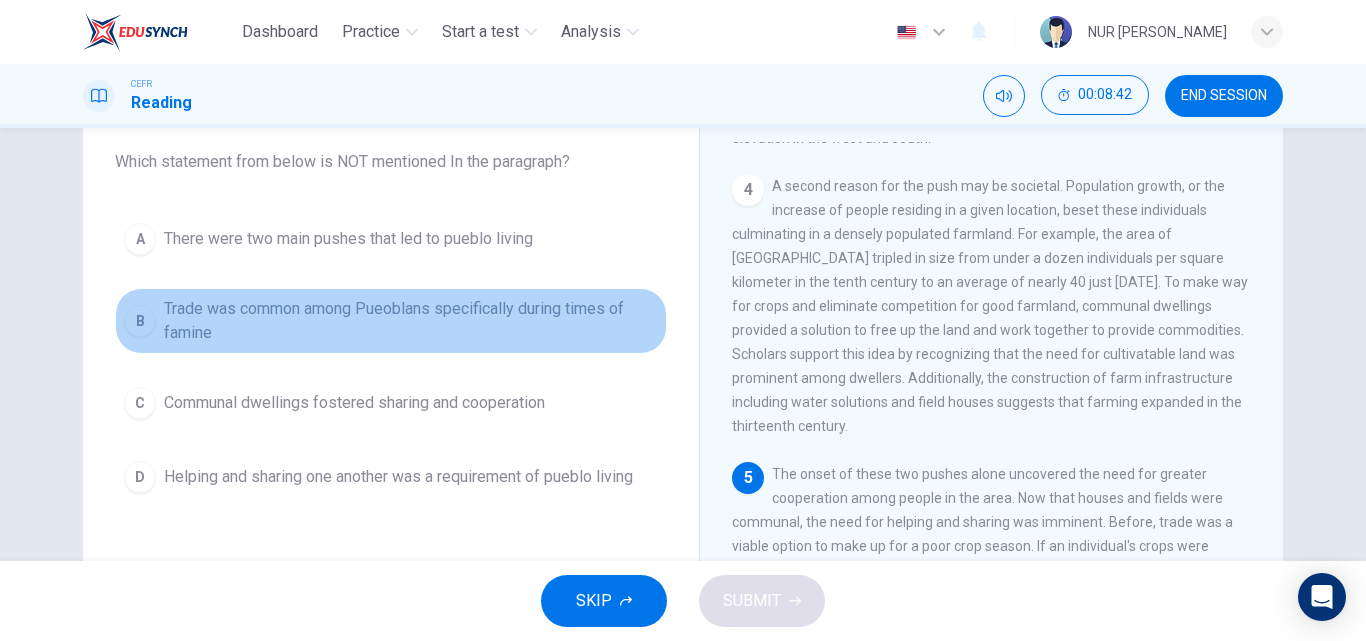 click on "Trade was common among Pueoblans specifically during times of famine" at bounding box center [411, 321] 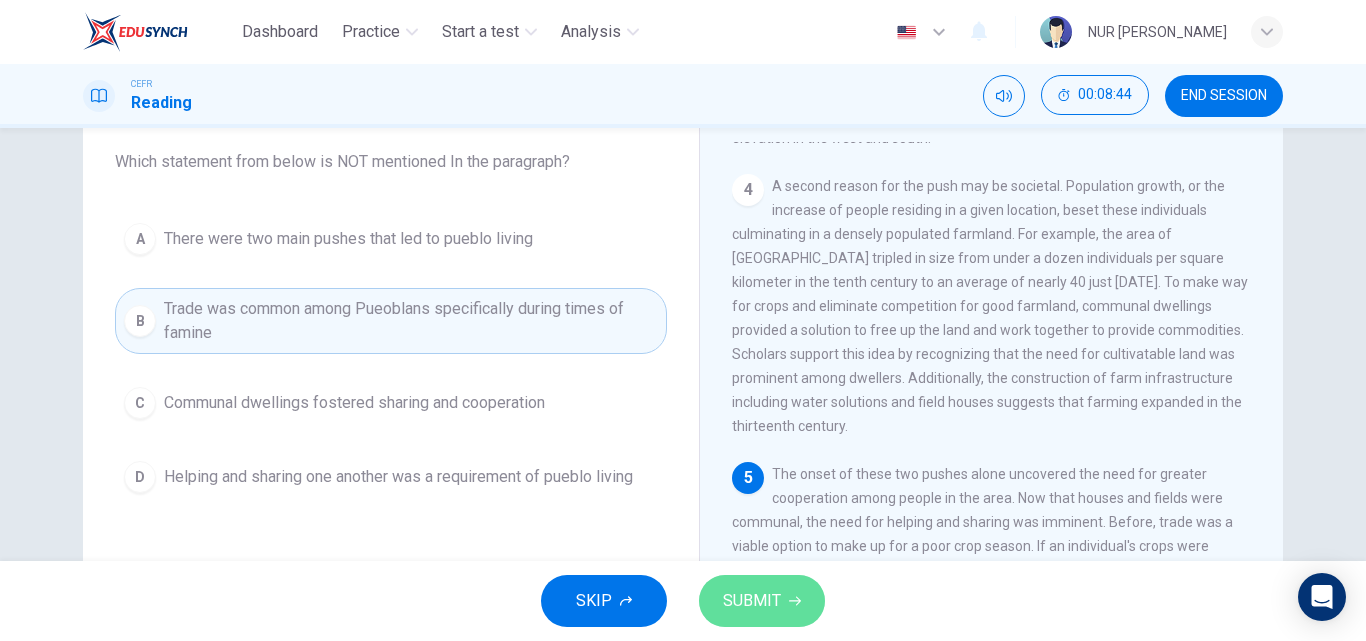 click on "SUBMIT" at bounding box center [752, 601] 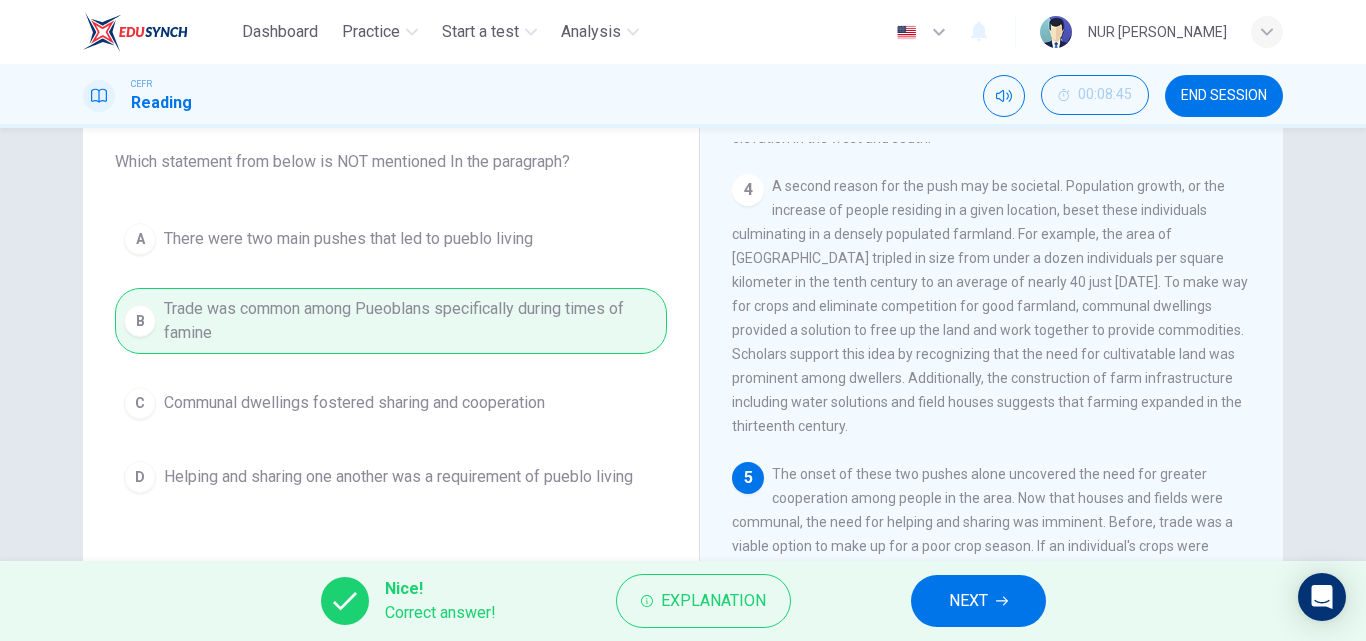click on "NEXT" at bounding box center [968, 601] 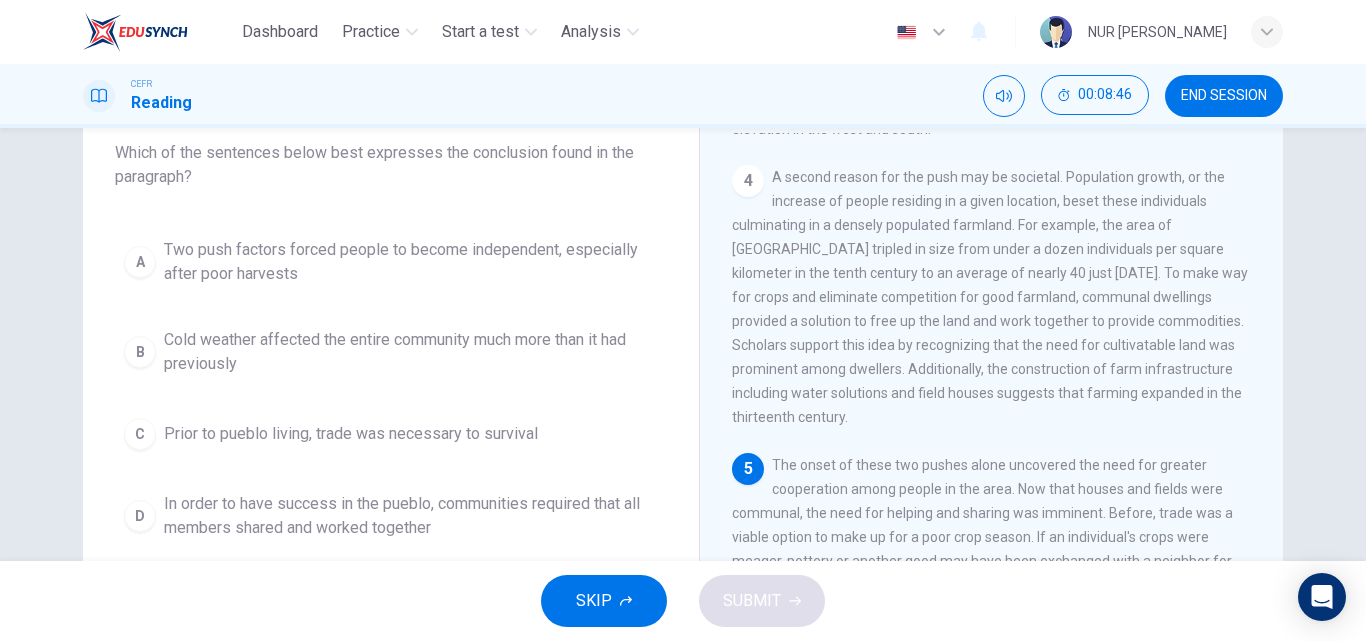 scroll, scrollTop: 124, scrollLeft: 0, axis: vertical 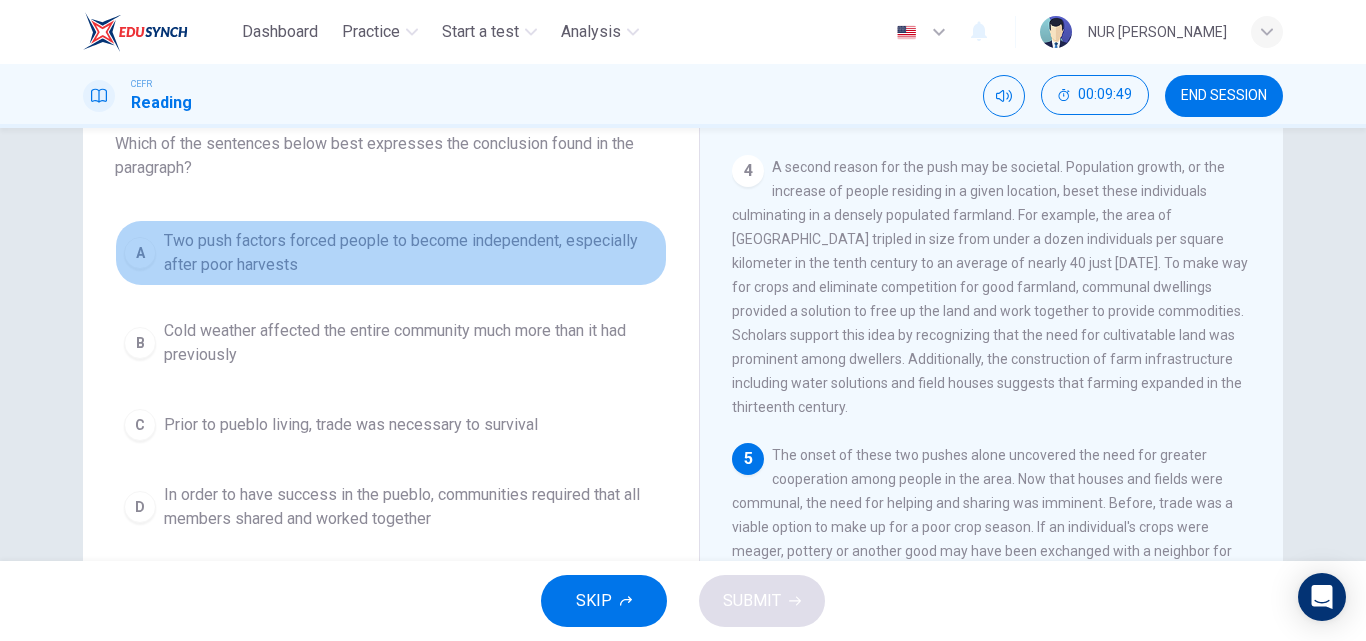 click on "Two push factors forced people to become independent, especially after poor harvests" at bounding box center (411, 253) 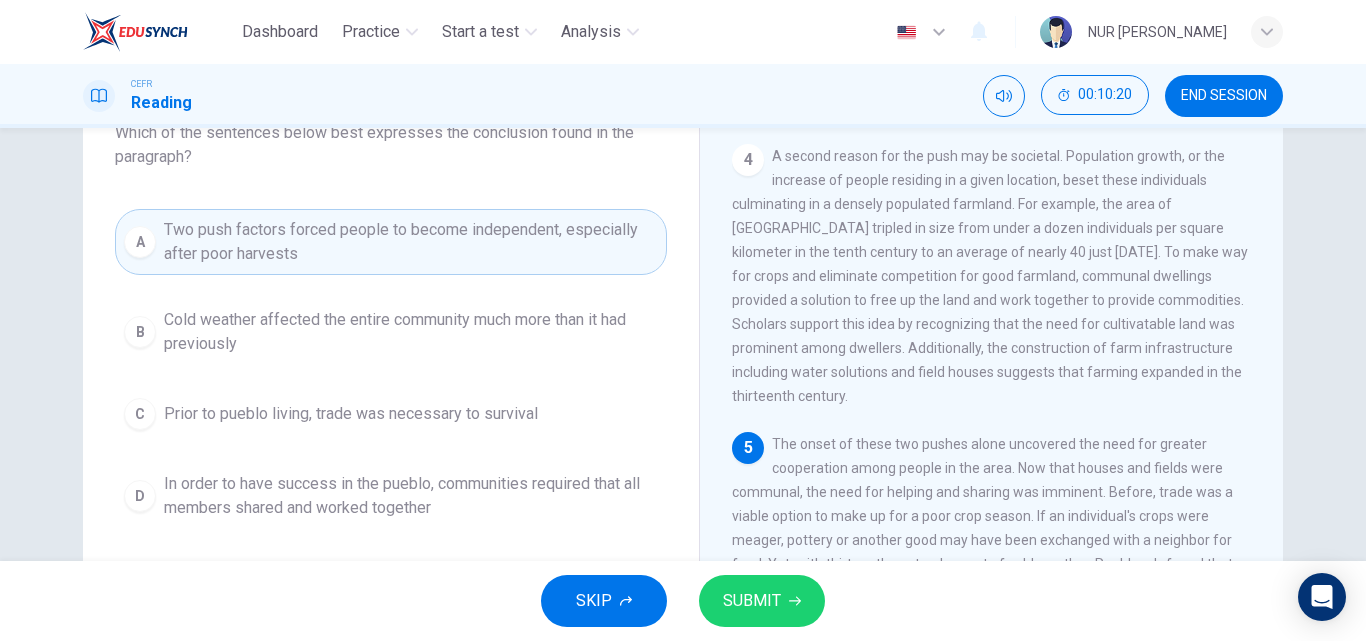 scroll, scrollTop: 133, scrollLeft: 0, axis: vertical 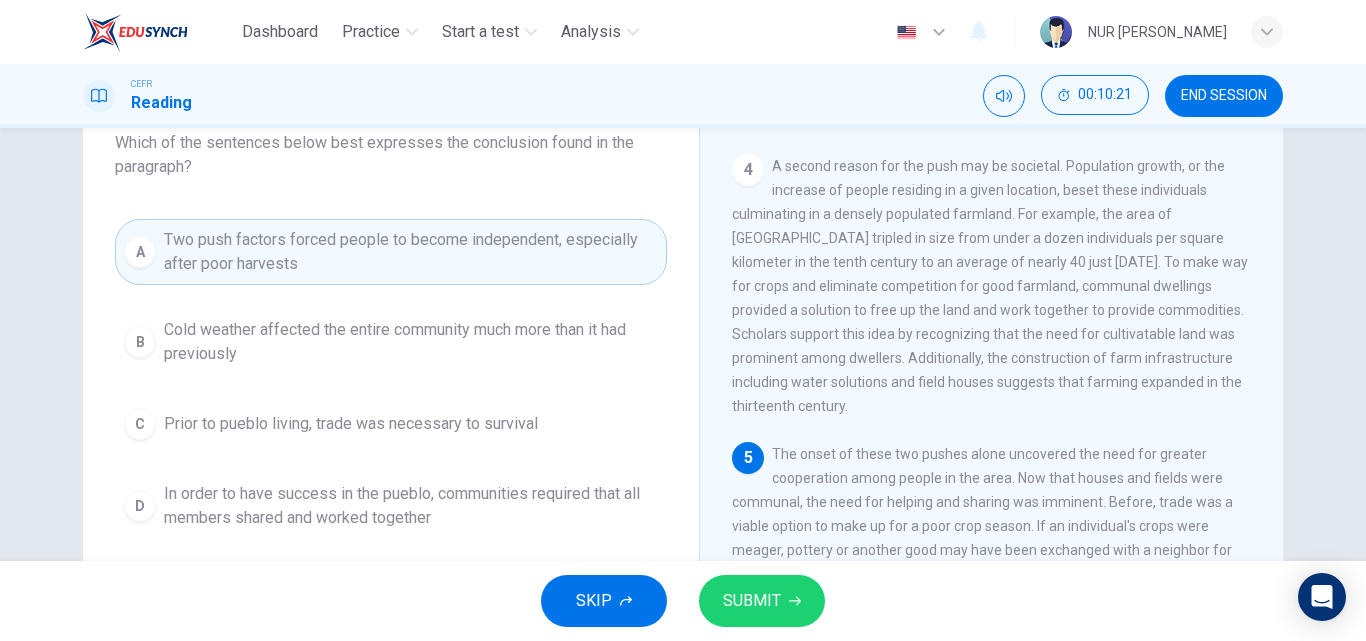 click on "SUBMIT" at bounding box center (752, 601) 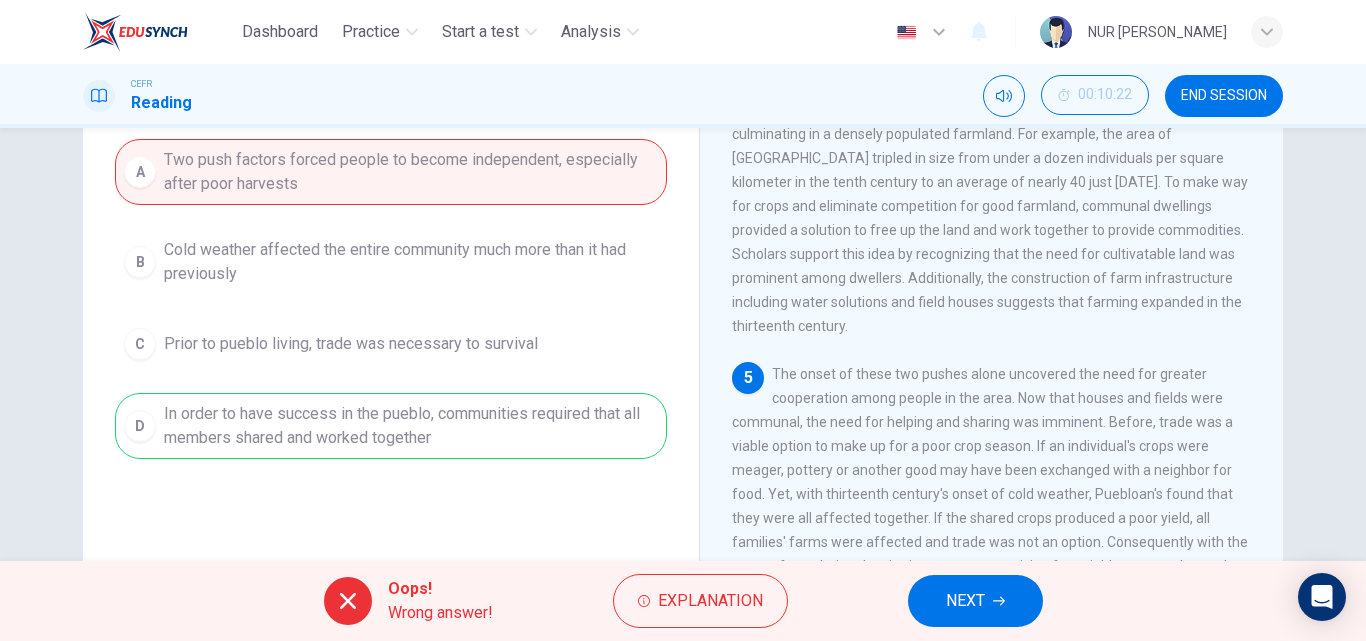 scroll, scrollTop: 219, scrollLeft: 0, axis: vertical 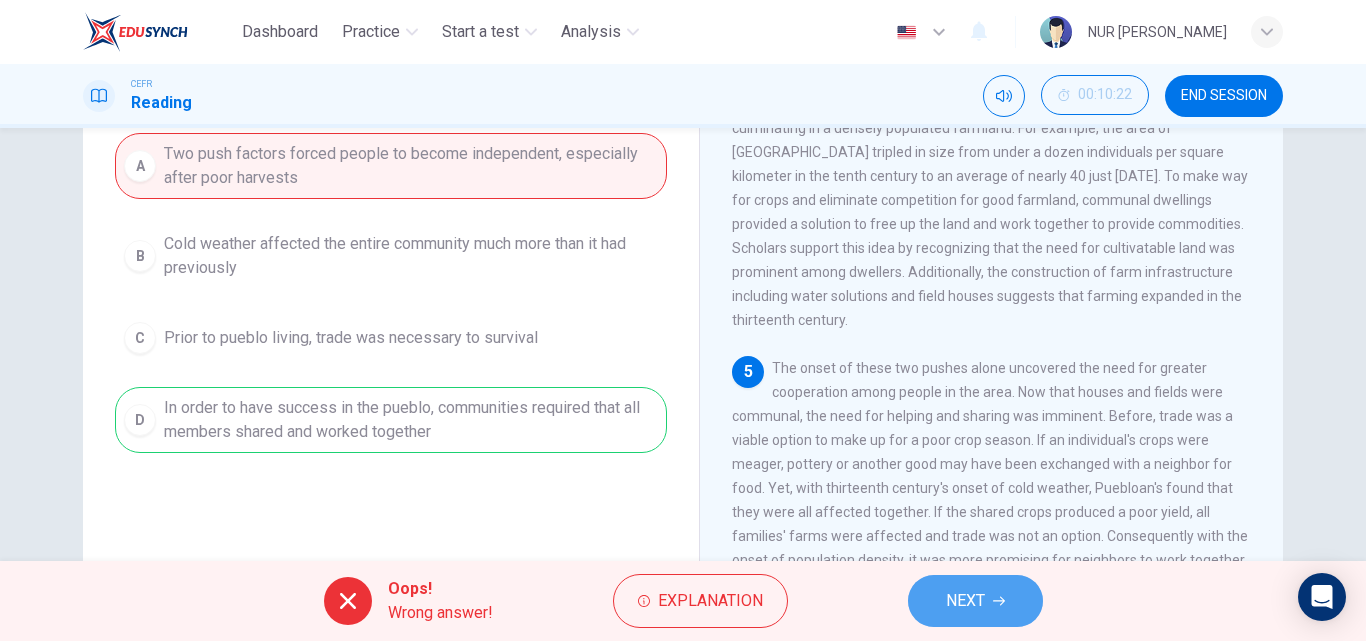 click on "NEXT" at bounding box center [965, 601] 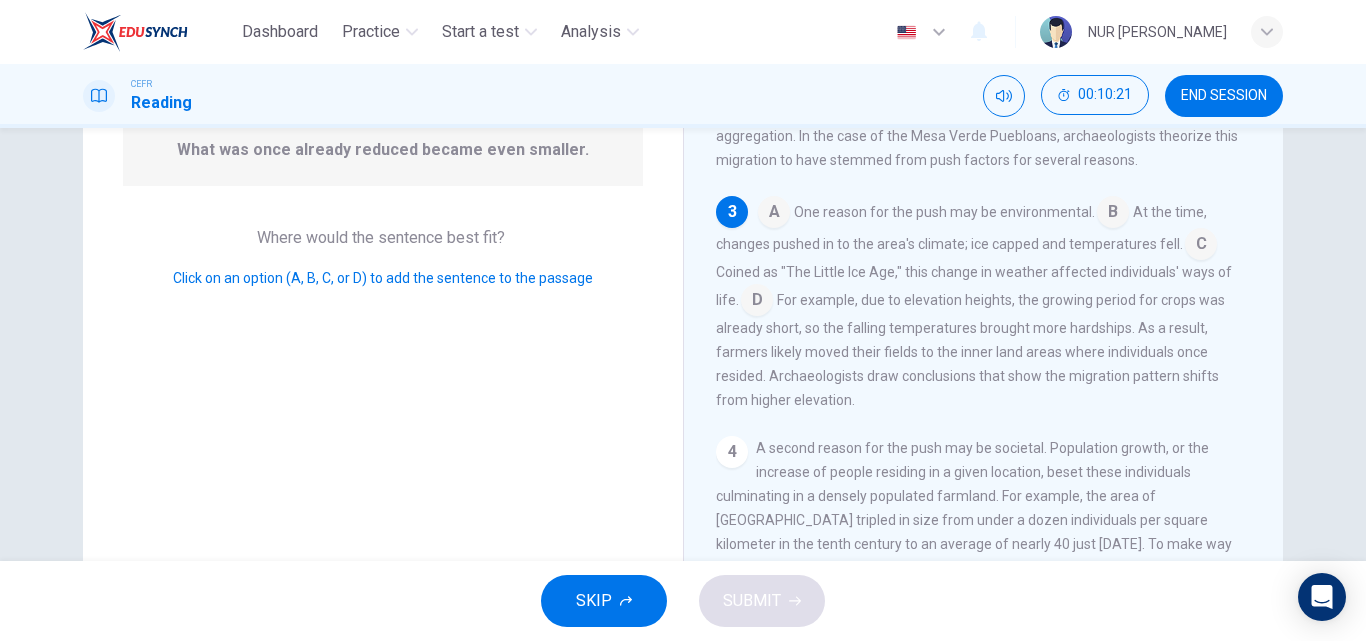 scroll, scrollTop: 264, scrollLeft: 0, axis: vertical 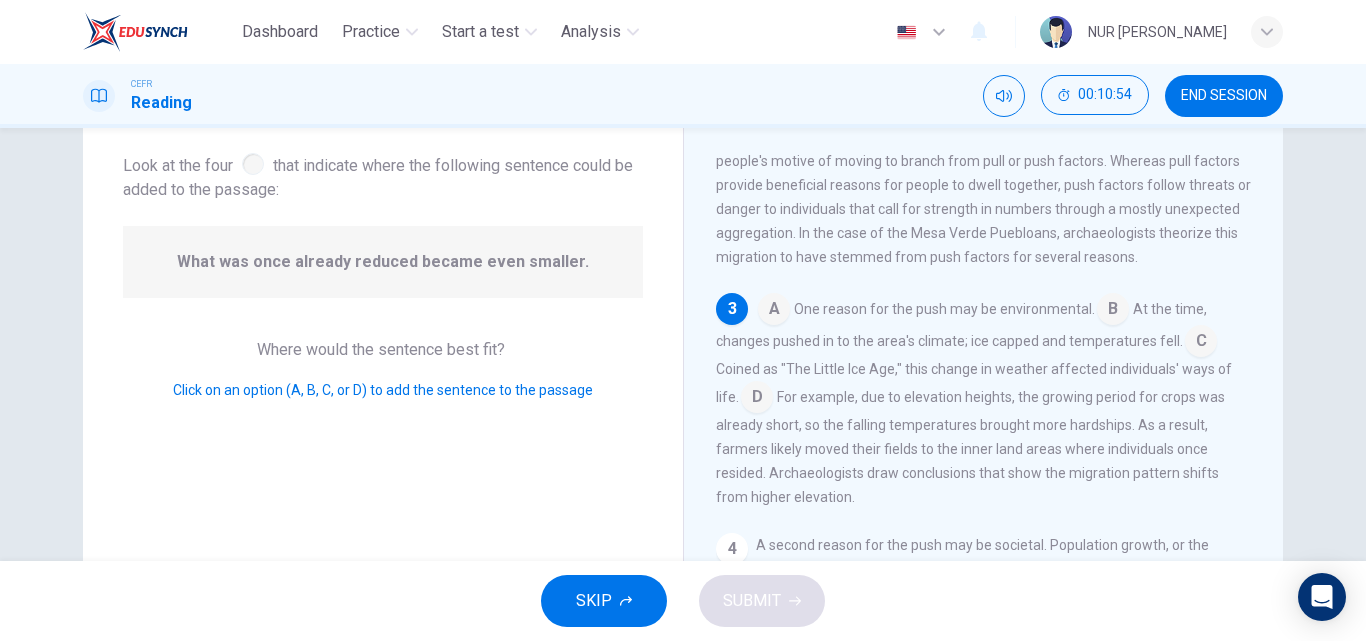 click at bounding box center [1201, 343] 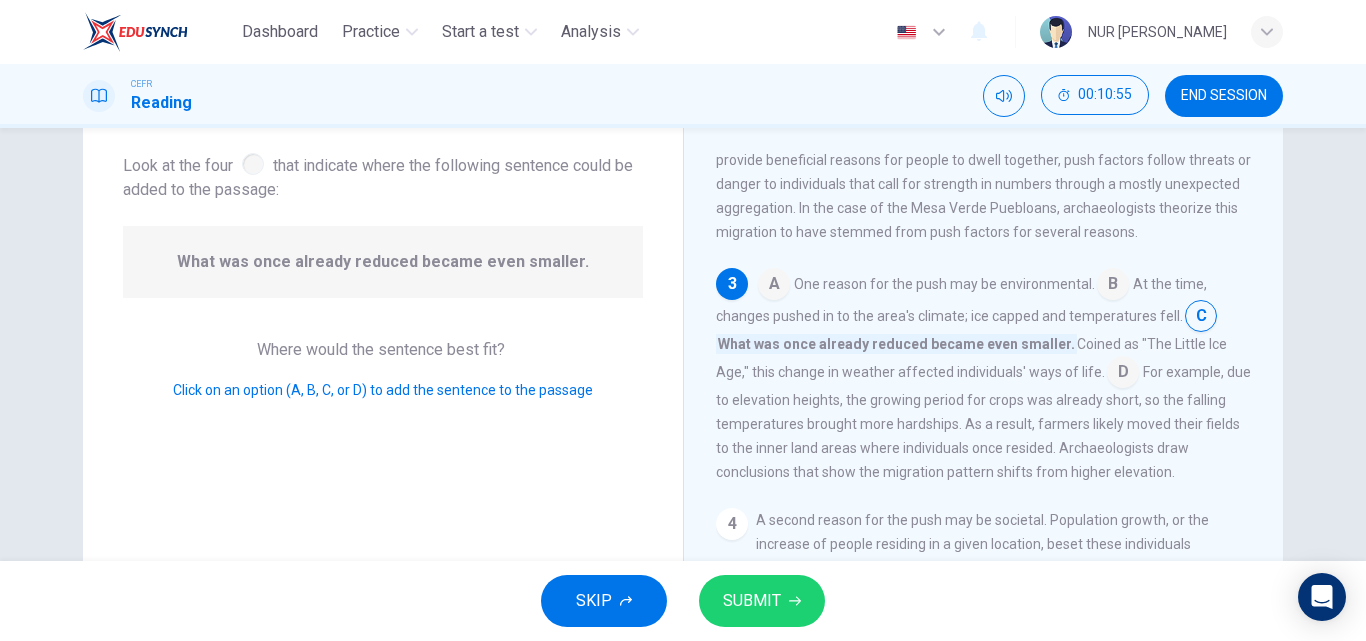 scroll, scrollTop: 290, scrollLeft: 0, axis: vertical 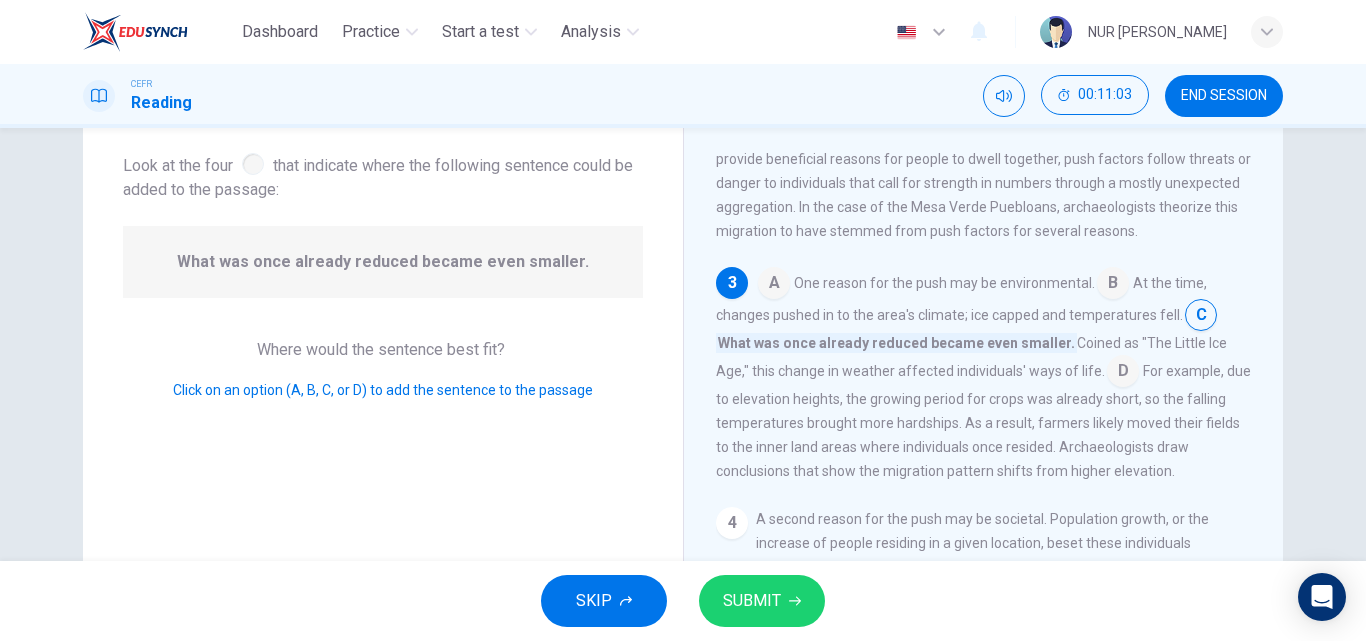 click at bounding box center [1123, 373] 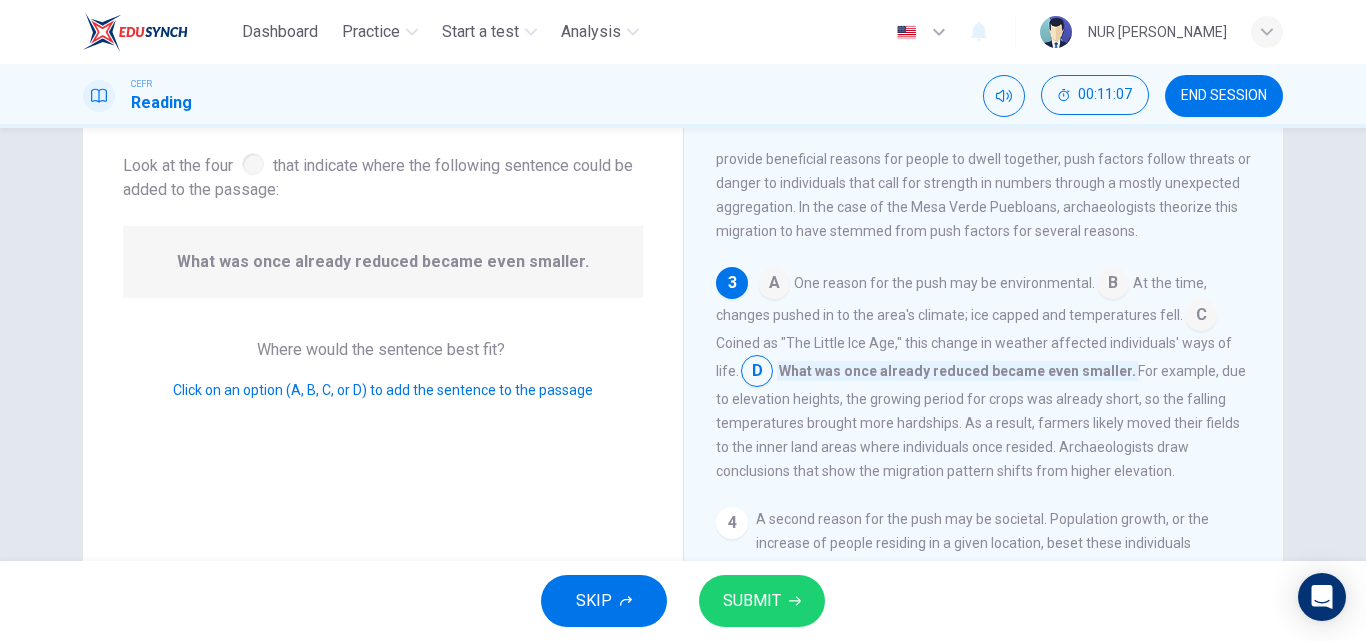 click at bounding box center [774, 285] 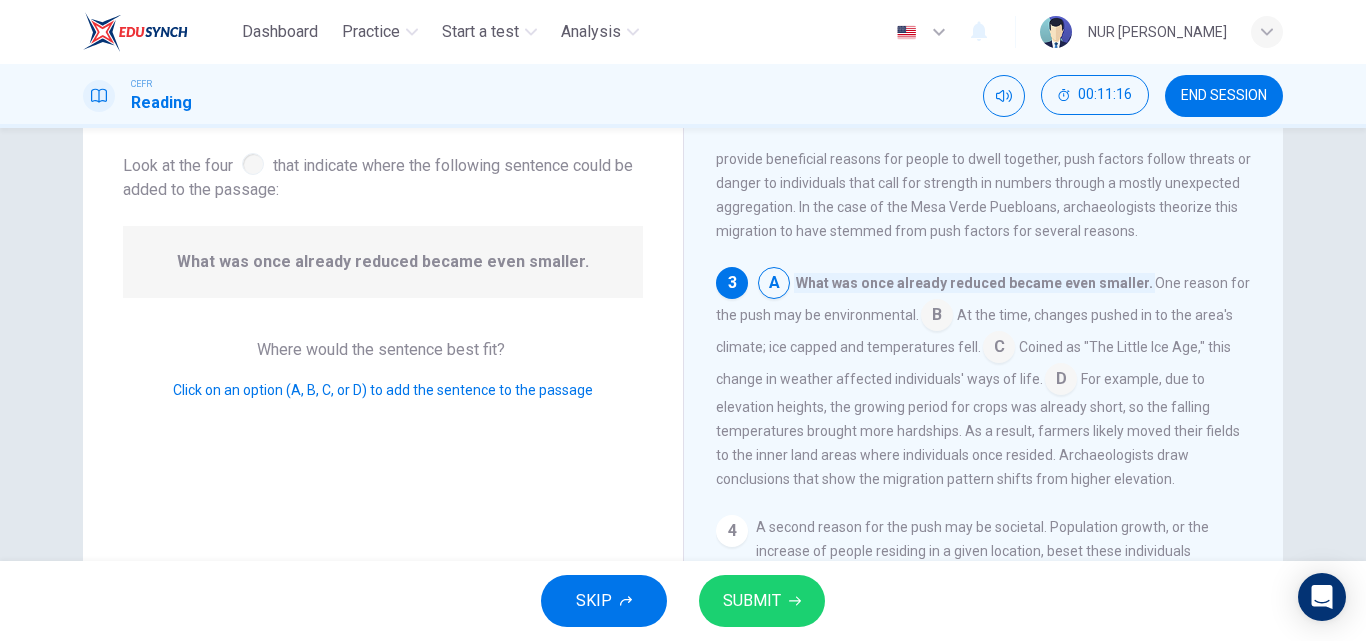 click at bounding box center (937, 317) 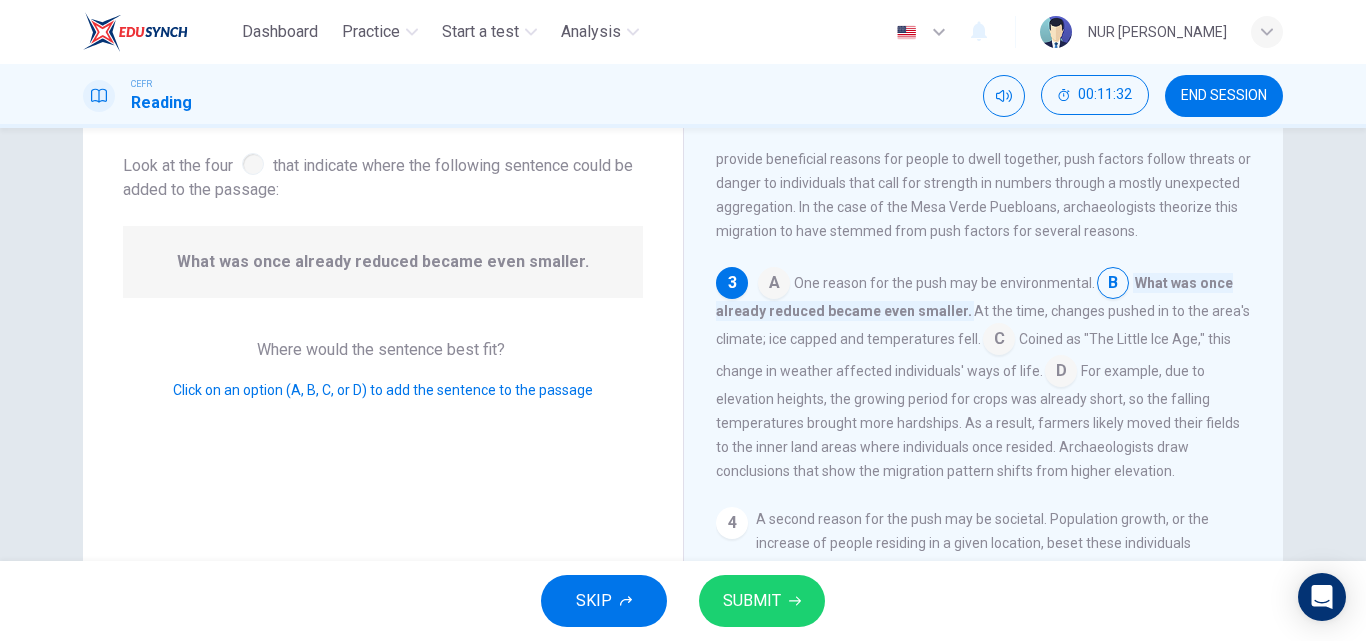 click at bounding box center (1061, 373) 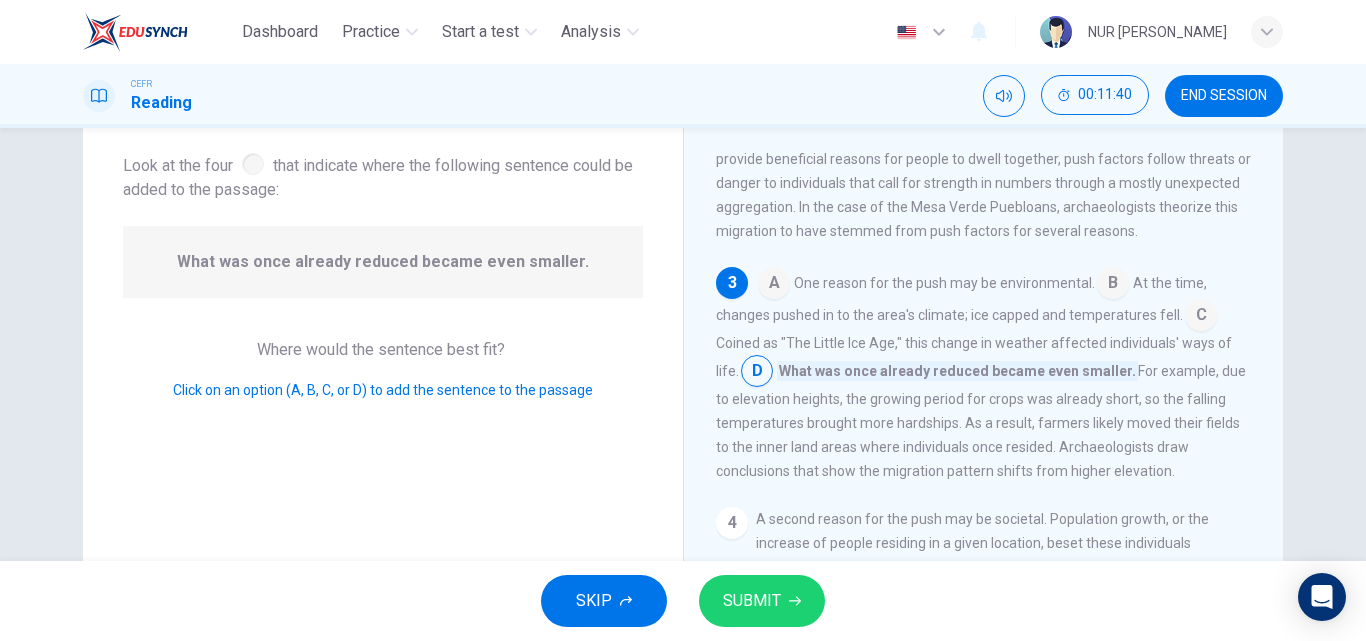 click at bounding box center [1201, 317] 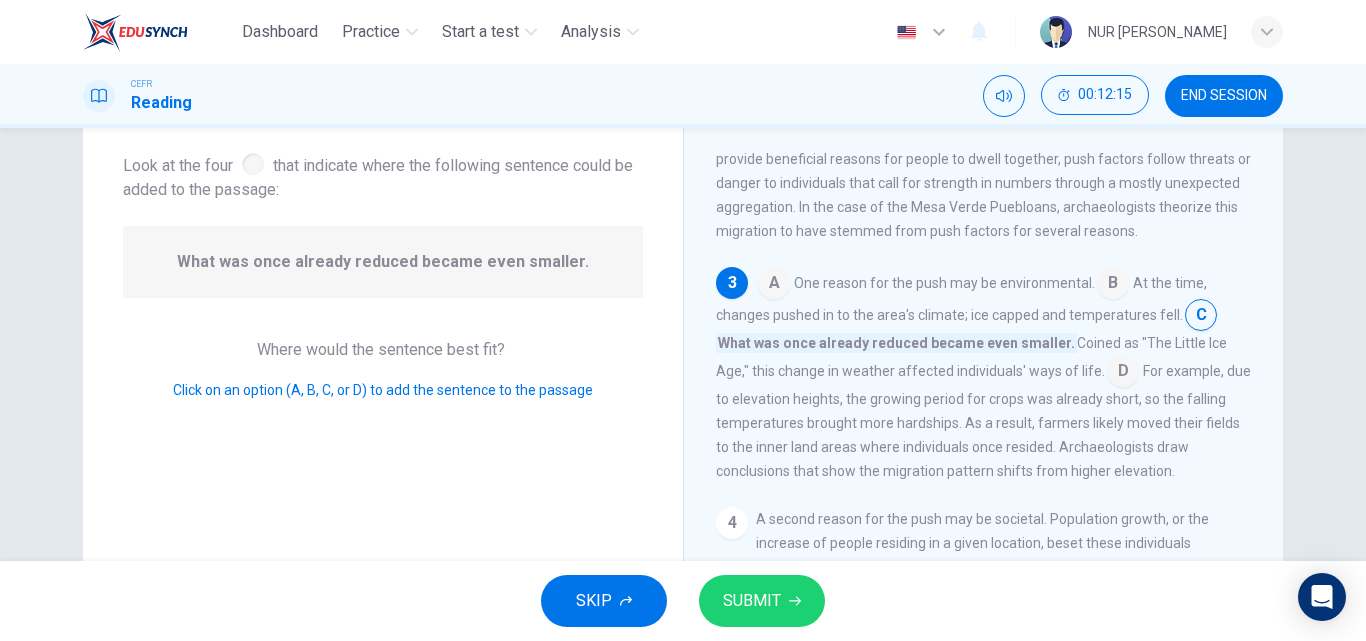 click at bounding box center [1123, 373] 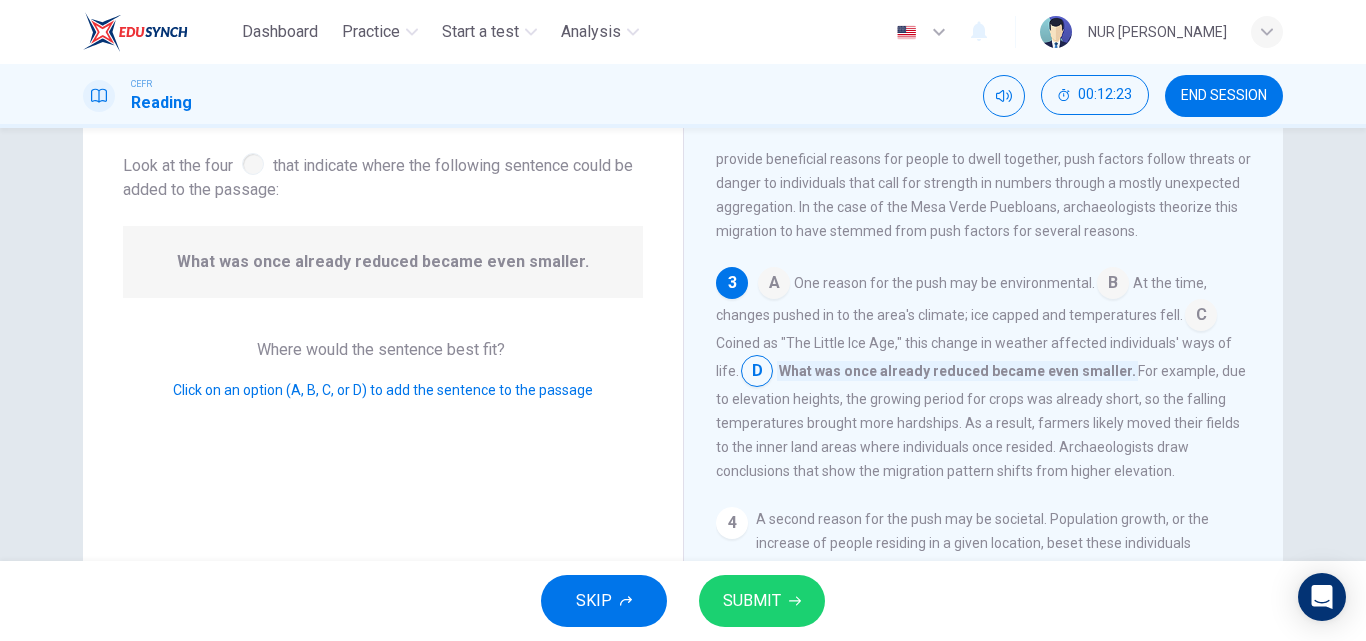 click on "SUBMIT" at bounding box center (762, 601) 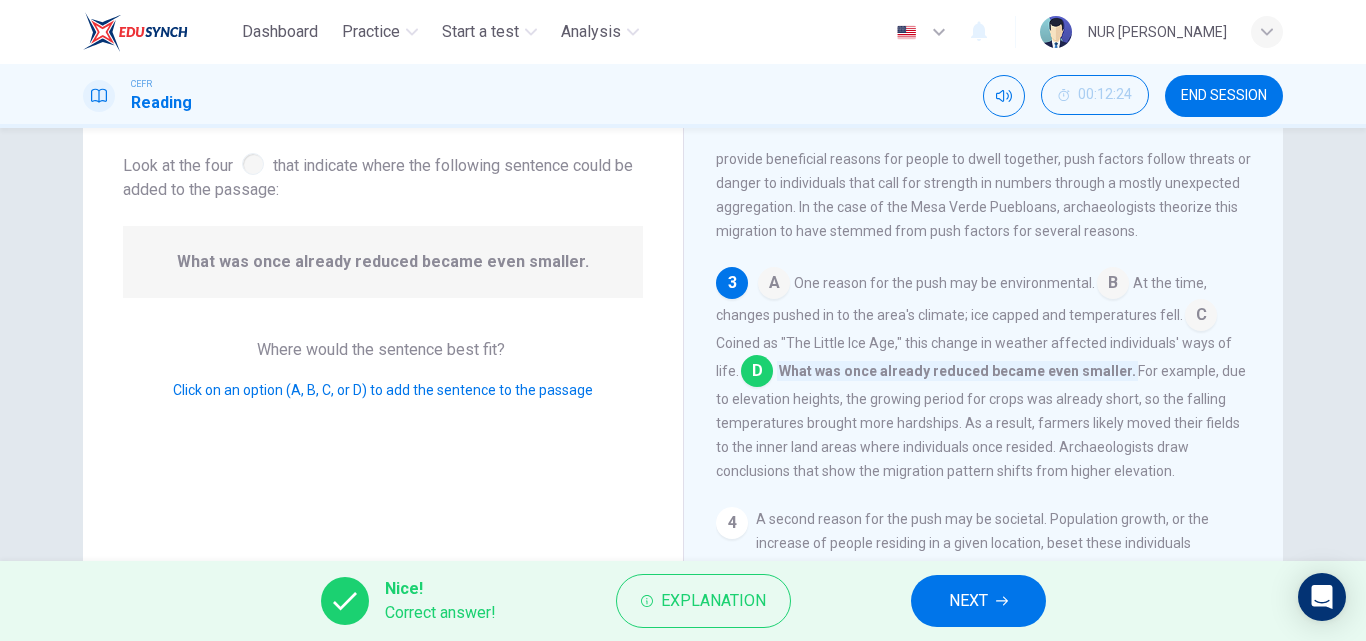 click on "NEXT" at bounding box center [968, 601] 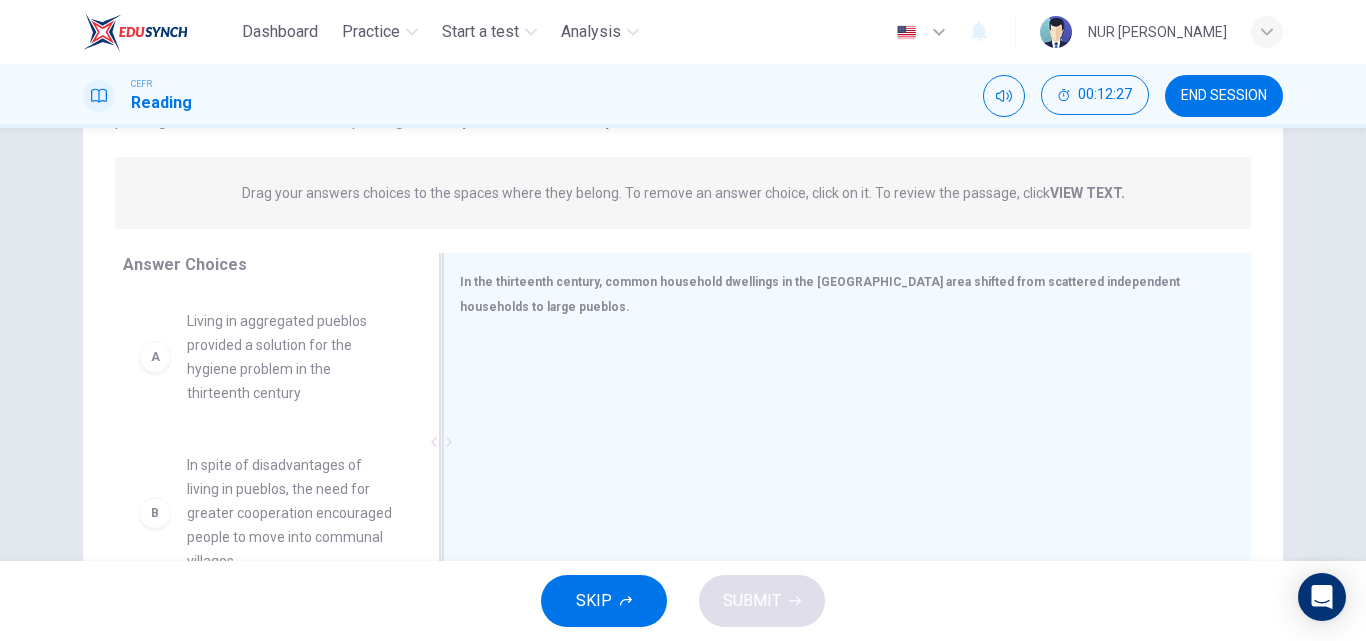 scroll, scrollTop: 228, scrollLeft: 0, axis: vertical 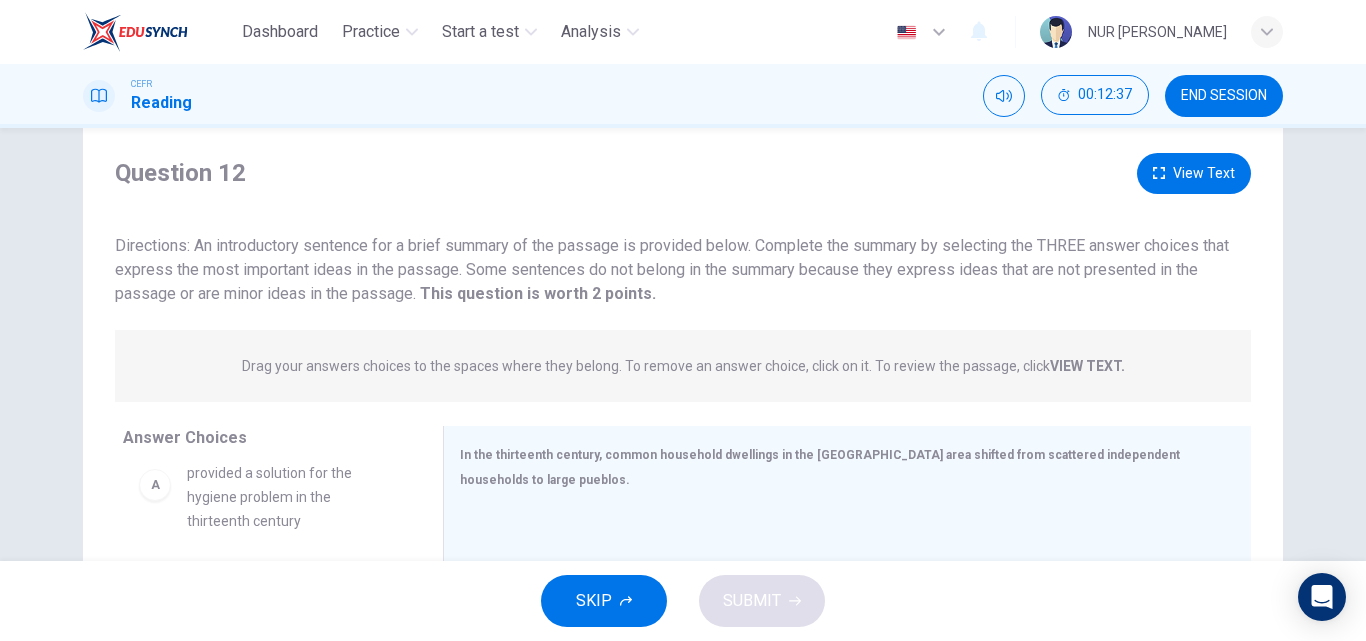 click on "View Text" at bounding box center [1194, 173] 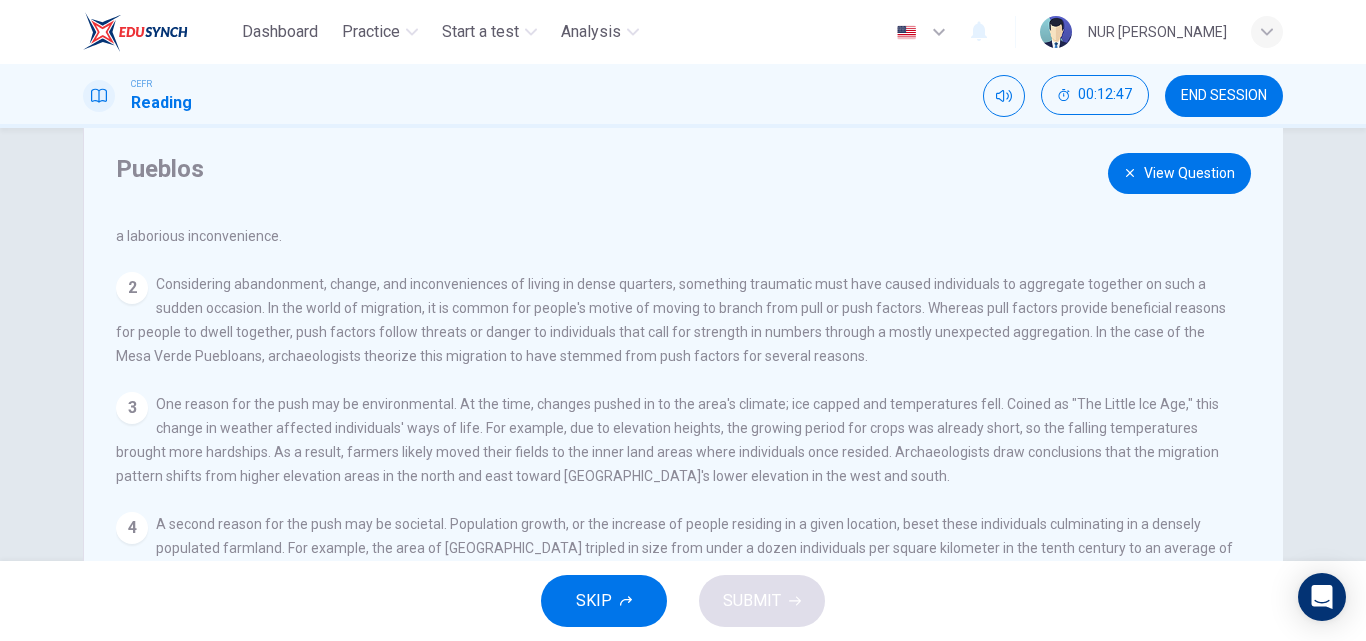 scroll, scrollTop: 95, scrollLeft: 0, axis: vertical 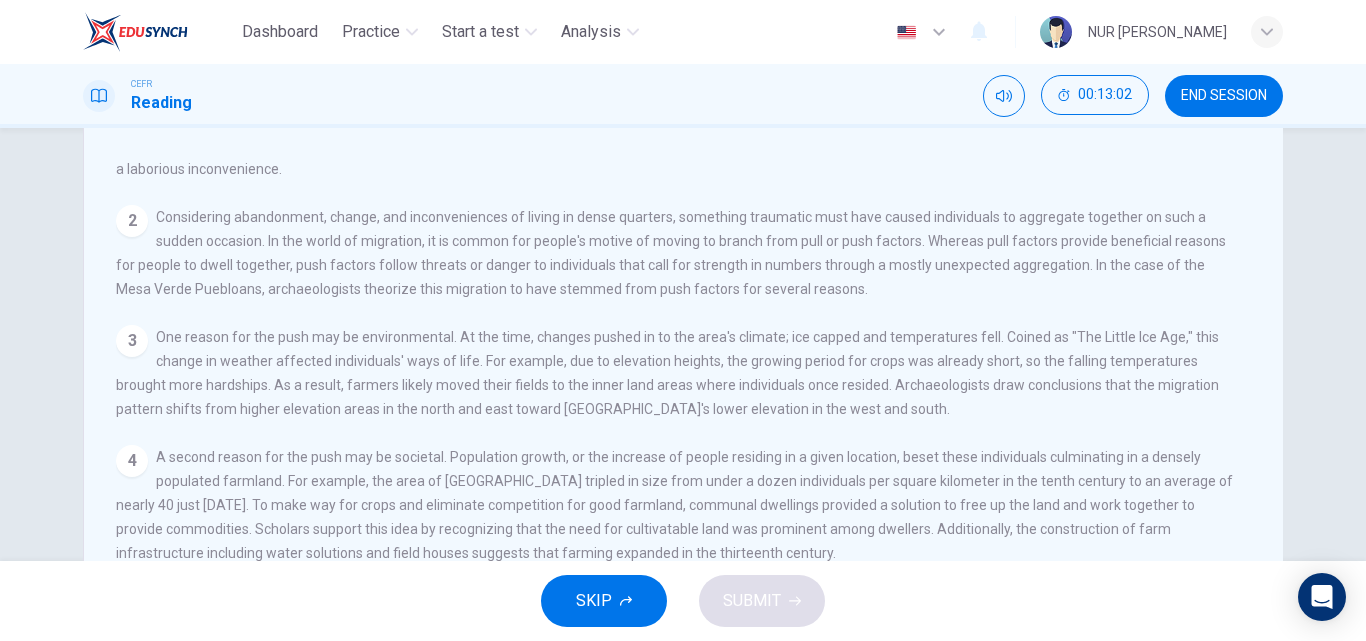 click on "One reason for the push may be environmental. At the time, changes pushed in to the area's climate; ice capped and temperatures fell. Coined as "The Little Ice Age," this change in weather affected individuals' ways of life. For example, due to elevation heights, the growing period for crops was already short, so the falling temperatures brought more hardships. As a result, farmers likely moved their fields to the inner land areas where individuals once resided. Archaeologists draw conclusions that the migration pattern shifts from higher elevation areas in the north and east toward [GEOGRAPHIC_DATA]'s lower elevation in the west and south." at bounding box center [667, 373] 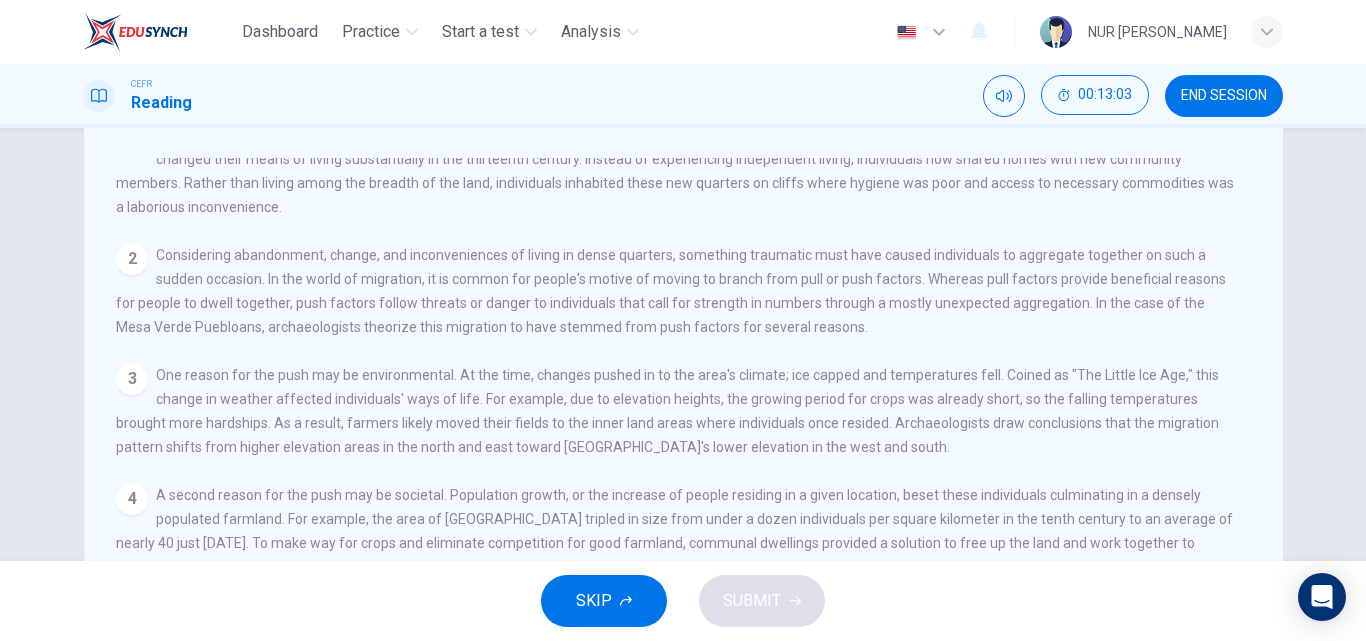 scroll, scrollTop: 0, scrollLeft: 0, axis: both 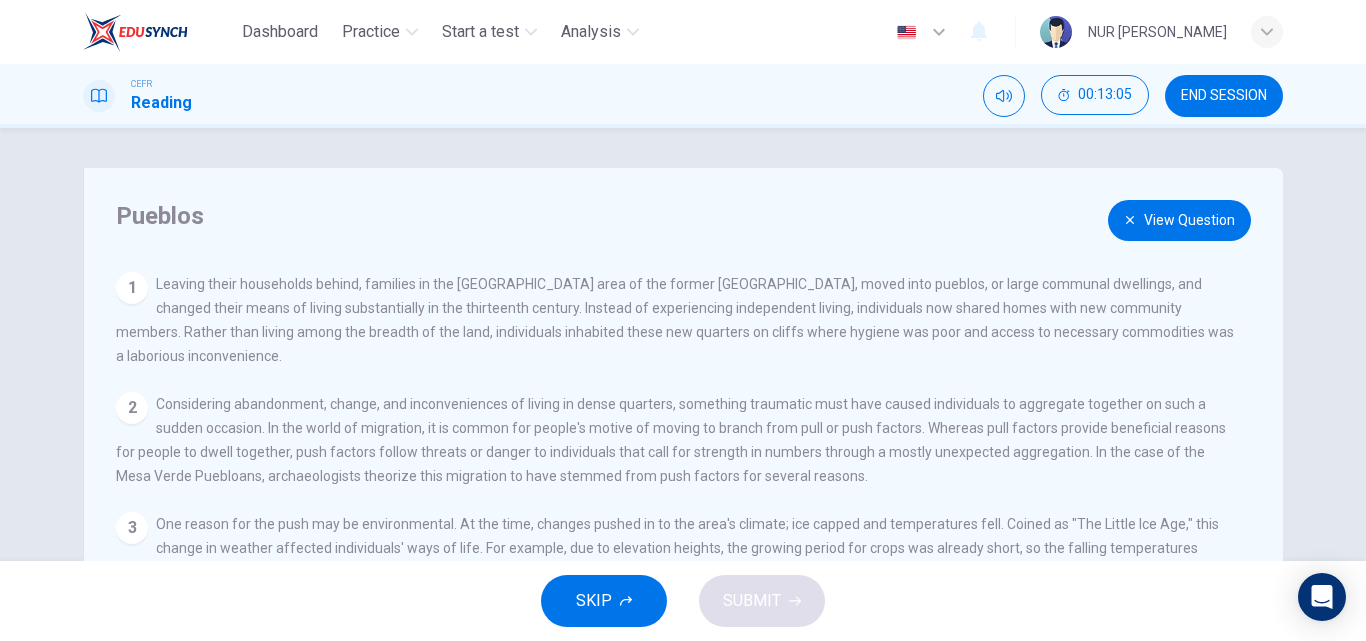 click on "View Question" at bounding box center [1179, 220] 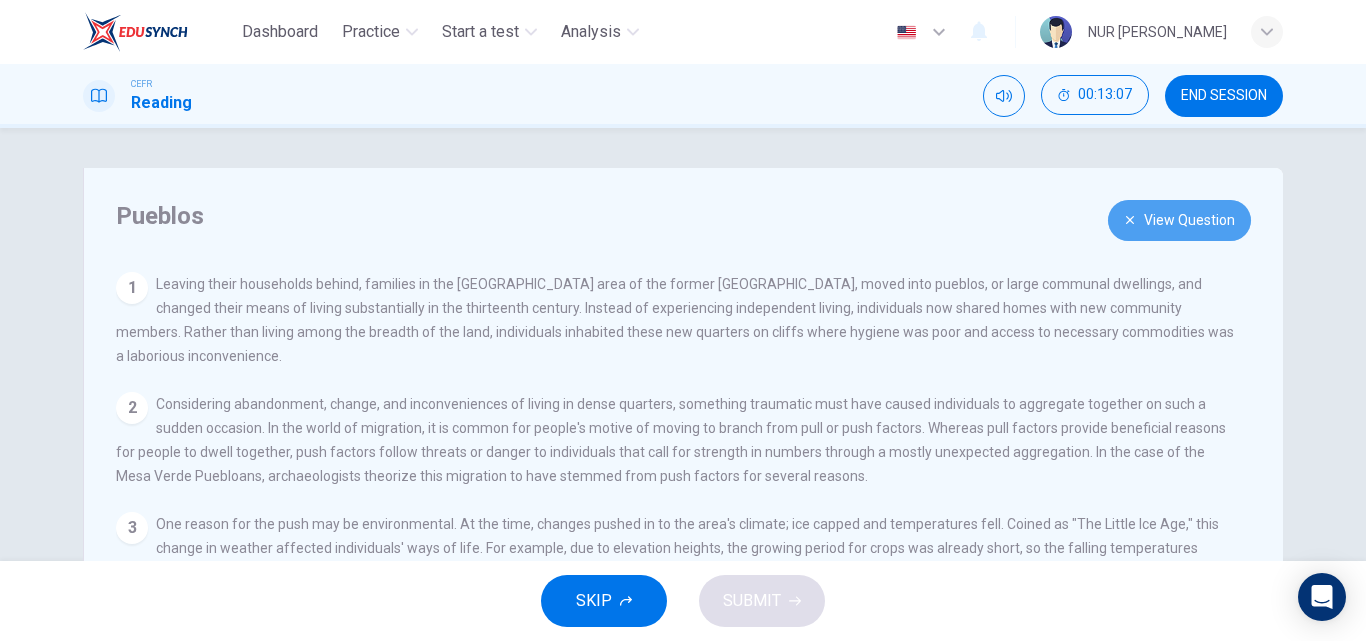 click on "View Question" at bounding box center (1179, 220) 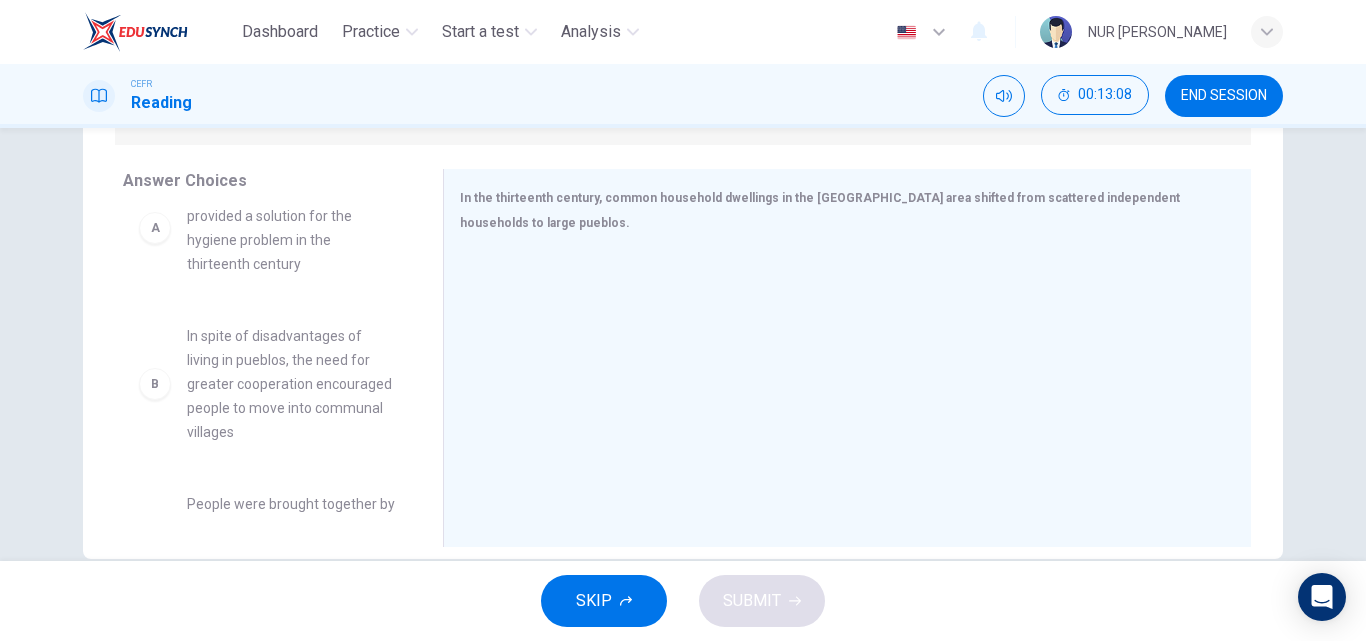 scroll, scrollTop: 305, scrollLeft: 0, axis: vertical 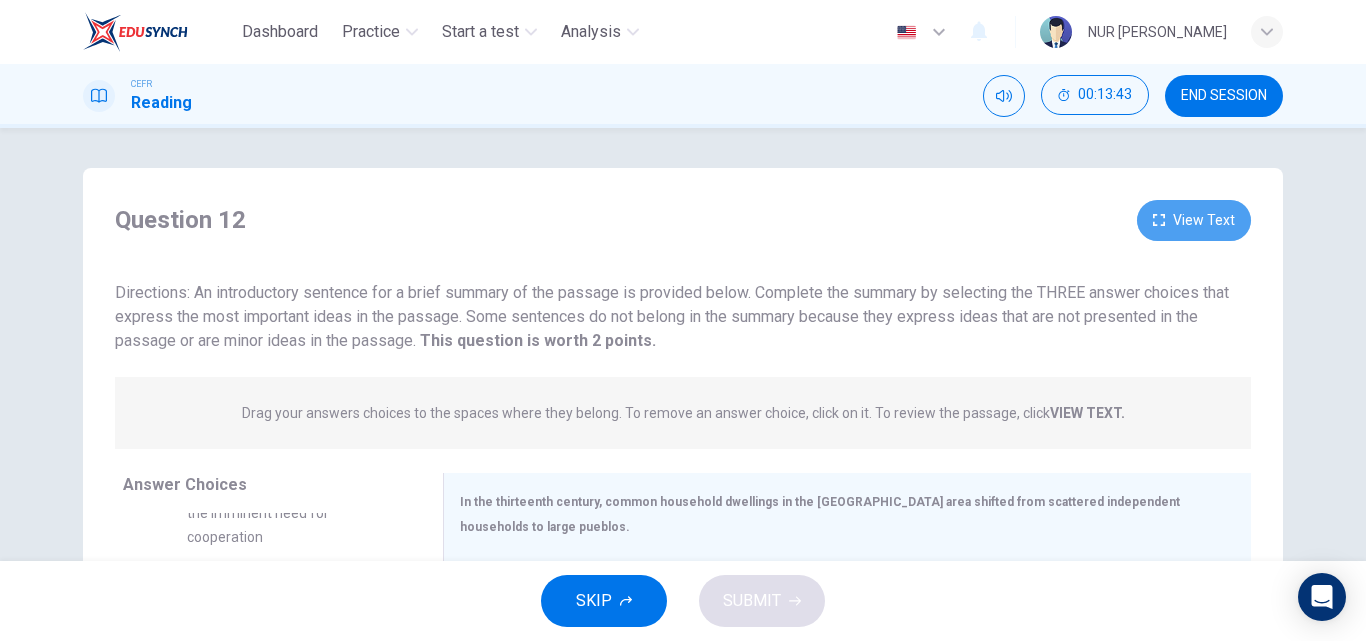 click on "View Text" at bounding box center (1194, 220) 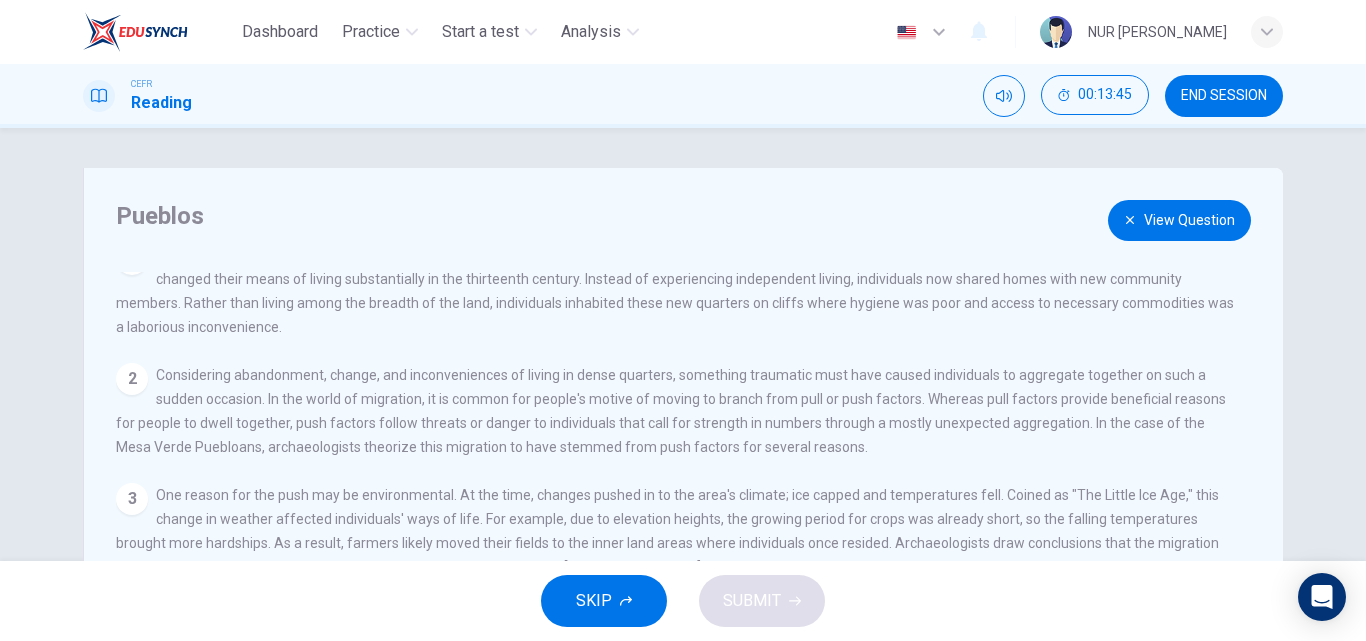 scroll, scrollTop: 30, scrollLeft: 0, axis: vertical 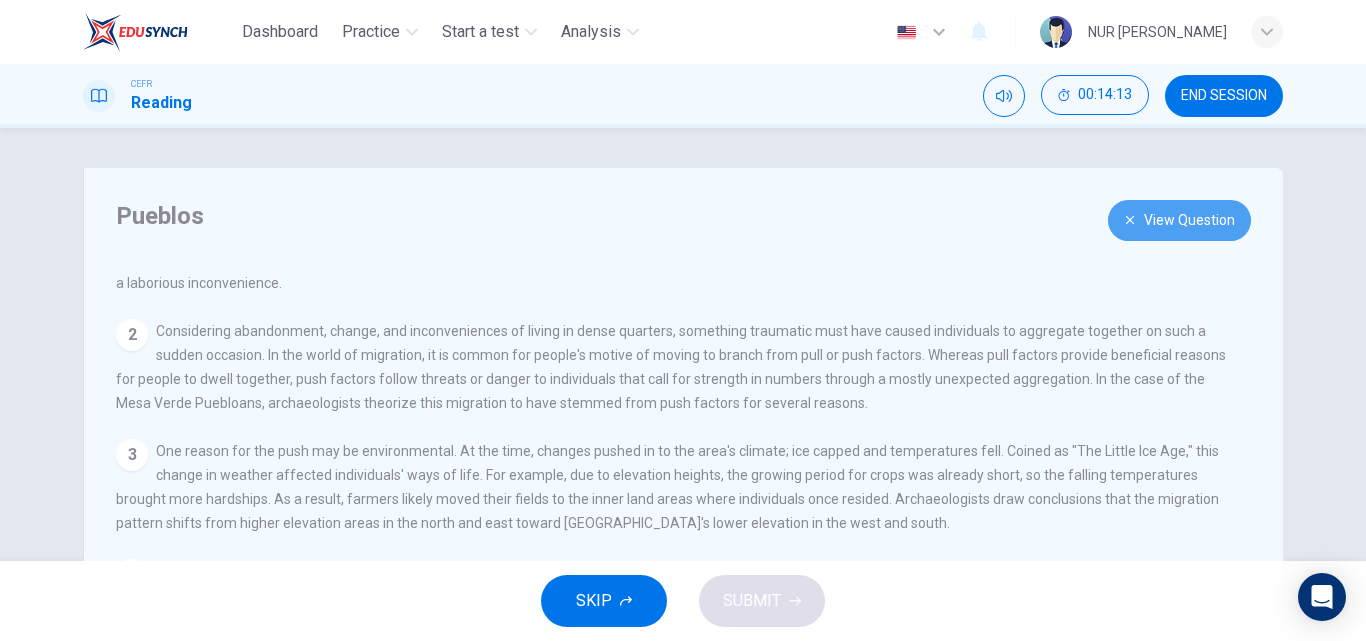 click on "View Question" at bounding box center (1179, 220) 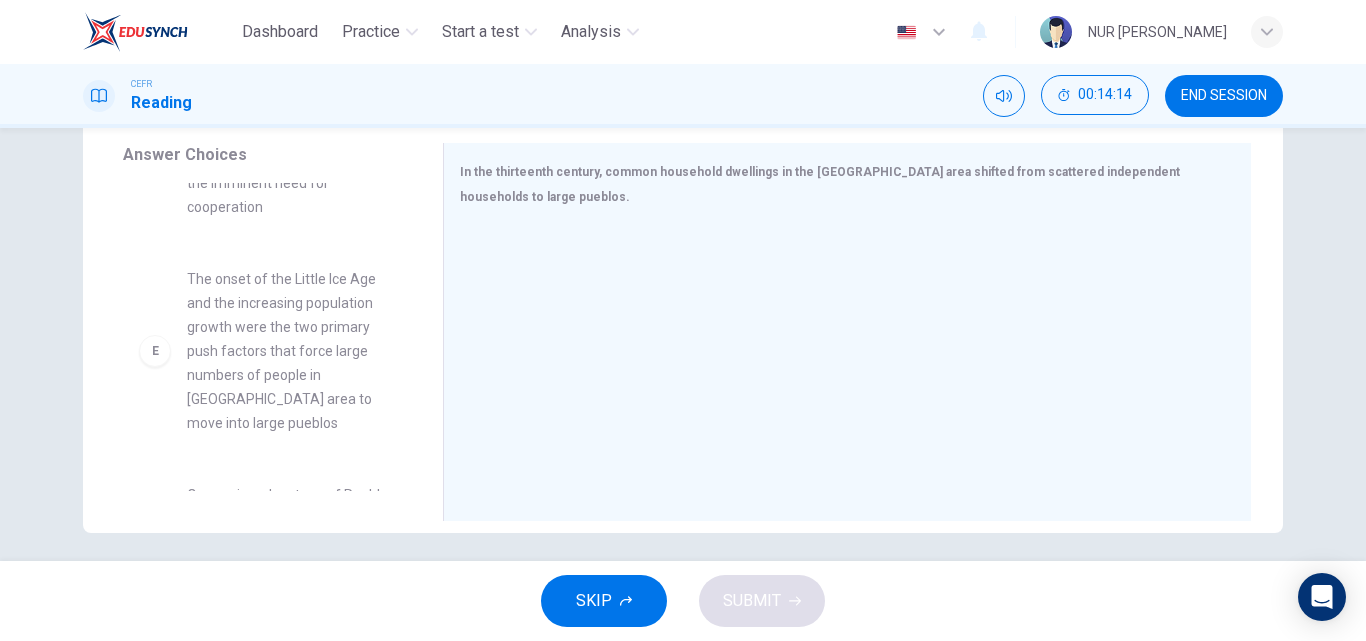 scroll, scrollTop: 342, scrollLeft: 0, axis: vertical 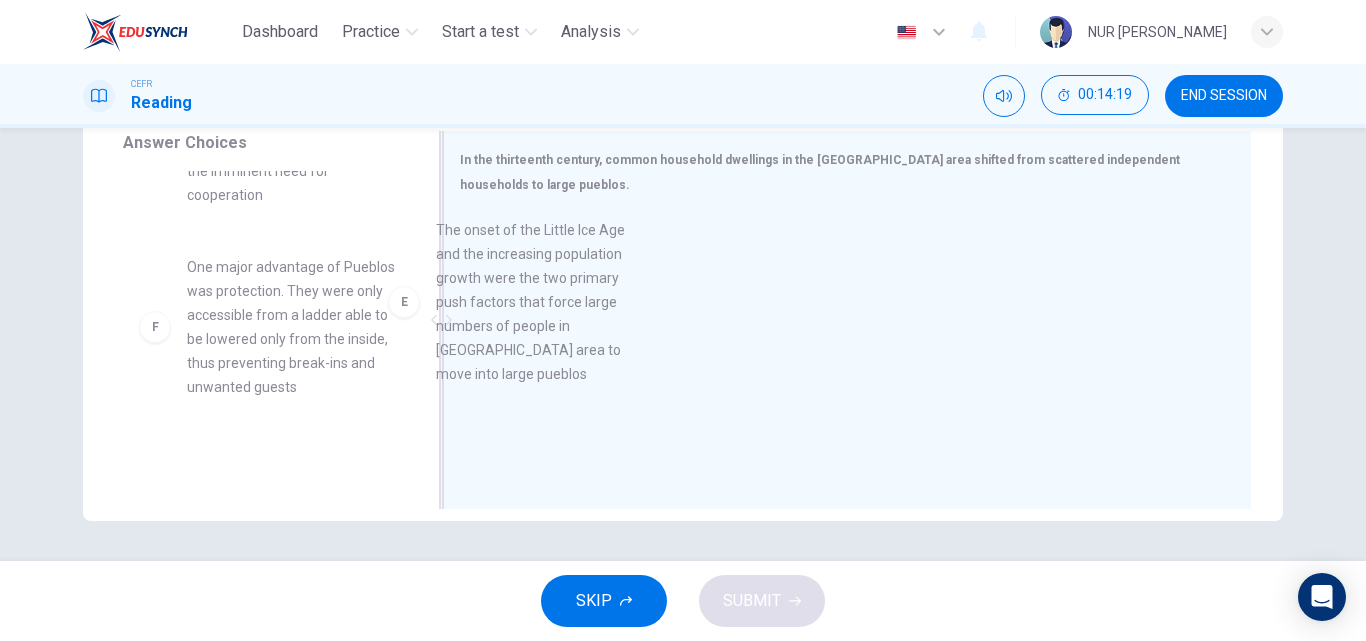drag, startPoint x: 374, startPoint y: 368, endPoint x: 633, endPoint y: 331, distance: 261.62952 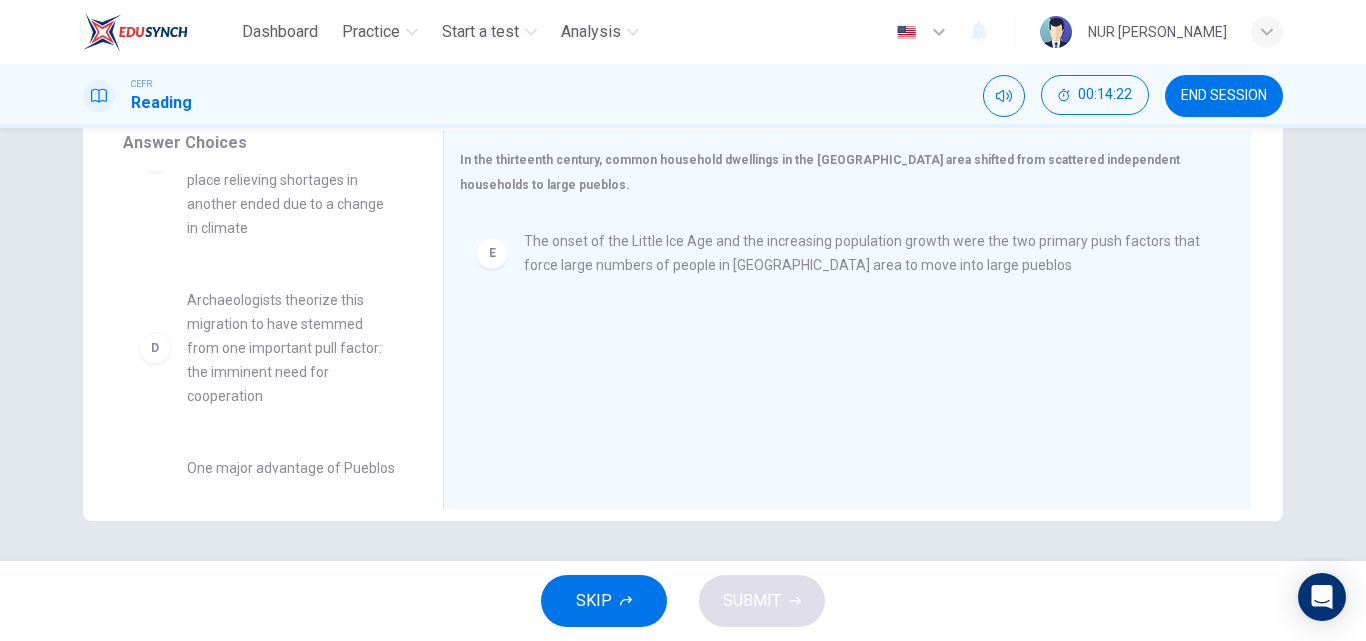 scroll, scrollTop: 426, scrollLeft: 0, axis: vertical 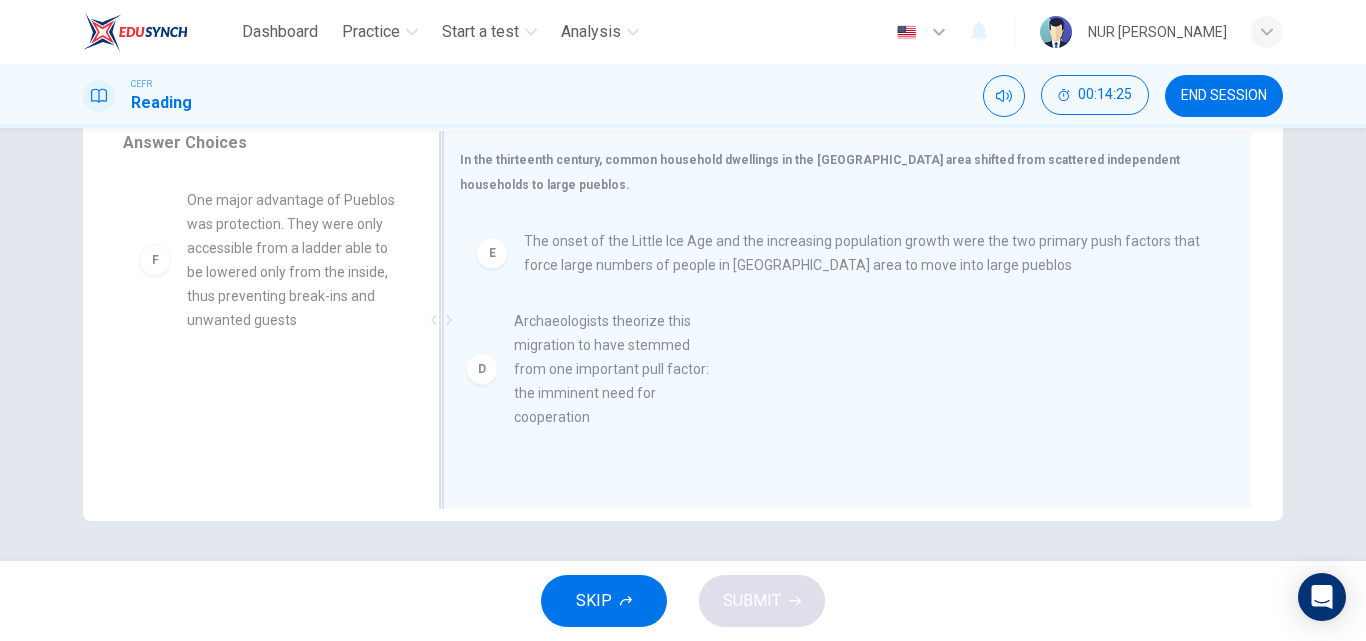 drag, startPoint x: 319, startPoint y: 387, endPoint x: 690, endPoint y: 418, distance: 372.2929 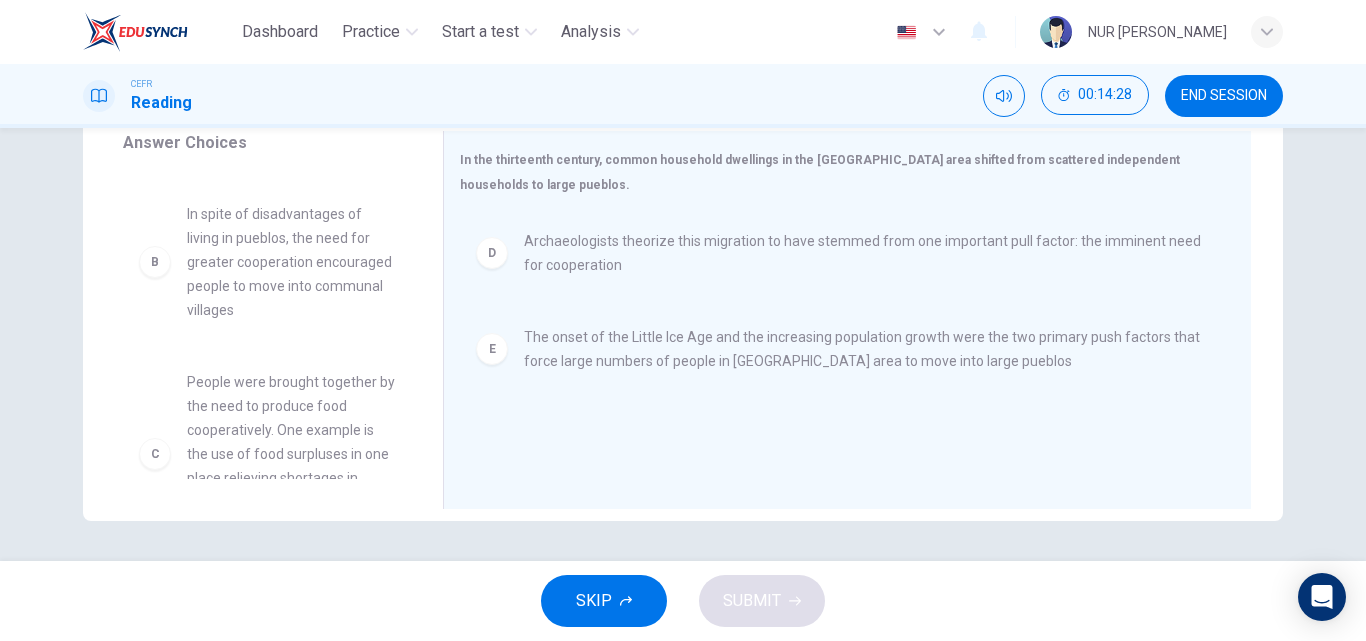scroll, scrollTop: 128, scrollLeft: 0, axis: vertical 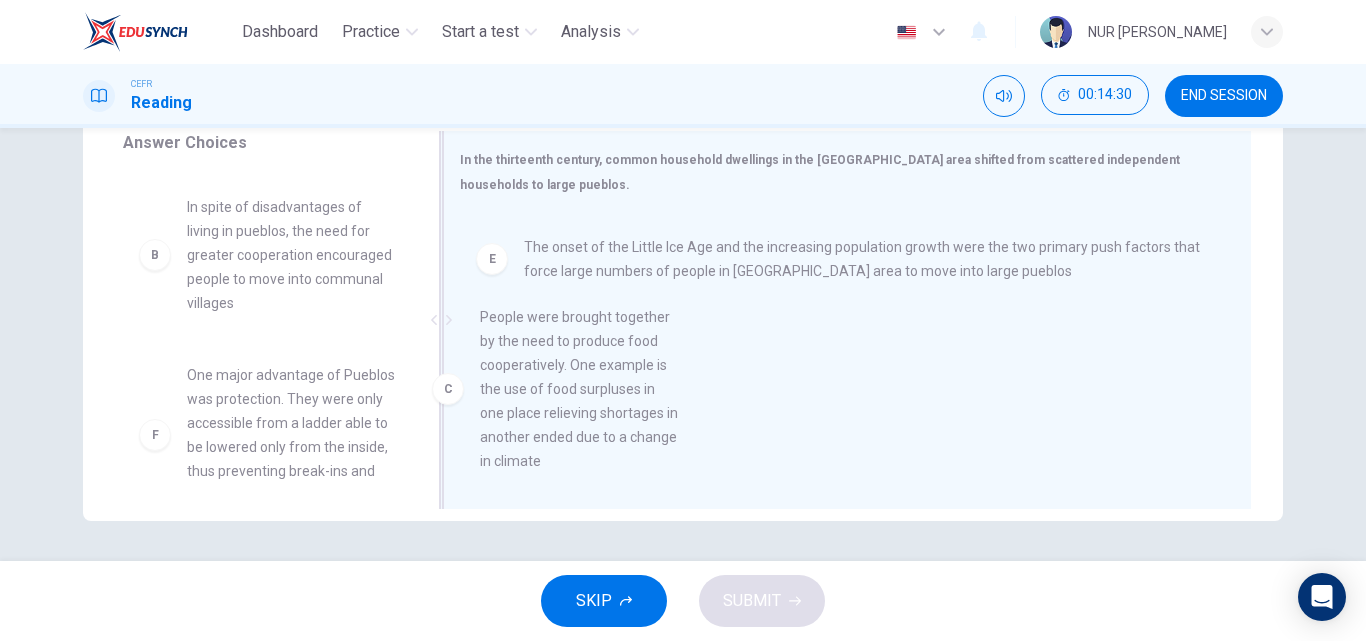drag, startPoint x: 338, startPoint y: 417, endPoint x: 657, endPoint y: 334, distance: 329.621 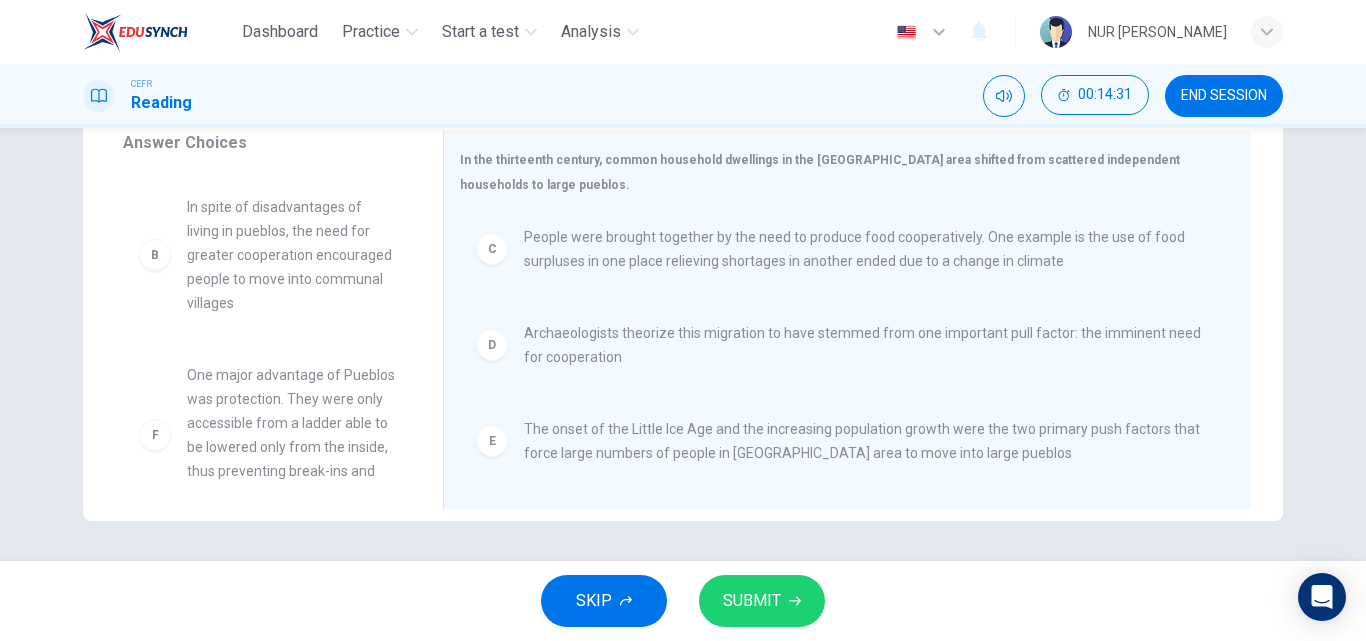 scroll, scrollTop: 4, scrollLeft: 0, axis: vertical 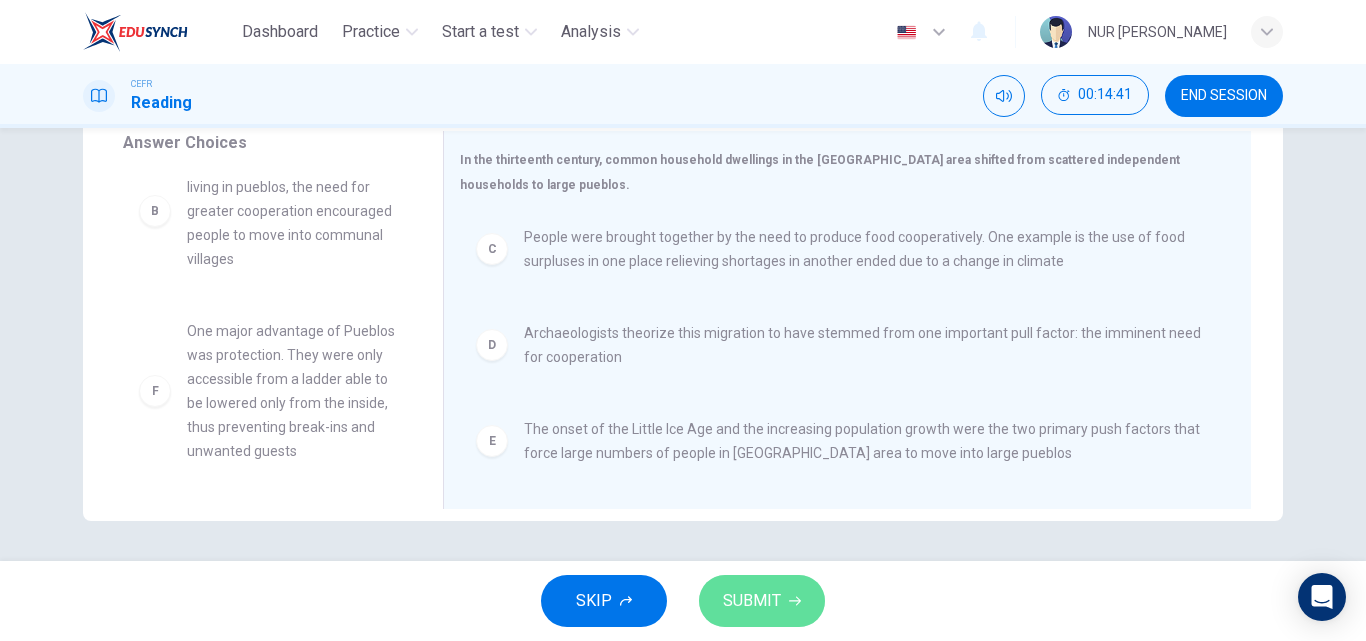 click on "SUBMIT" at bounding box center [752, 601] 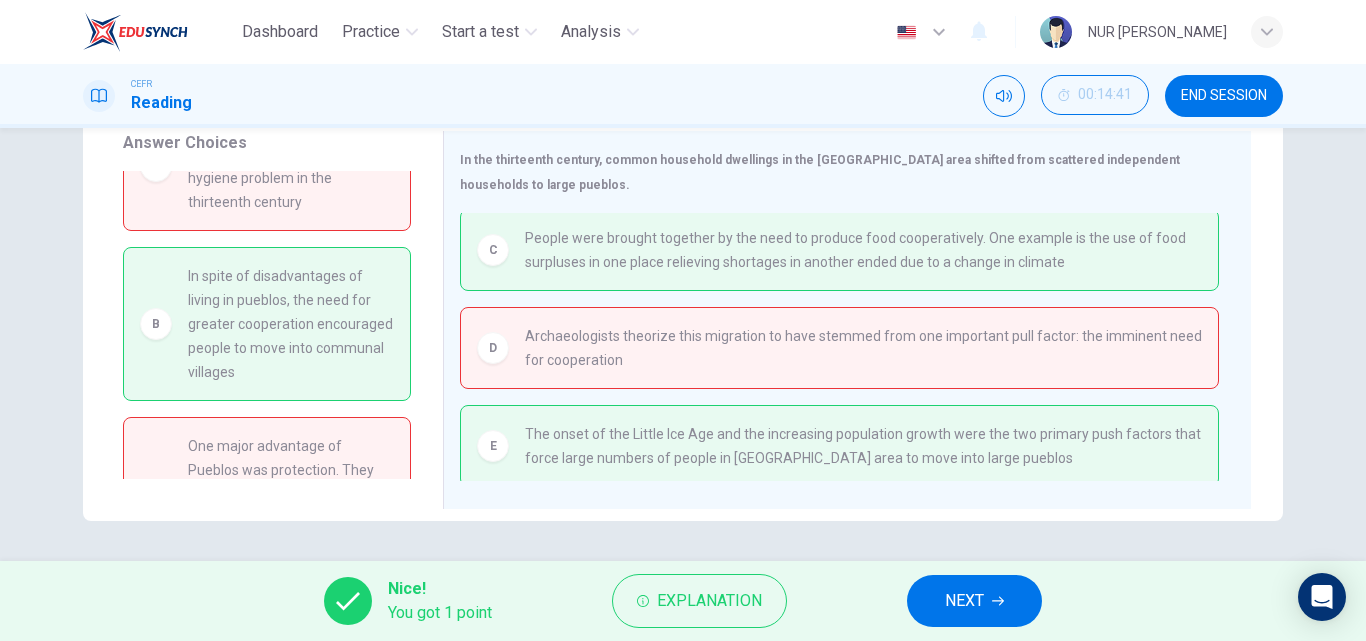 scroll, scrollTop: 62, scrollLeft: 0, axis: vertical 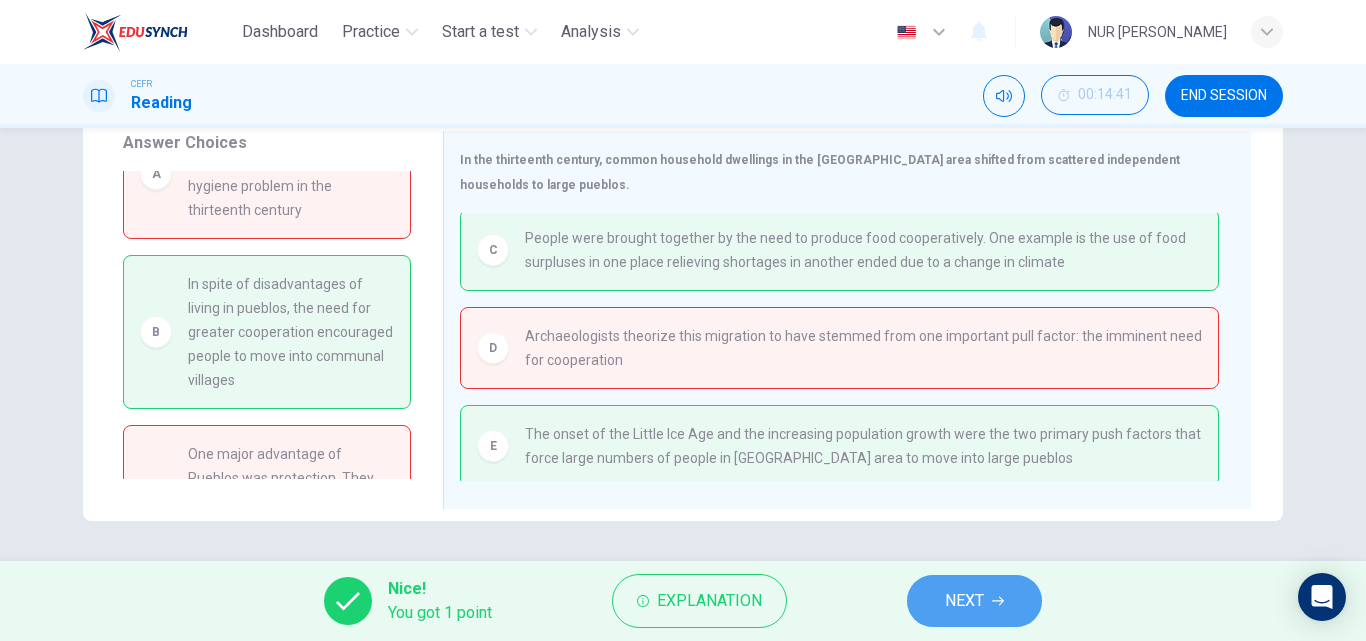 click on "NEXT" at bounding box center (964, 601) 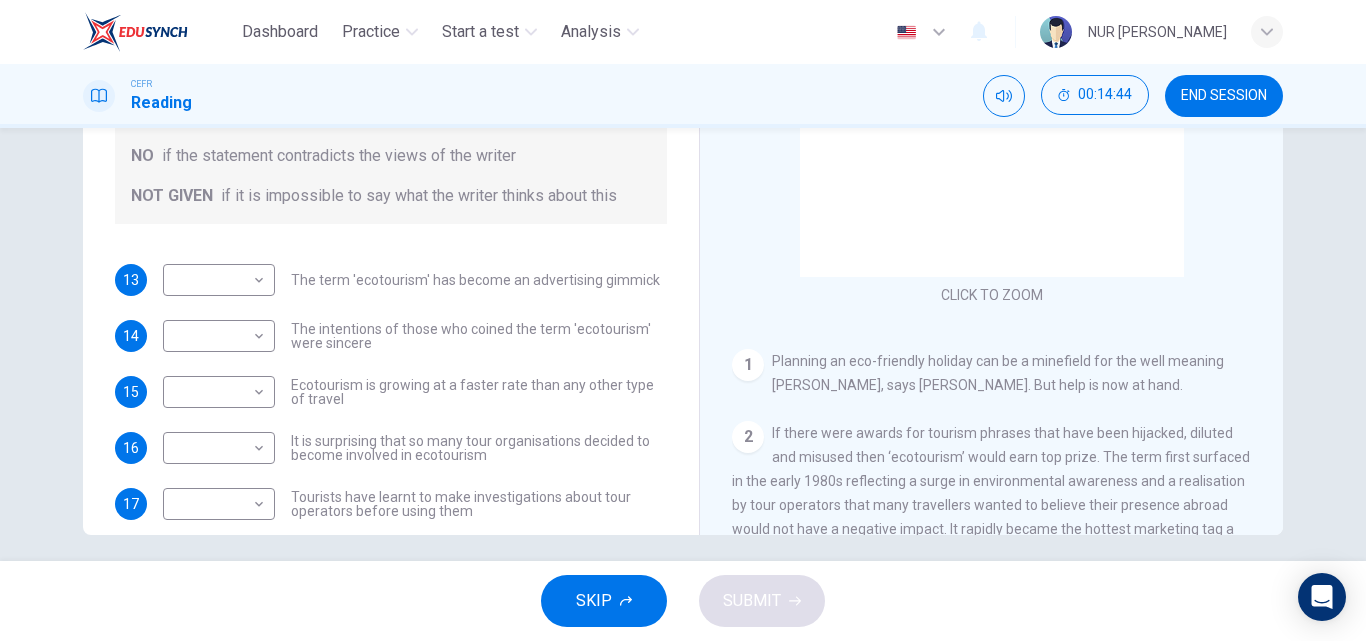scroll, scrollTop: 342, scrollLeft: 0, axis: vertical 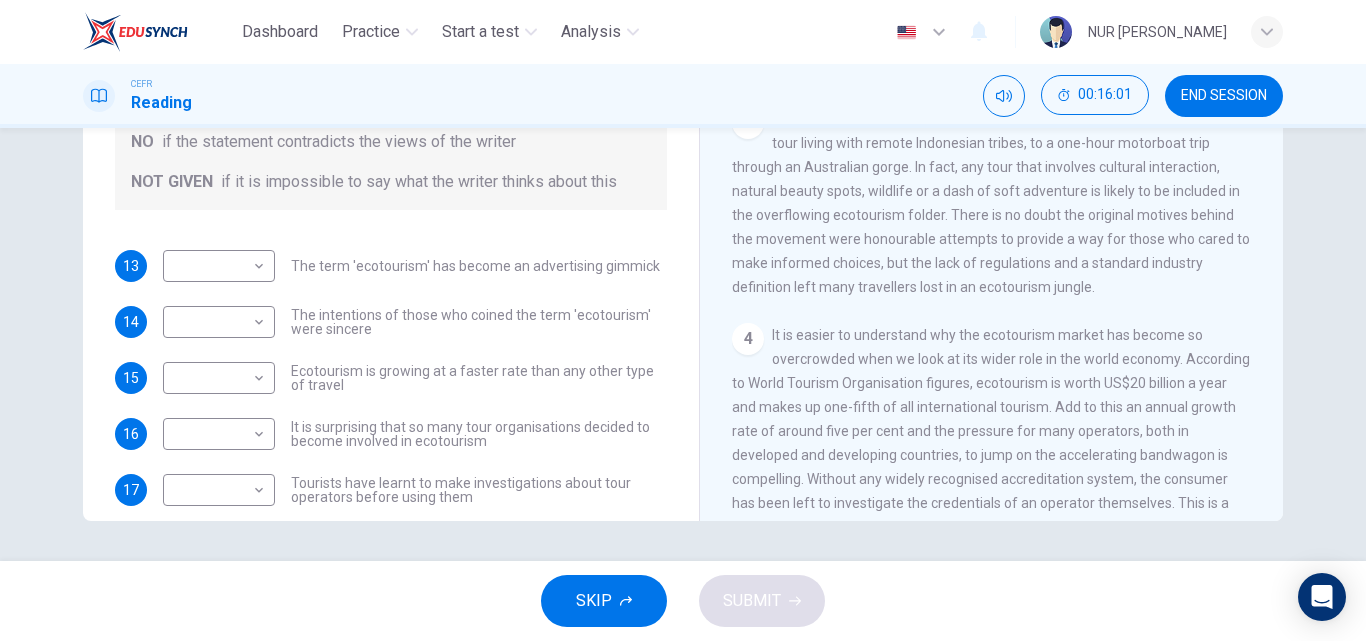 click on "Questions 13 - 18 Do the following statements agree with the information given in the Reading Passage ?
In the boxes below write YES if the statement agrees with the views of the writer NO if the statement contradicts the views of the writer NOT GIVEN if it is impossible to say what the writer thinks about this 13 ​ ​ The term 'ecotourism' has become an advertising gimmick 14 ​ ​ The intentions of those who coined the term 'ecotourism' were sincere 15 ​ ​ Ecotourism is growing at a faster rate than any other type of travel 16 ​ ​ It is surprising that so many tour organisations decided to become involved in ecotourism 17 ​ ​ Tourists have learnt to make investigations about tour operators before using them 18 ​ ​ Tourists have had bad experiences on ecotour holidays It's Eco-logical CLICK TO ZOOM Click to Zoom 1 Planning an eco-friendly holiday can be a minefield for the well meaning traveller, says [PERSON_NAME]. But help is now at hand. 2 3 4 5 6 7 8" at bounding box center [683, 344] 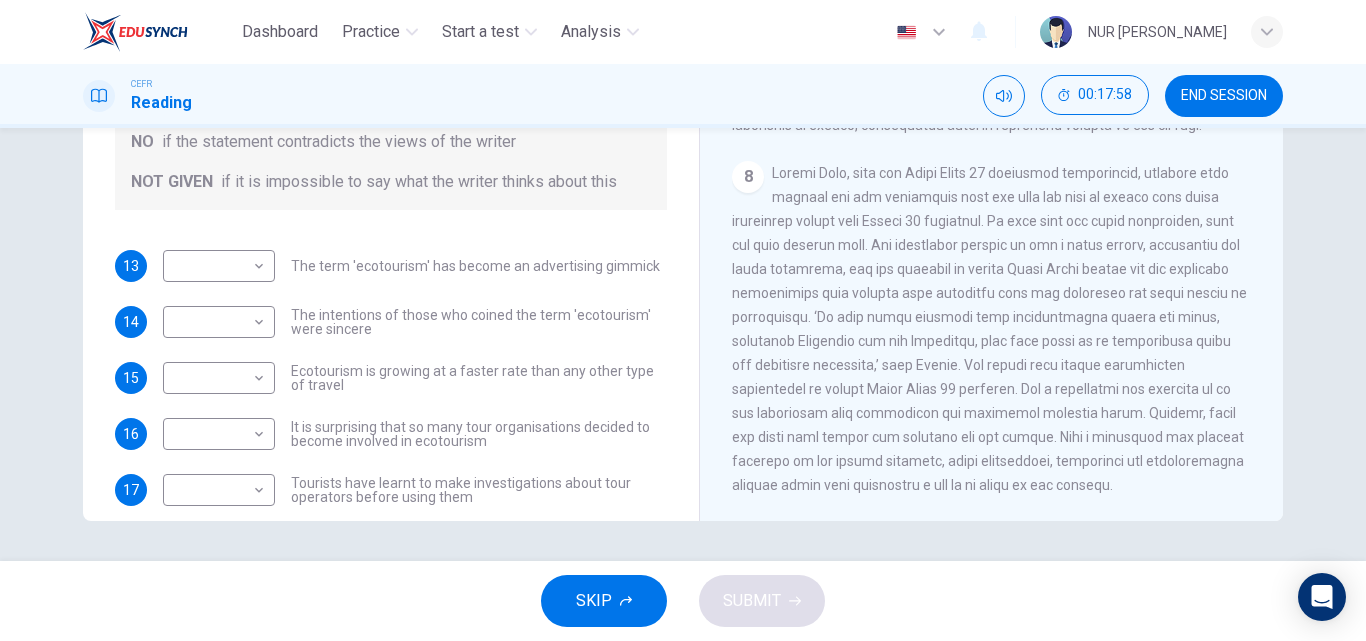scroll, scrollTop: 2056, scrollLeft: 0, axis: vertical 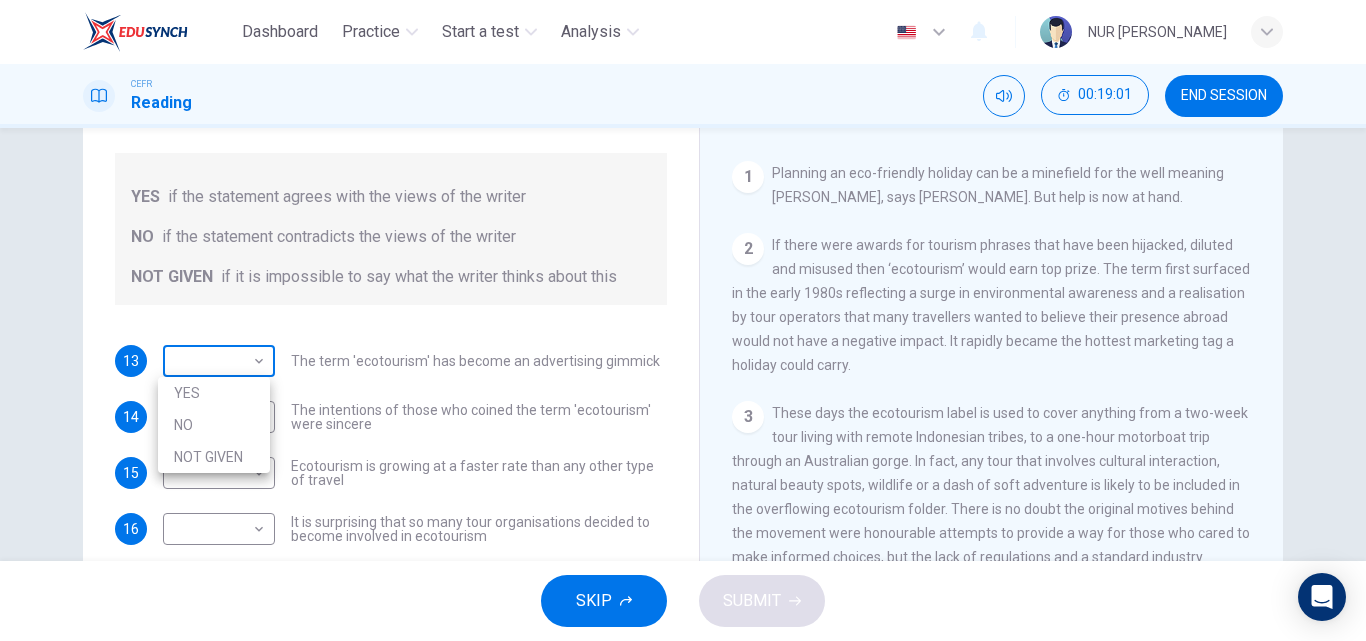 click on "Dashboard Practice Start a test Analysis English en ​ NUR [PERSON_NAME] CEFR Reading 00:19:01 END SESSION Questions 13 - 18 Do the following statements agree with the information given in the Reading Passage ?
In the boxes below write YES if the statement agrees with the views of the writer NO if the statement contradicts the views of the writer NOT GIVEN if it is impossible to say what the writer thinks about this 13 ​ ​ The term 'ecotourism' has become an advertising gimmick 14 ​ ​ The intentions of those who coined the term 'ecotourism' were sincere 15 ​ ​ Ecotourism is growing at a faster rate than any other type of travel 16 ​ ​ It is surprising that so many tour organisations decided to become involved in ecotourism 17 ​ ​ Tourists have learnt to make investigations about tour operators before using them 18 ​ ​ Tourists have had bad experiences on ecotour holidays It's Eco-logical CLICK TO ZOOM Click to Zoom 1 2 3 4 5 6 7 8 SKIP SUBMIT
Dashboard Practice 2025" at bounding box center (683, 320) 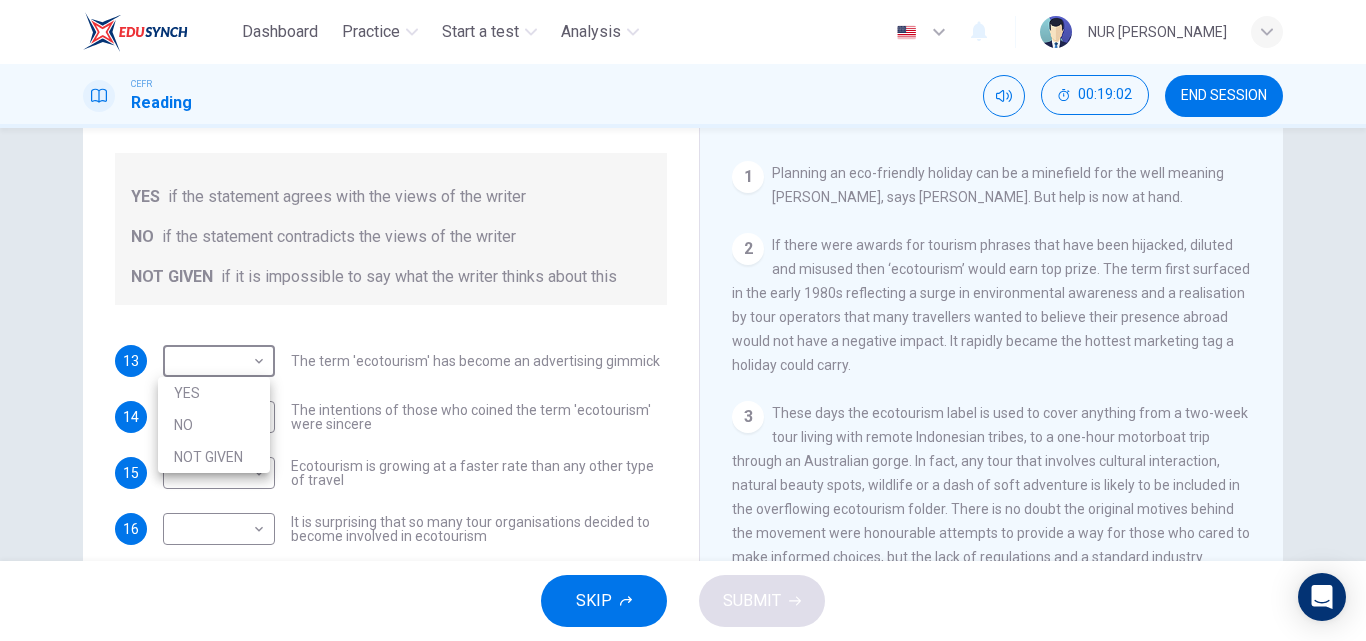 click on "YES" at bounding box center (214, 393) 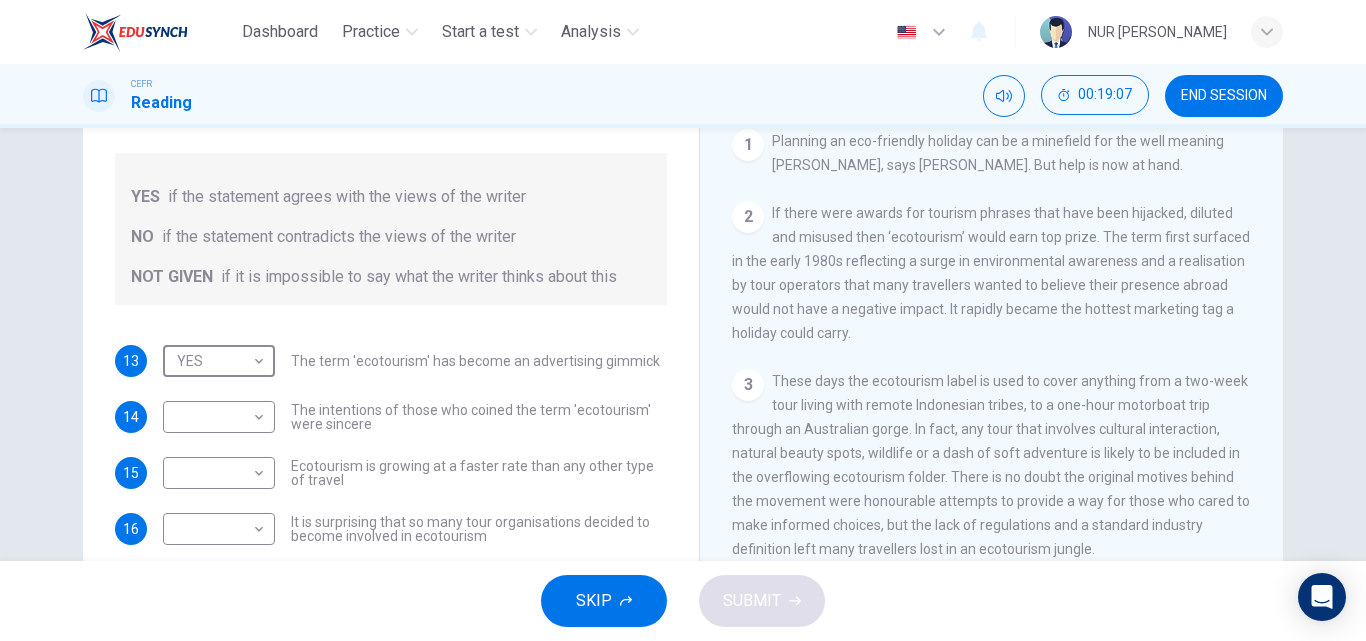 scroll, scrollTop: 302, scrollLeft: 0, axis: vertical 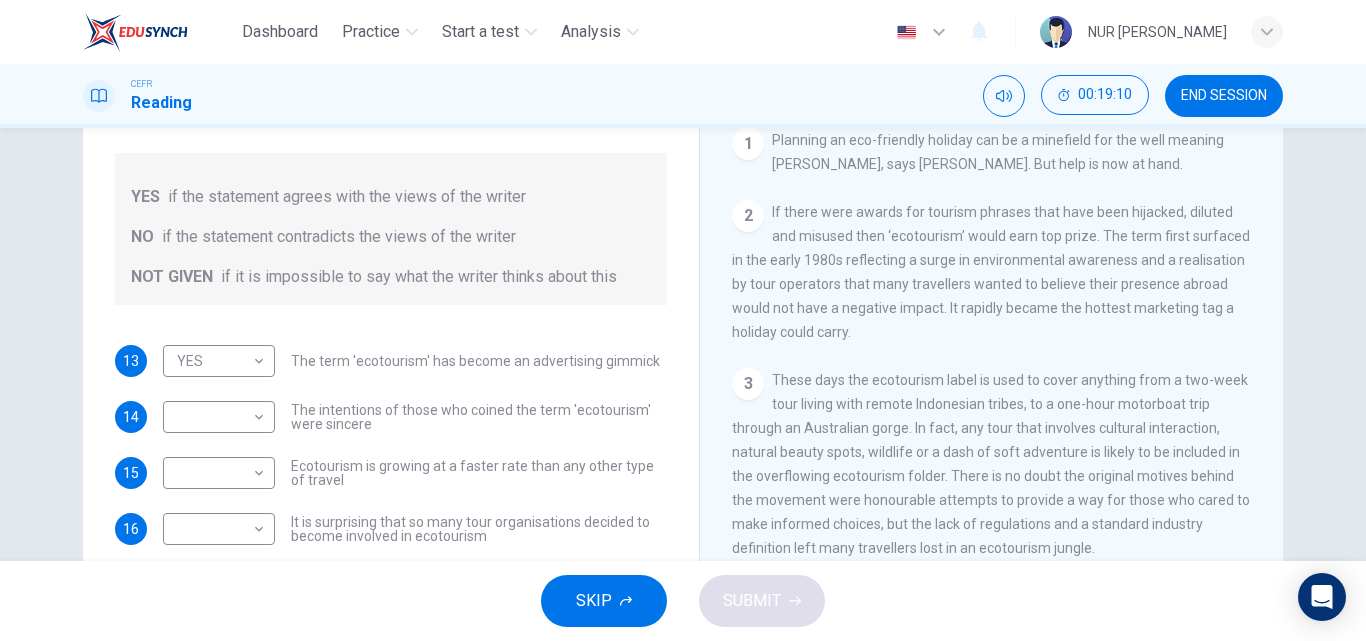 drag, startPoint x: 929, startPoint y: 401, endPoint x: 983, endPoint y: 427, distance: 59.933296 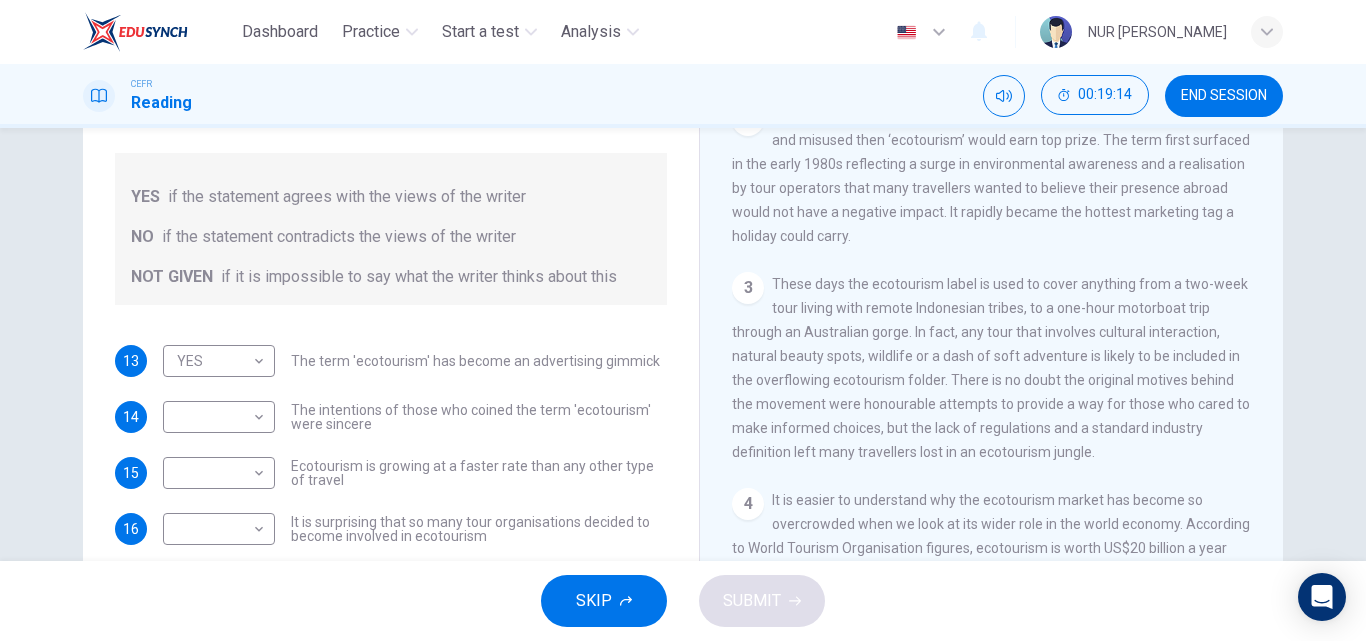 scroll, scrollTop: 401, scrollLeft: 0, axis: vertical 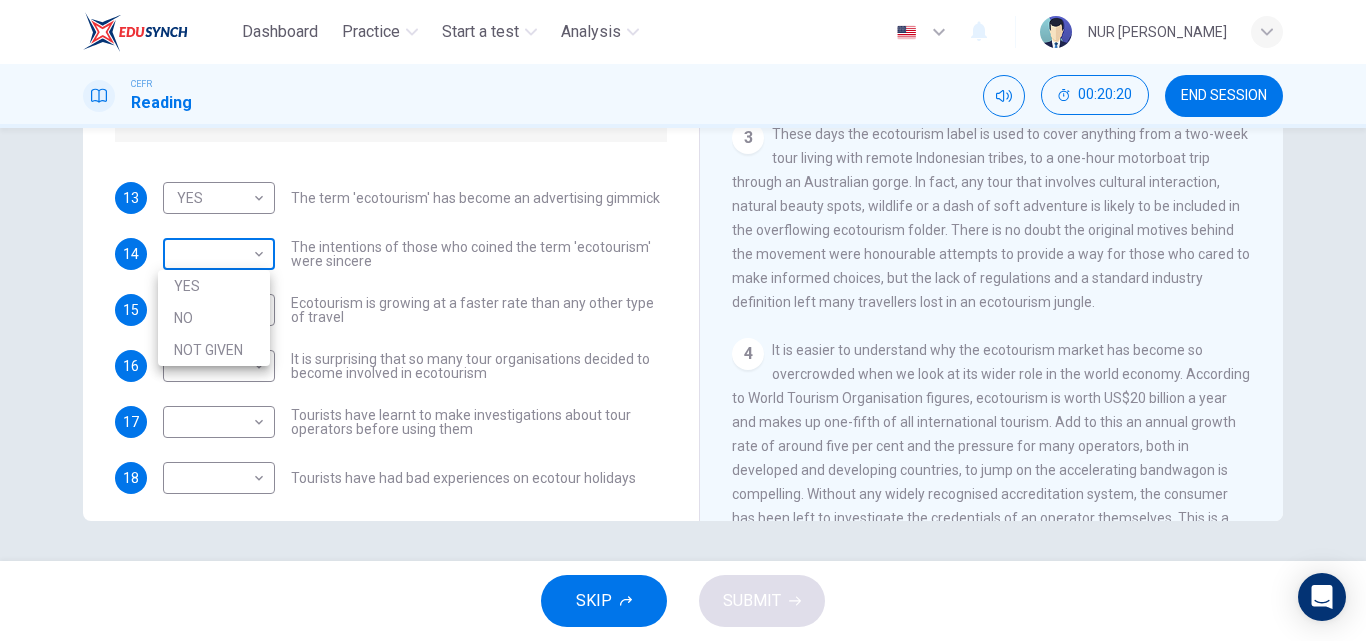click on "Dashboard Practice Start a test Analysis English en ​ NUR [PERSON_NAME] CEFR Reading 00:20:20 END SESSION Questions 13 - 18 Do the following statements agree with the information given in the Reading Passage ?
In the boxes below write YES if the statement agrees with the views of the writer NO if the statement contradicts the views of the writer NOT GIVEN if it is impossible to say what the writer thinks about this 13 YES YES ​ The term 'ecotourism' has become an advertising gimmick 14 ​ ​ The intentions of those who coined the term 'ecotourism' were sincere 15 ​ ​ Ecotourism is growing at a faster rate than any other type of travel 16 ​ ​ It is surprising that so many tour organisations decided to become involved in ecotourism 17 ​ ​ Tourists have learnt to make investigations about tour operators before using them 18 ​ ​ Tourists have had bad experiences on ecotour holidays It's Eco-logical CLICK TO ZOOM Click to Zoom 1 2 3 4 5 6 7 8 SKIP SUBMIT
Dashboard Practice" at bounding box center (683, 320) 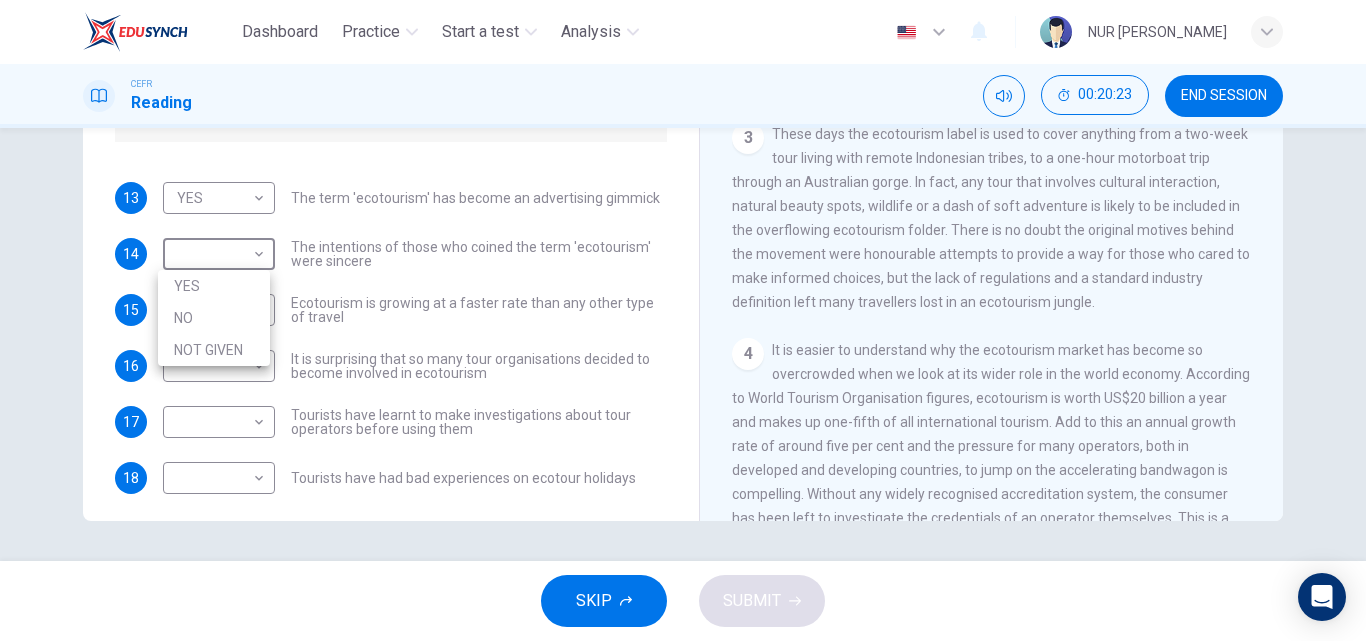 click on "NO" at bounding box center (214, 318) 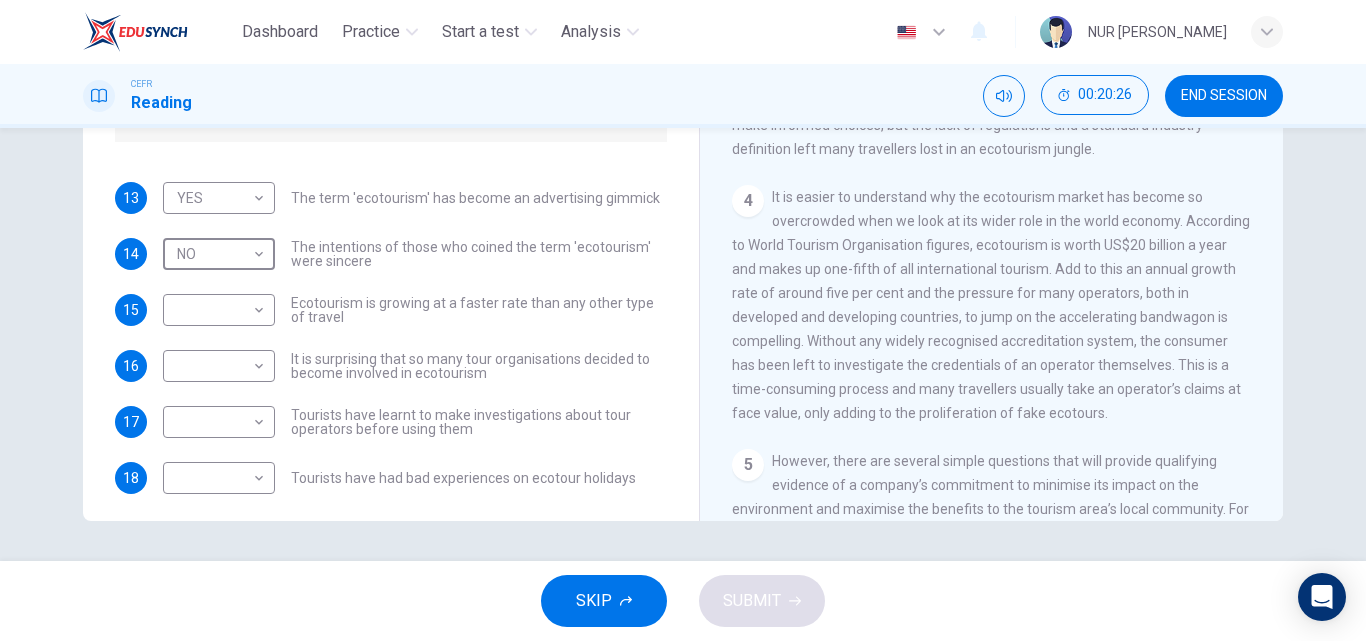 scroll, scrollTop: 607, scrollLeft: 0, axis: vertical 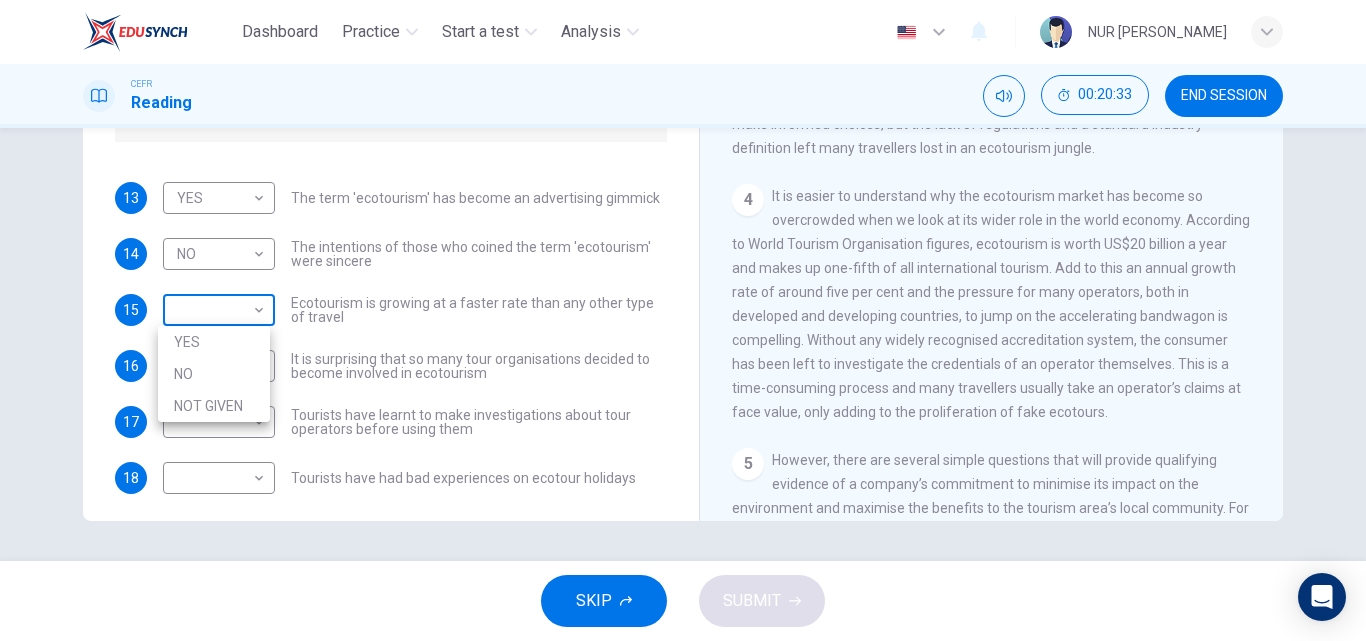 click on "Dashboard Practice Start a test Analysis English en ​ NUR [PERSON_NAME] CEFR Reading 00:20:33 END SESSION Questions 13 - 18 Do the following statements agree with the information given in the Reading Passage ?
In the boxes below write YES if the statement agrees with the views of the writer NO if the statement contradicts the views of the writer NOT GIVEN if it is impossible to say what the writer thinks about this 13 YES YES ​ The term 'ecotourism' has become an advertising gimmick 14 NO NO ​ The intentions of those who coined the term 'ecotourism' were sincere 15 ​ ​ Ecotourism is growing at a faster rate than any other type of travel 16 ​ ​ It is surprising that so many tour organisations decided to become involved in ecotourism 17 ​ ​ Tourists have learnt to make investigations about tour operators before using them 18 ​ ​ Tourists have had bad experiences on ecotour holidays It's Eco-logical CLICK TO ZOOM Click to Zoom 1 2 3 4 5 6 7 8 SKIP SUBMIT
Dashboard Practice" at bounding box center (683, 320) 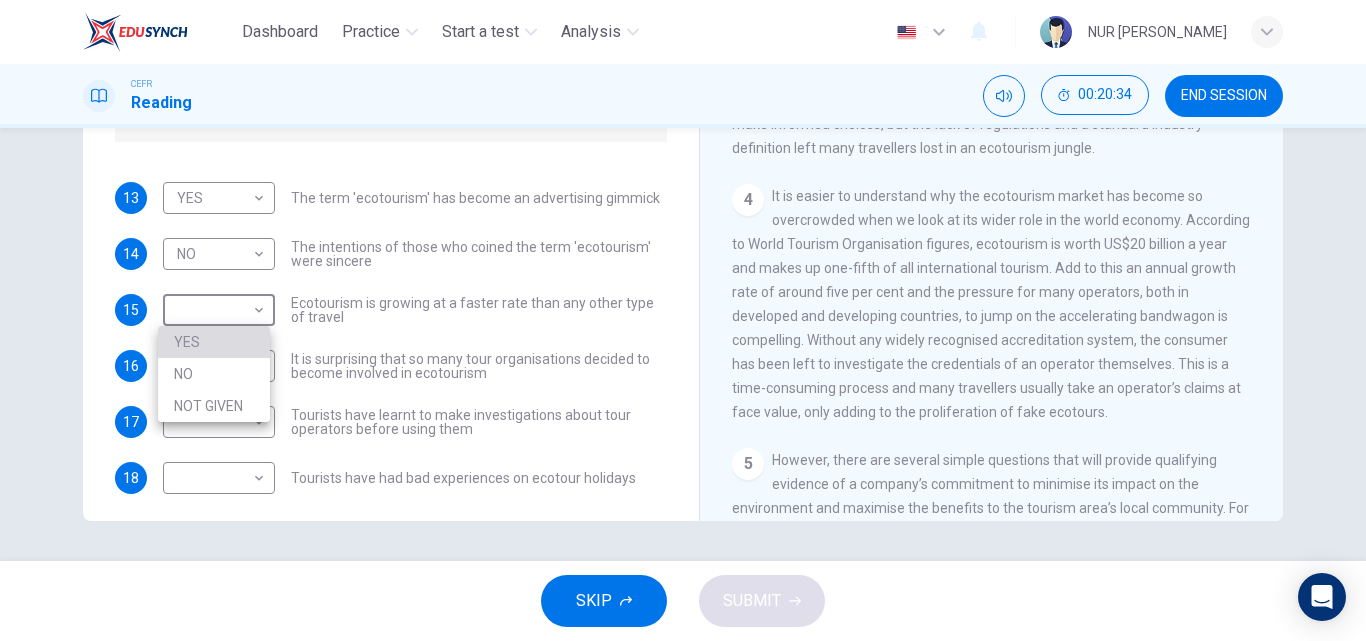 click on "YES" at bounding box center (214, 342) 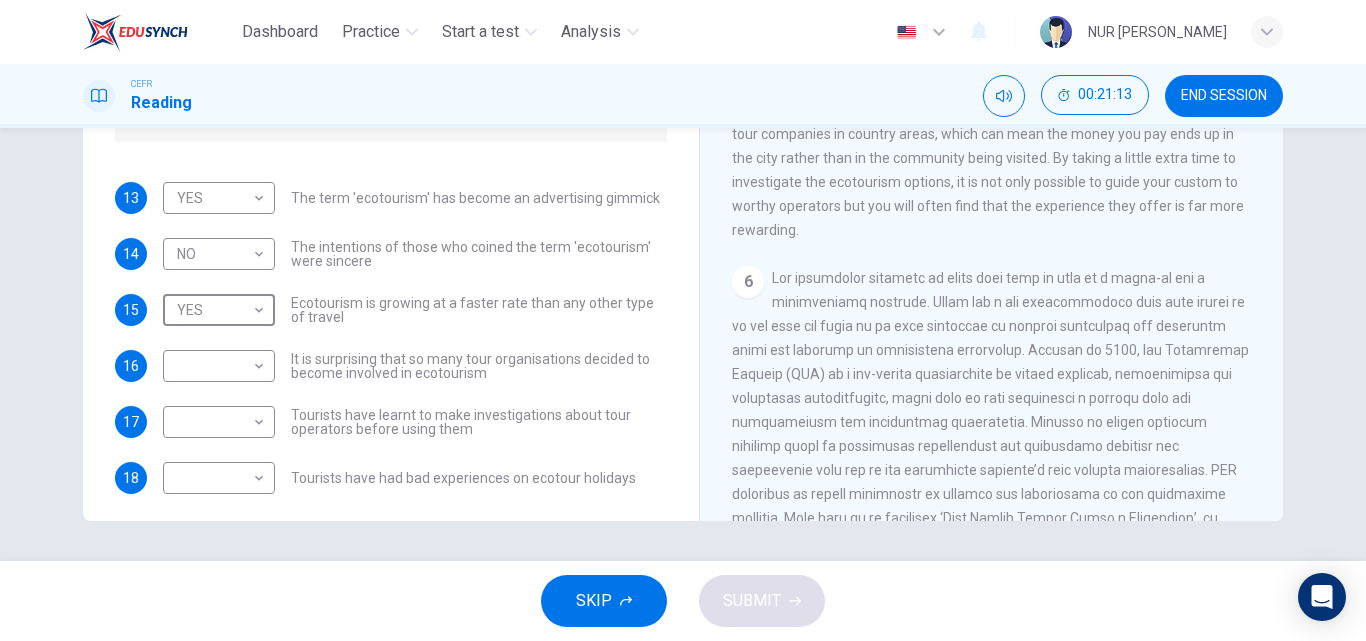 scroll, scrollTop: 1079, scrollLeft: 0, axis: vertical 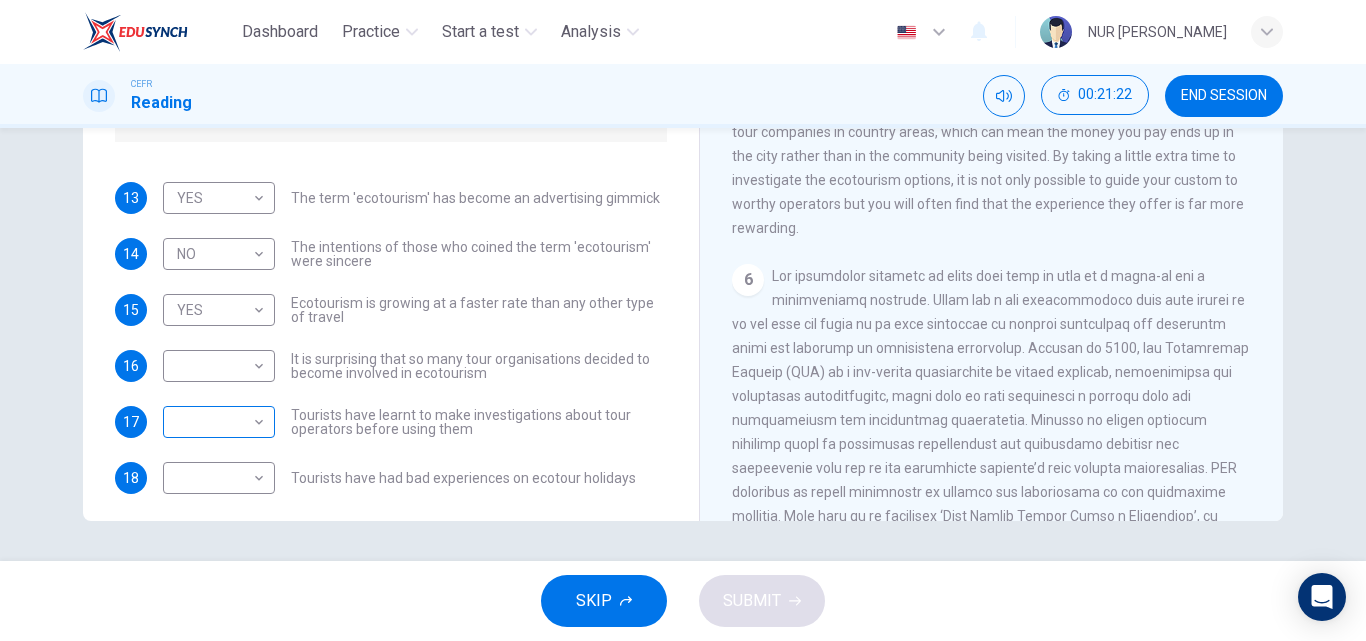 click on "​ ​" at bounding box center [219, 422] 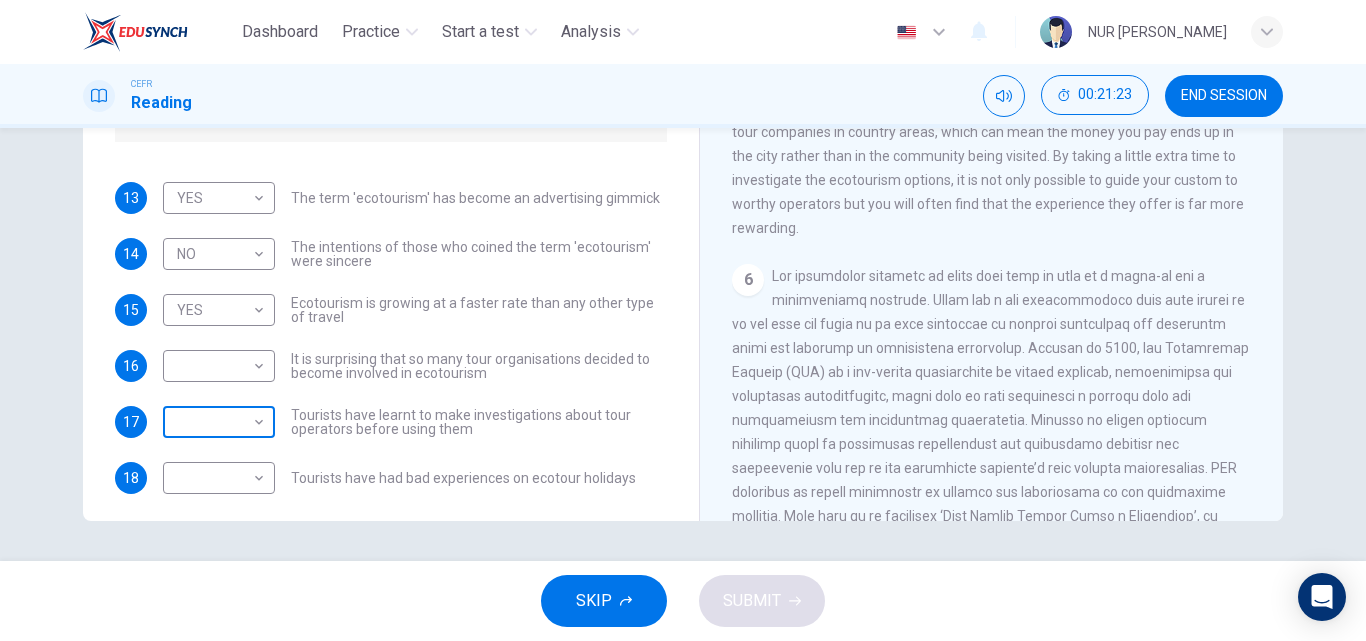 click on "Dashboard Practice Start a test Analysis English en ​ NUR [PERSON_NAME] CEFR Reading 00:21:23 END SESSION Questions 13 - 18 Do the following statements agree with the information given in the Reading Passage ?
In the boxes below write YES if the statement agrees with the views of the writer NO if the statement contradicts the views of the writer NOT GIVEN if it is impossible to say what the writer thinks about this 13 YES YES ​ The term 'ecotourism' has become an advertising gimmick 14 NO NO ​ The intentions of those who coined the term 'ecotourism' were sincere 15 YES YES ​ Ecotourism is growing at a faster rate than any other type of travel 16 ​ ​ It is surprising that so many tour organisations decided to become involved in ecotourism 17 ​ ​ Tourists have learnt to make investigations about tour operators before using them 18 ​ ​ Tourists have had bad experiences on ecotour holidays It's Eco-logical CLICK TO ZOOM Click to Zoom 1 2 3 4 5 6 7 8 SKIP SUBMIT
Dashboard 2025" at bounding box center (683, 320) 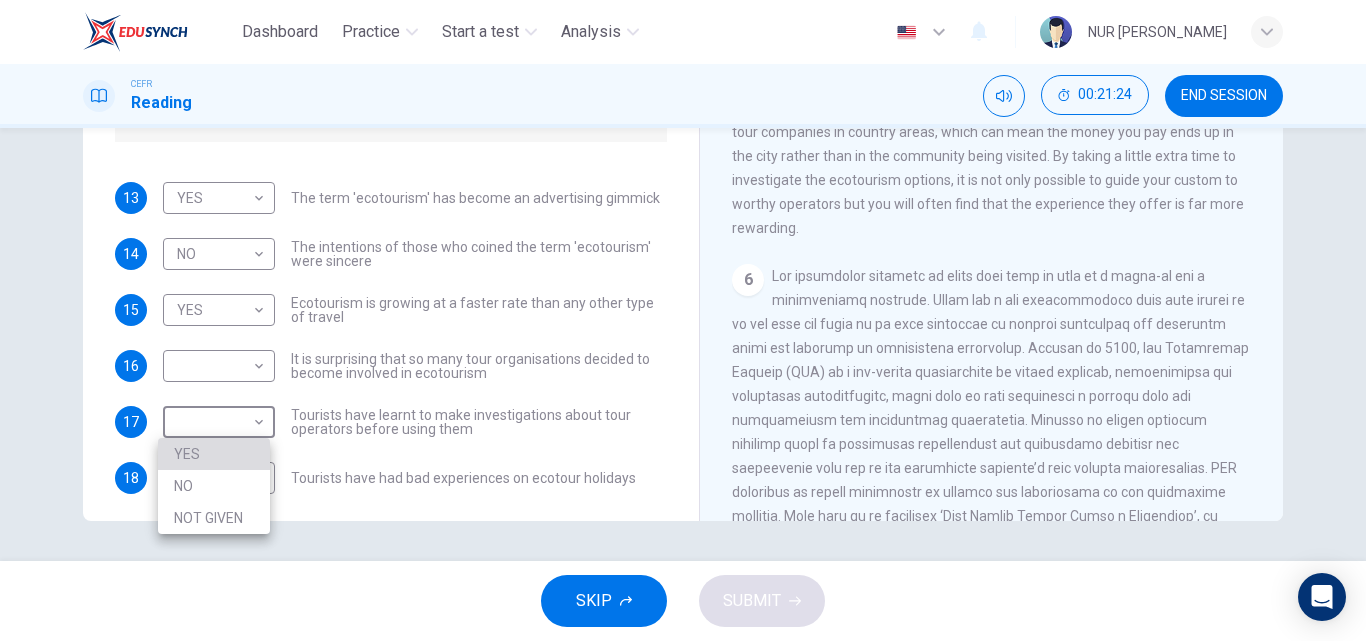 click on "YES" at bounding box center (214, 454) 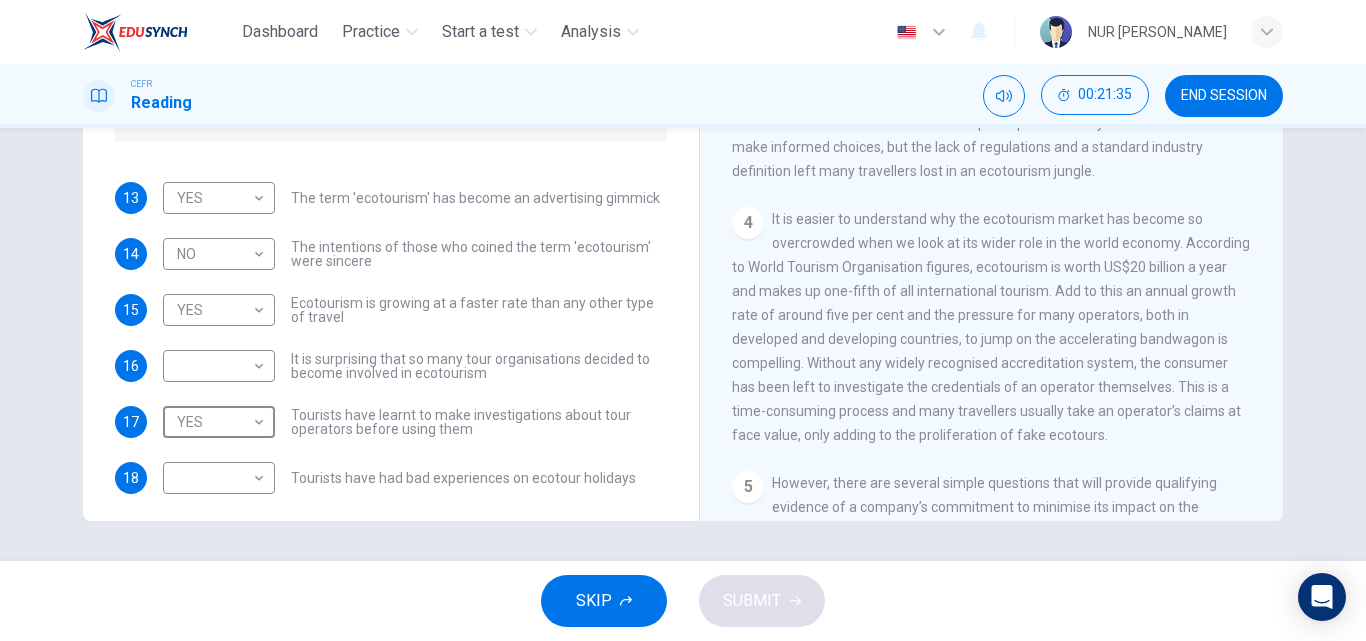 scroll, scrollTop: 578, scrollLeft: 0, axis: vertical 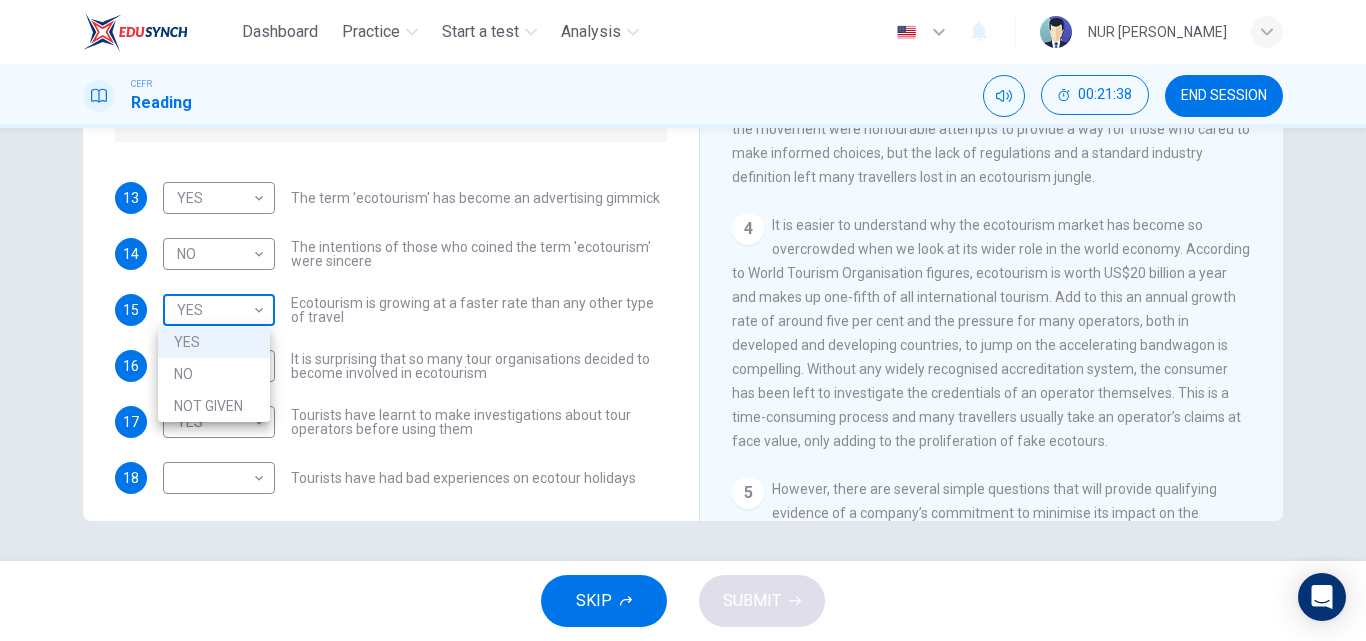 click on "Dashboard Practice Start a test Analysis English en ​ NUR [PERSON_NAME] CEFR Reading 00:21:38 END SESSION Questions 13 - 18 Do the following statements agree with the information given in the Reading Passage ?
In the boxes below write YES if the statement agrees with the views of the writer NO if the statement contradicts the views of the writer NOT GIVEN if it is impossible to say what the writer thinks about this 13 YES YES ​ The term 'ecotourism' has become an advertising gimmick 14 NO NO ​ The intentions of those who coined the term 'ecotourism' were sincere 15 YES YES ​ Ecotourism is growing at a faster rate than any other type of travel 16 ​ ​ It is surprising that so many tour organisations decided to become involved in ecotourism 17 YES YES ​ Tourists have learnt to make investigations about tour operators before using them 18 ​ ​ Tourists have had bad experiences on ecotour holidays It's Eco-logical CLICK TO ZOOM Click to Zoom 1 2 3 4 5 6 7 8 SKIP SUBMIT
Dashboard" at bounding box center (683, 320) 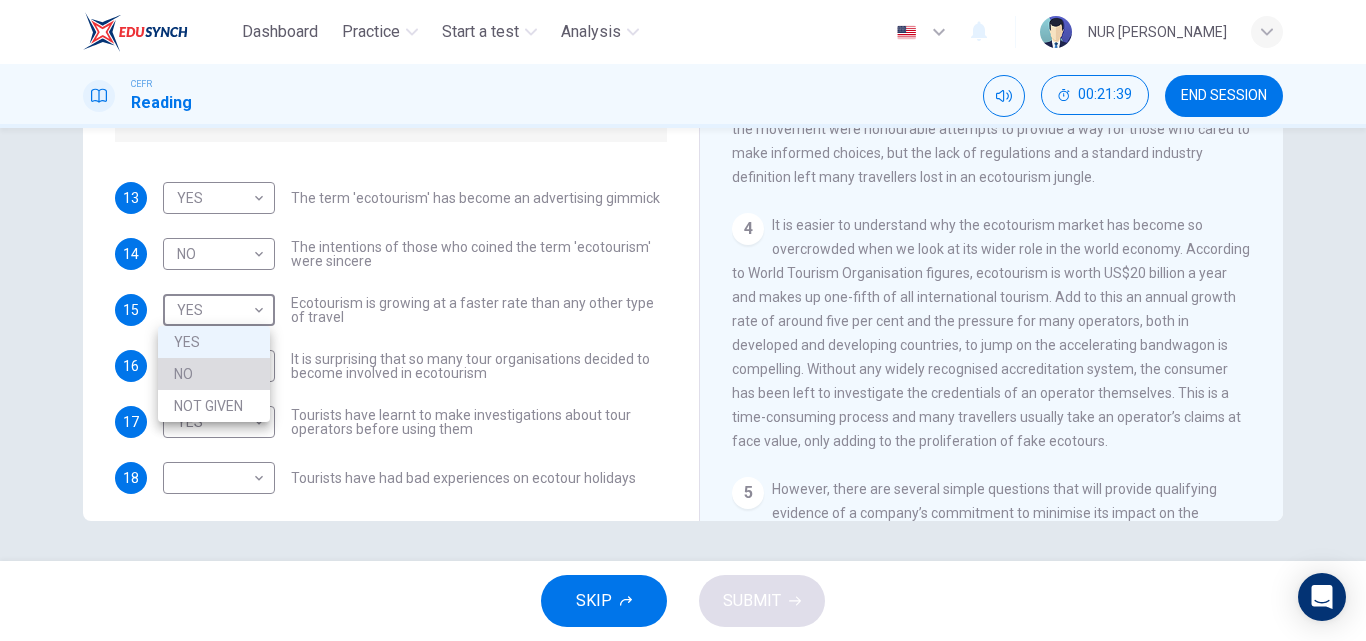 click on "NO" at bounding box center [214, 374] 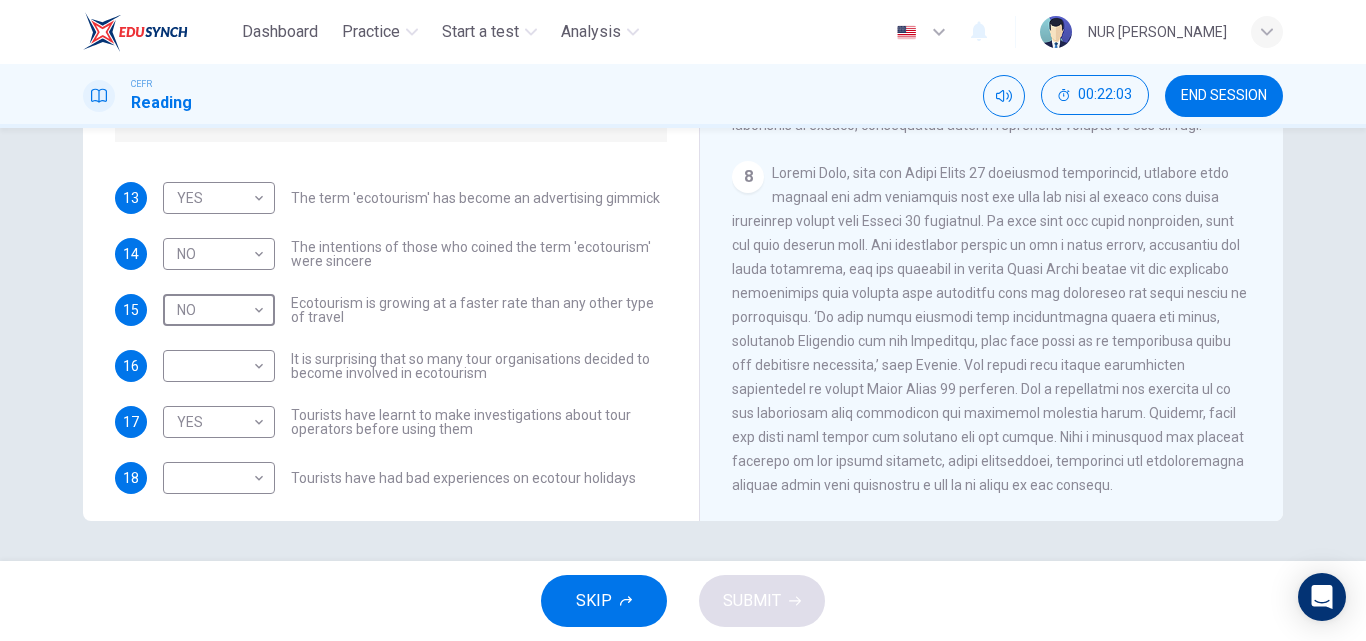 scroll, scrollTop: 2036, scrollLeft: 0, axis: vertical 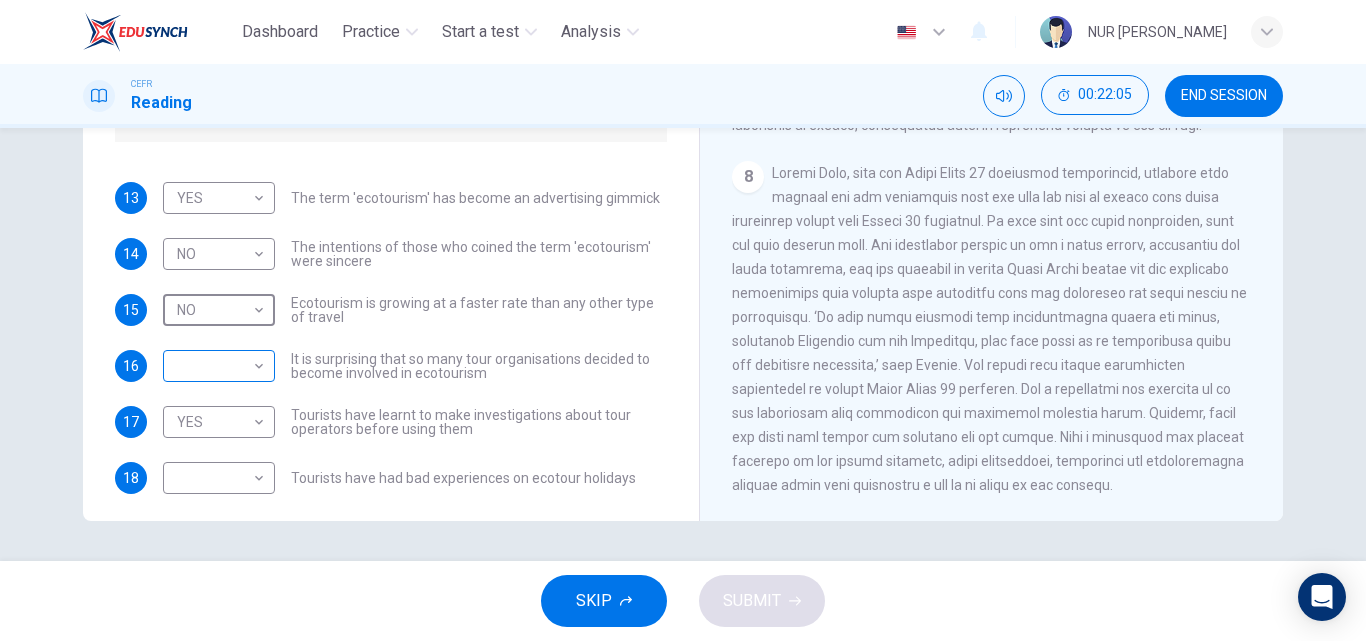 click on "Dashboard Practice Start a test Analysis English en ​ NUR [PERSON_NAME] CEFR Reading 00:22:05 END SESSION Questions 13 - 18 Do the following statements agree with the information given in the Reading Passage ?
In the boxes below write YES if the statement agrees with the views of the writer NO if the statement contradicts the views of the writer NOT GIVEN if it is impossible to say what the writer thinks about this 13 YES YES ​ The term 'ecotourism' has become an advertising gimmick 14 NO NO ​ The intentions of those who coined the term 'ecotourism' were sincere 15 NO NO ​ Ecotourism is growing at a faster rate than any other type of travel 16 ​ ​ It is surprising that so many tour organisations decided to become involved in ecotourism 17 YES YES ​ Tourists have learnt to make investigations about tour operators before using them 18 ​ ​ Tourists have had bad experiences on ecotour holidays It's Eco-logical CLICK TO ZOOM Click to Zoom 1 2 3 4 5 6 7 8 SKIP SUBMIT
Dashboard" at bounding box center [683, 320] 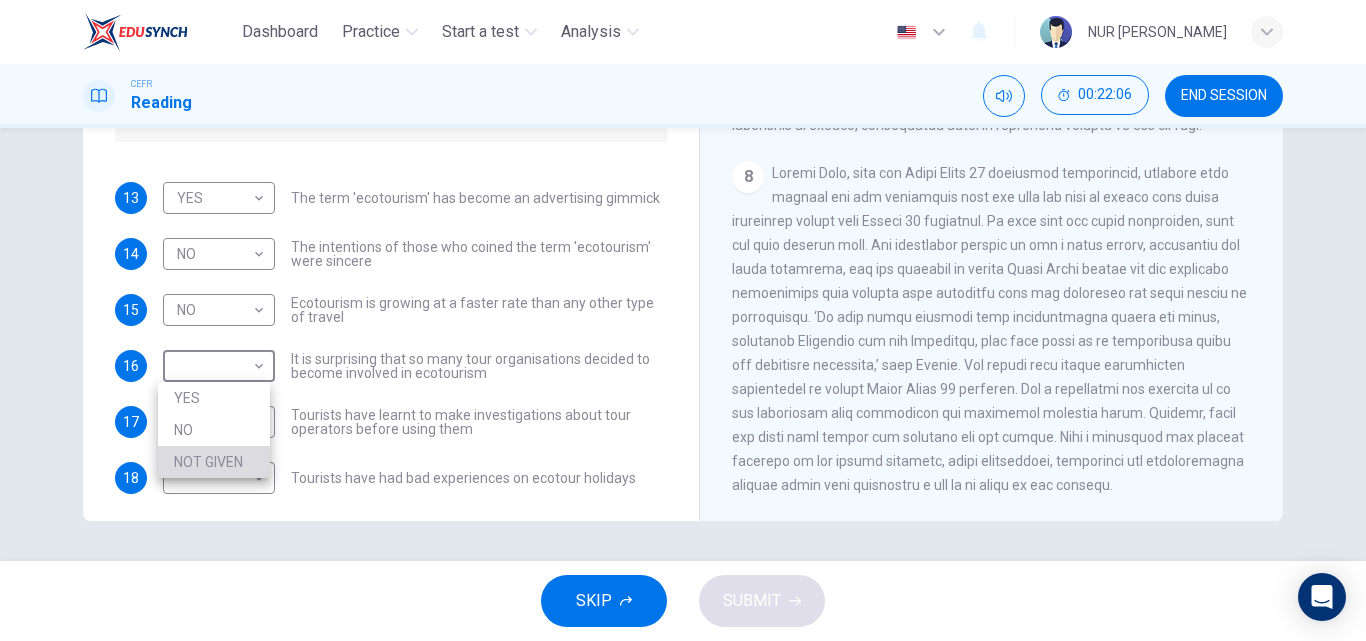 click on "NOT GIVEN" at bounding box center (214, 462) 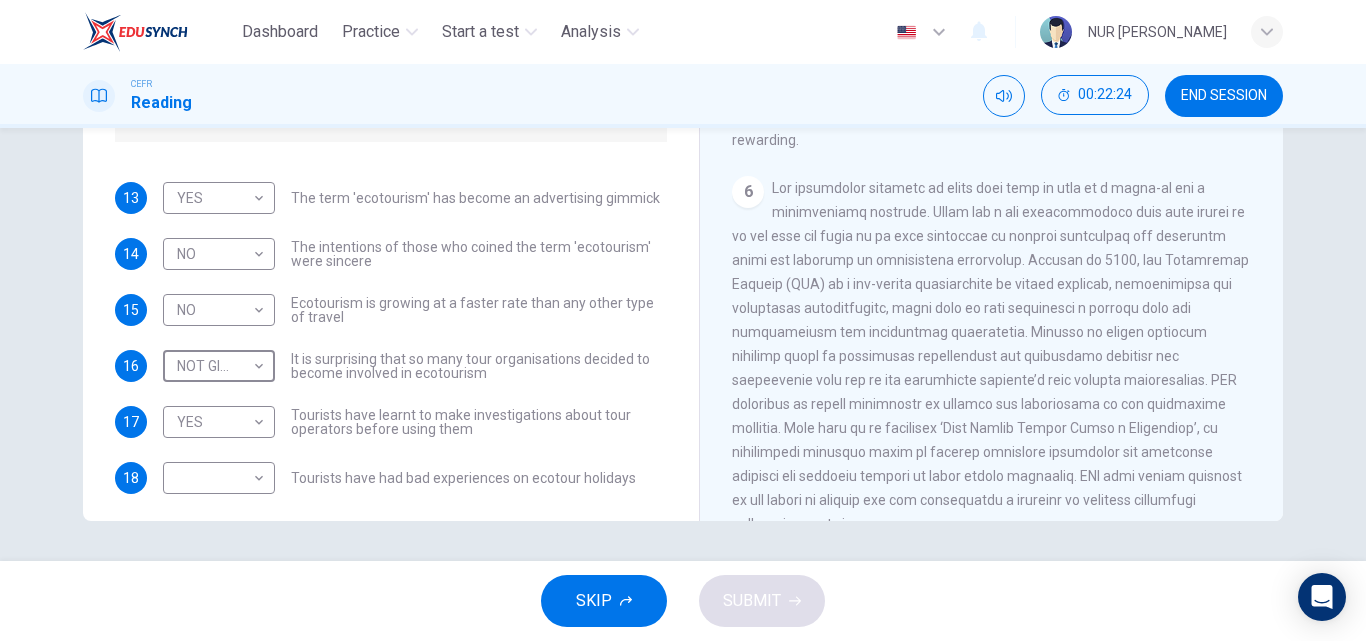 scroll, scrollTop: 1160, scrollLeft: 0, axis: vertical 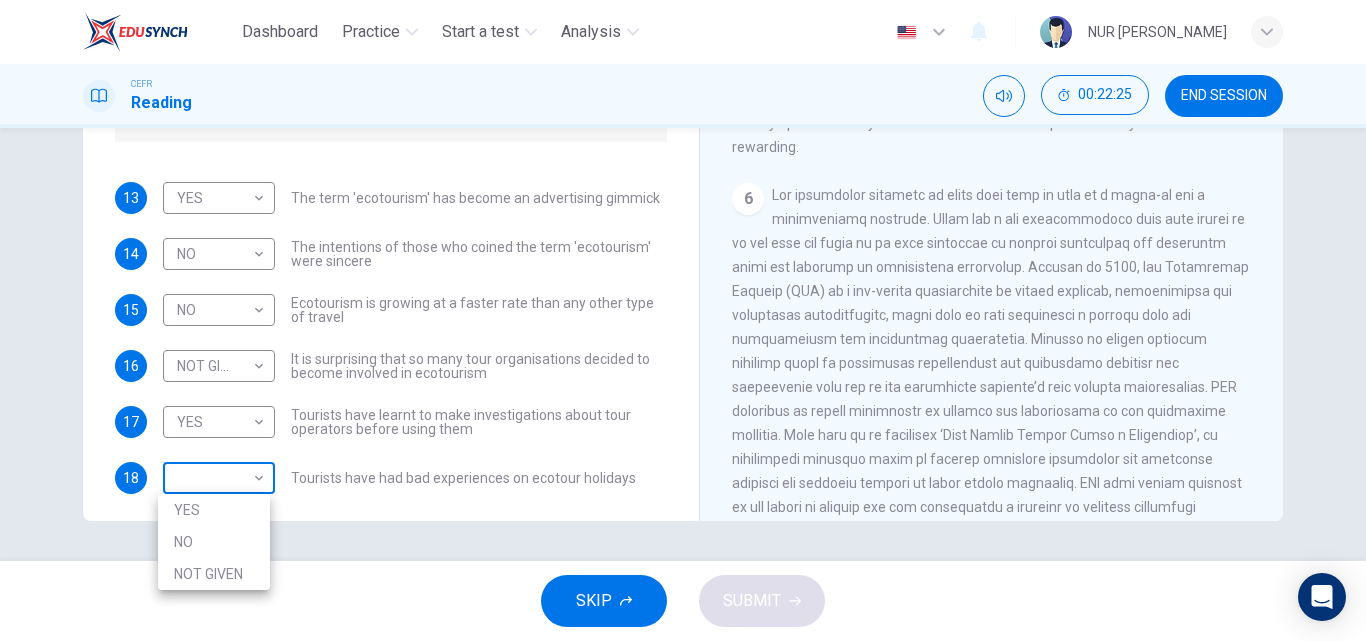 click on "Dashboard Practice Start a test Analysis English en ​ NUR [PERSON_NAME] CEFR Reading 00:22:25 END SESSION Questions 13 - 18 Do the following statements agree with the information given in the Reading Passage ?
In the boxes below write YES if the statement agrees with the views of the writer NO if the statement contradicts the views of the writer NOT GIVEN if it is impossible to say what the writer thinks about this 13 YES YES ​ The term 'ecotourism' has become an advertising gimmick 14 NO NO ​ The intentions of those who coined the term 'ecotourism' were sincere 15 NO NO ​ Ecotourism is growing at a faster rate than any other type of travel 16 NOT GIVEN NOT GIVEN ​ It is surprising that so many tour organisations decided to become involved in ecotourism 17 YES YES ​ Tourists have learnt to make investigations about tour operators before using them 18 ​ ​ Tourists have had bad experiences on ecotour holidays It's Eco-logical CLICK TO ZOOM Click to Zoom 1 2 3 4 5 6 7 8 SKIP SUBMIT" at bounding box center (683, 320) 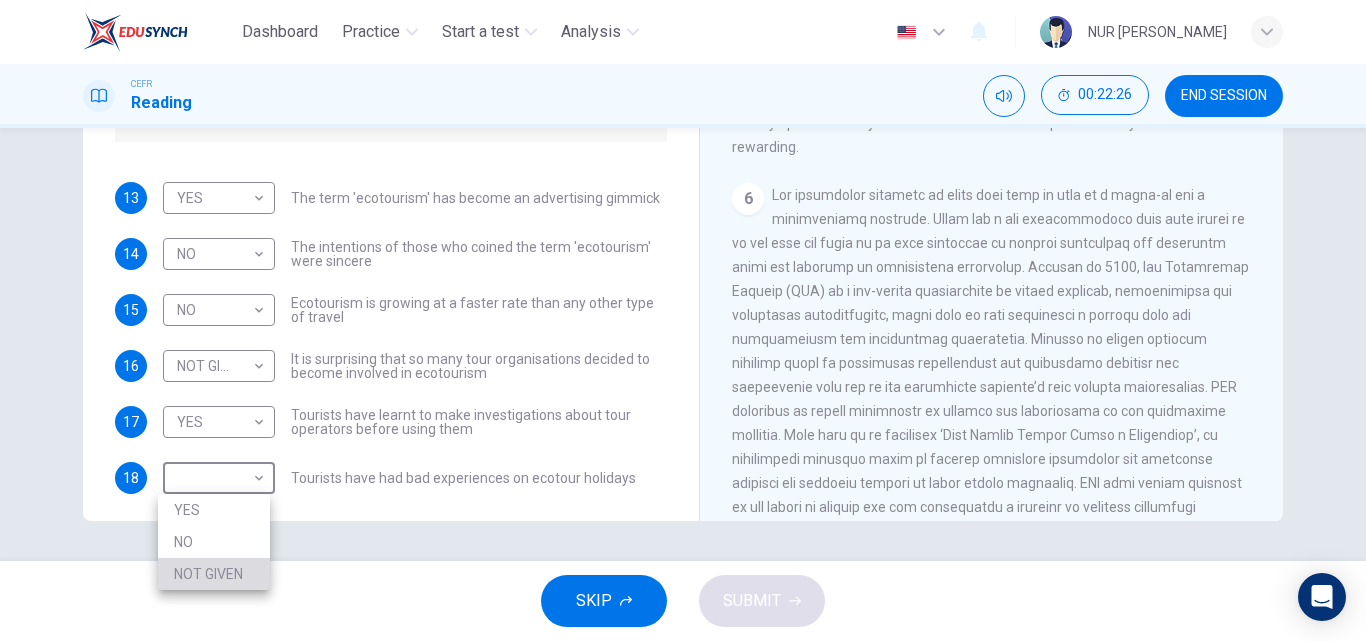 click on "NOT GIVEN" at bounding box center [214, 574] 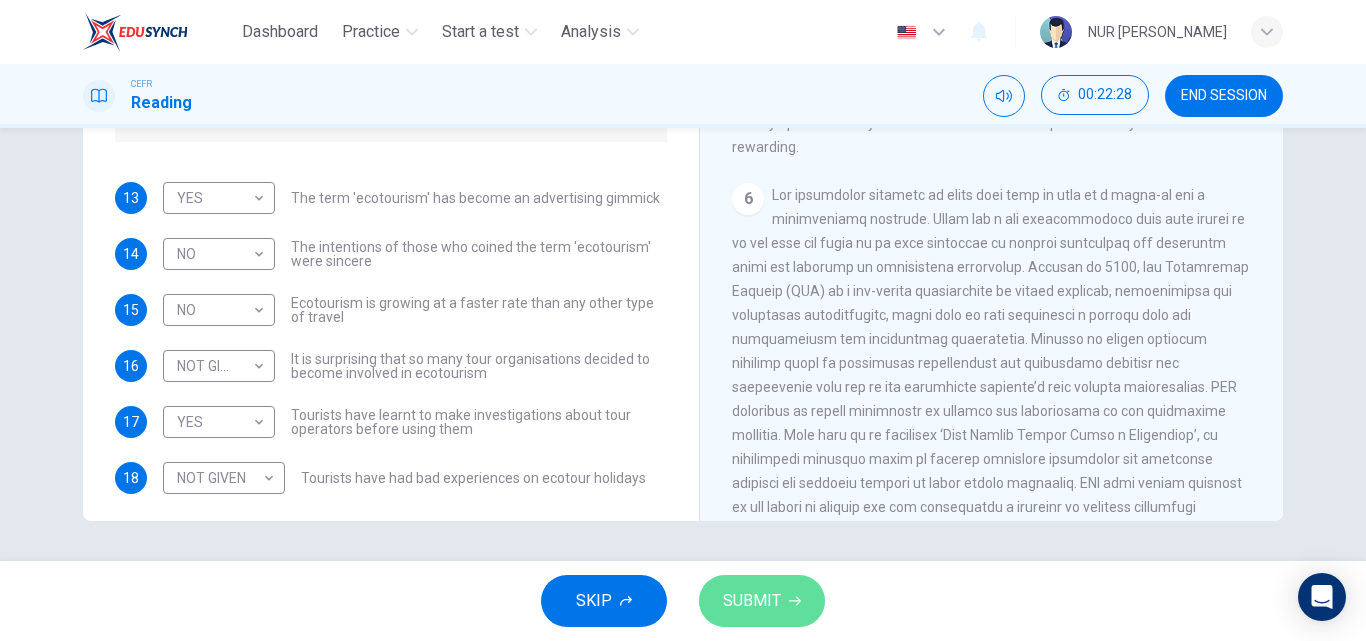 click on "SUBMIT" at bounding box center (752, 601) 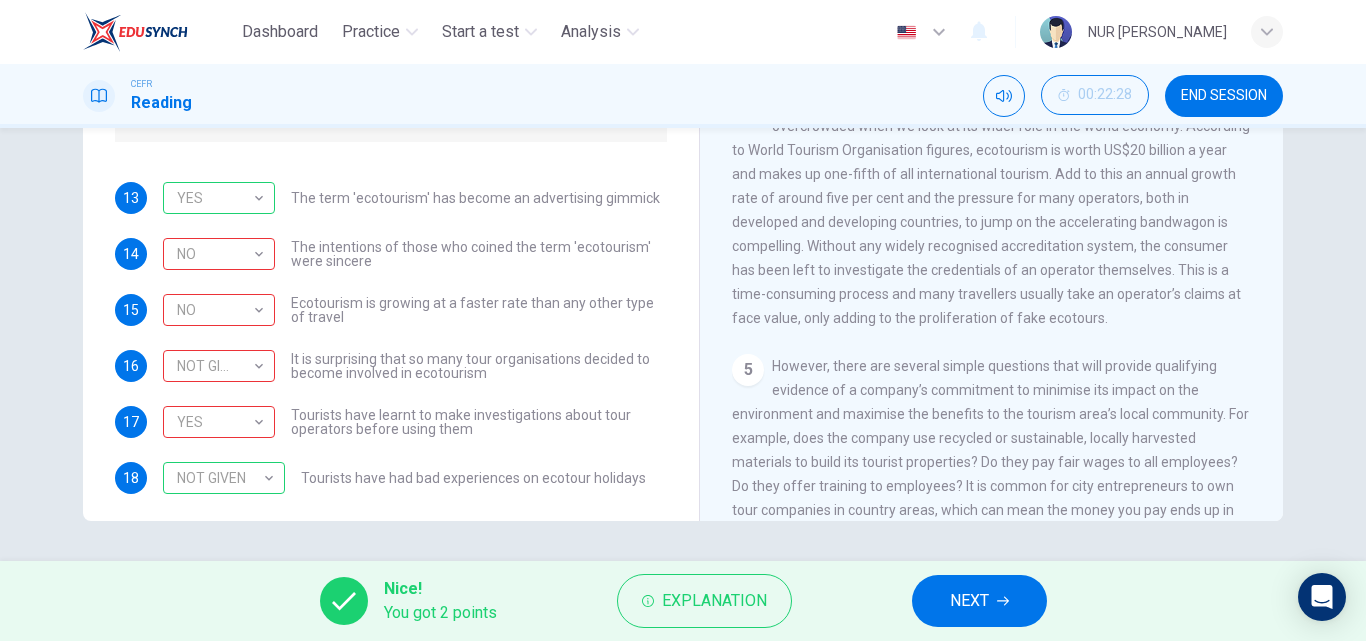 scroll, scrollTop: 687, scrollLeft: 0, axis: vertical 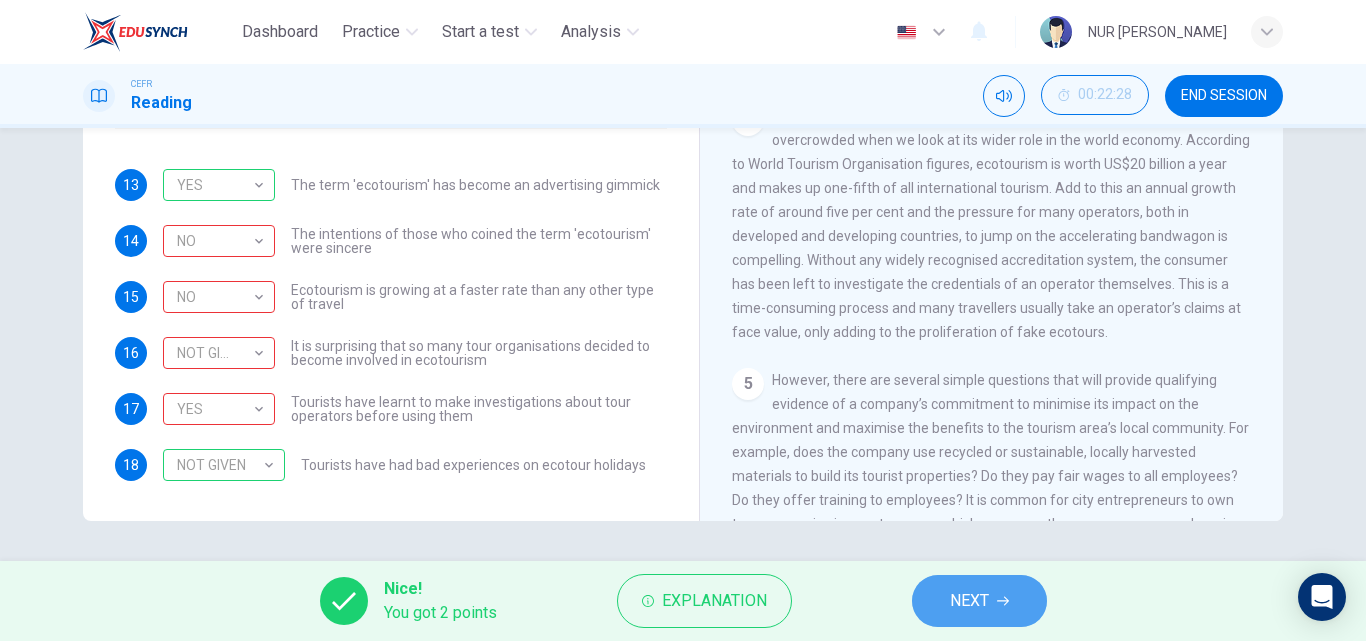 click on "NEXT" at bounding box center (969, 601) 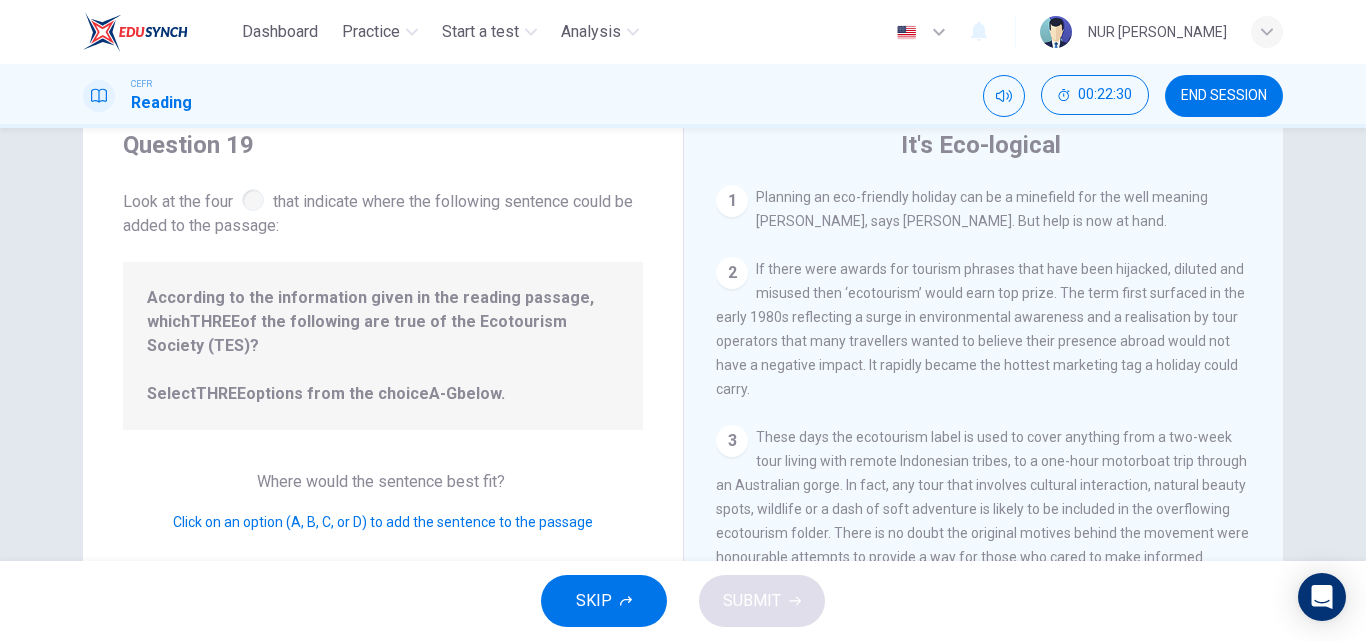 scroll, scrollTop: 70, scrollLeft: 0, axis: vertical 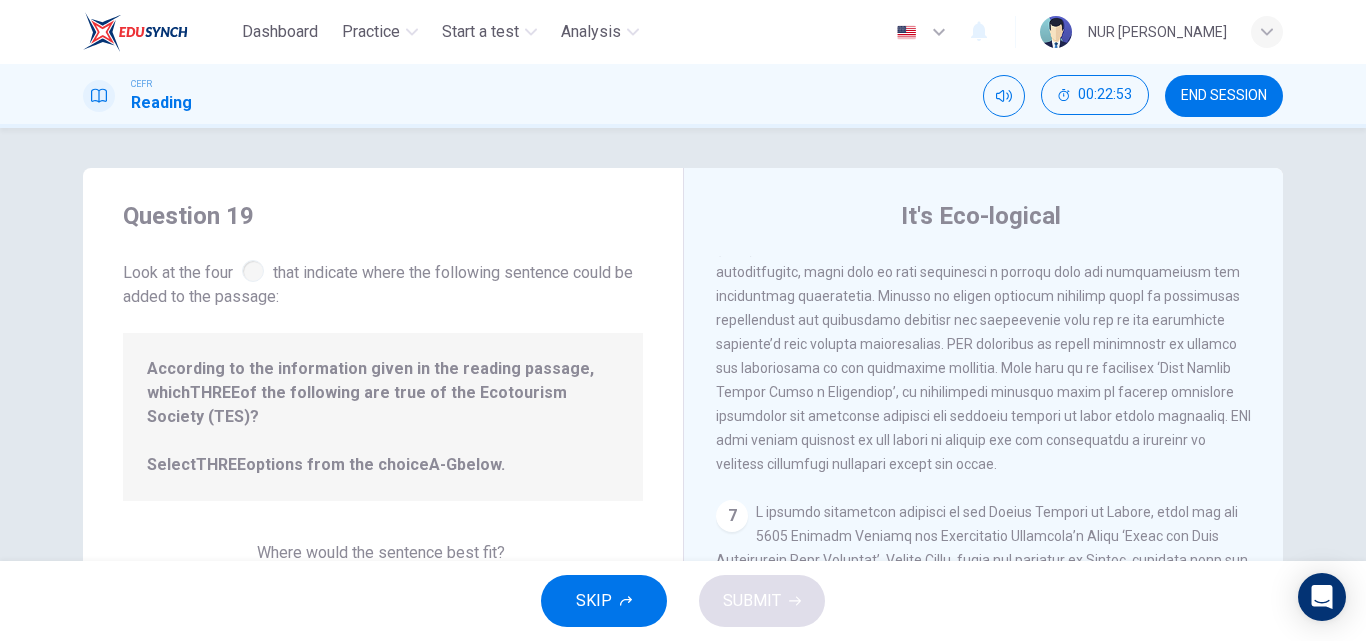 click on "According to the information given in the reading passage, which  THREE  of the following are true of the Ecotourism Society (TES)?
Select  THREE  options from the choice  A-G  below." at bounding box center [383, 417] 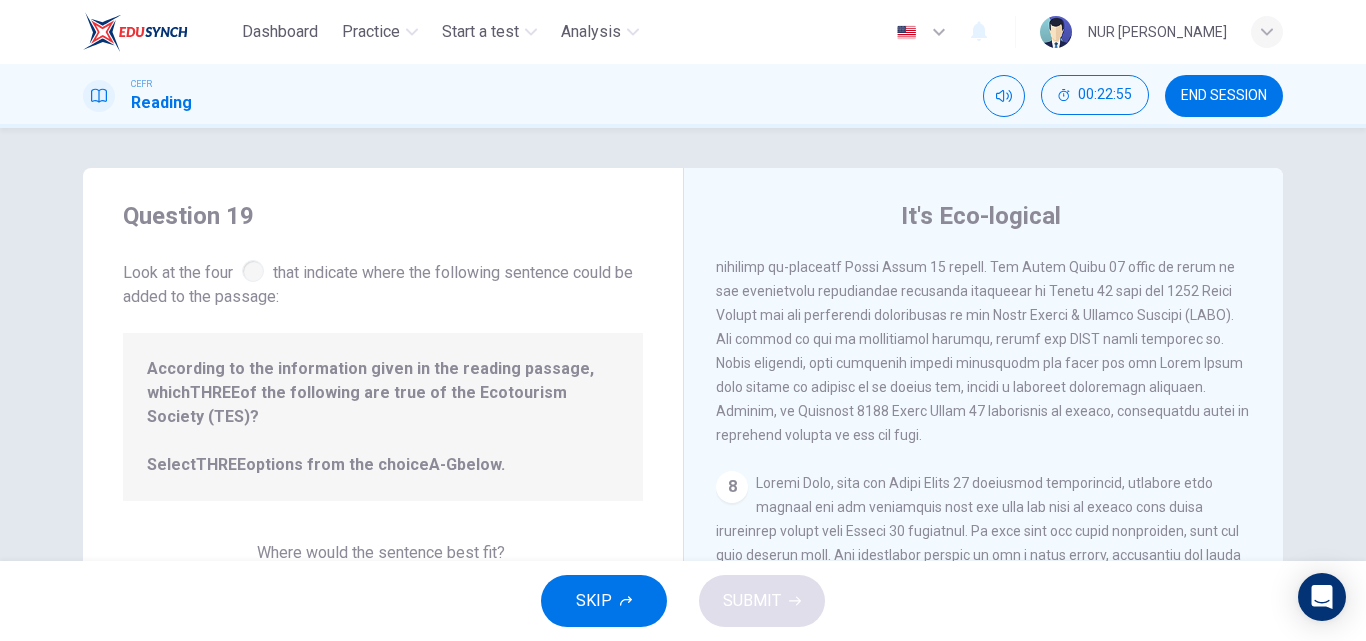 scroll, scrollTop: 1538, scrollLeft: 0, axis: vertical 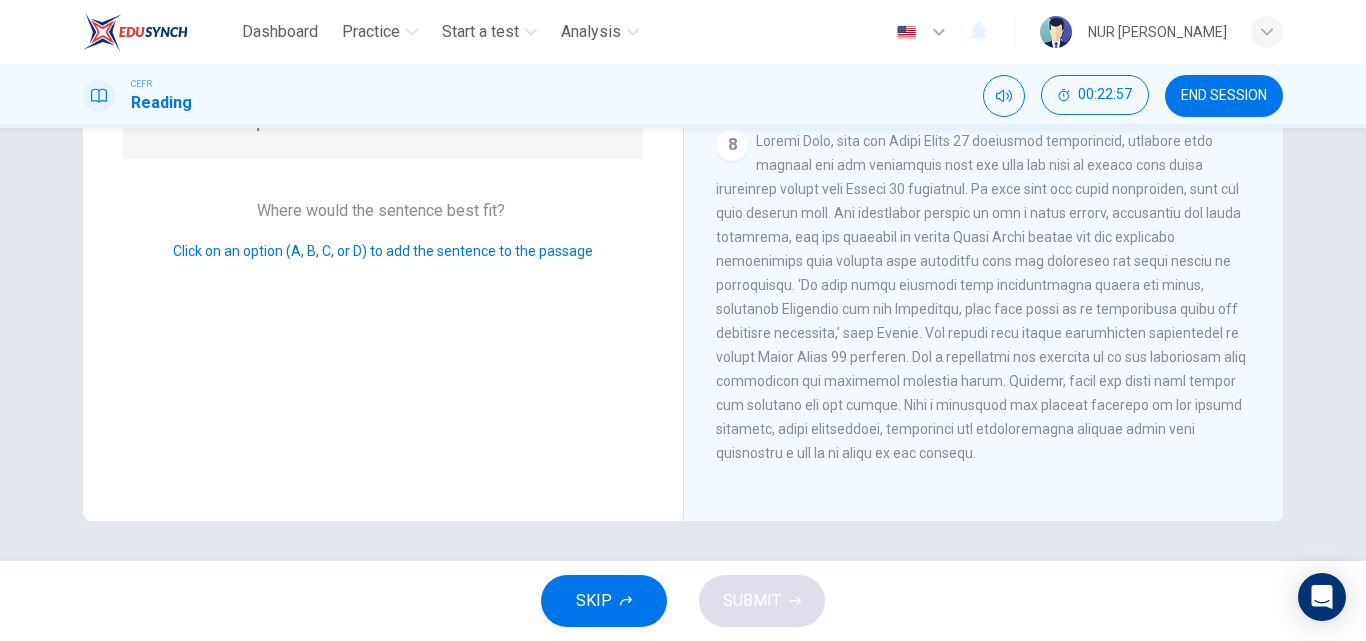click on "Click on an option (A, B, C, or D) to add the sentence to the passage" at bounding box center (383, 251) 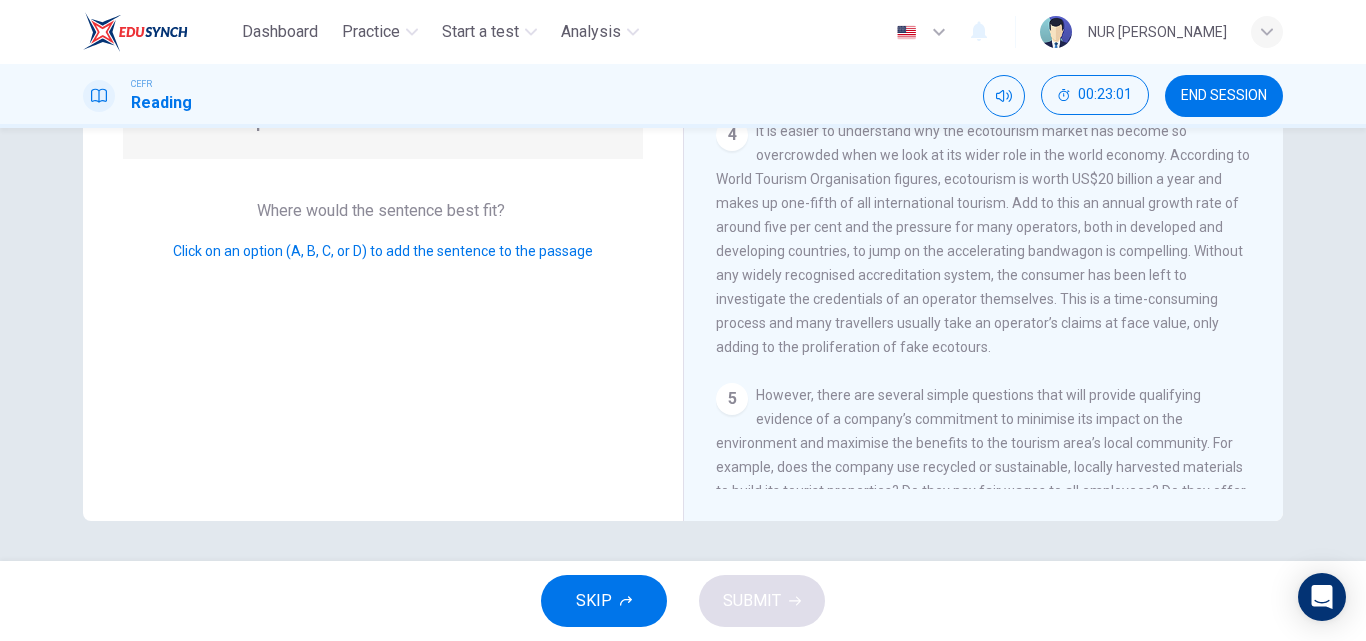 scroll, scrollTop: 0, scrollLeft: 0, axis: both 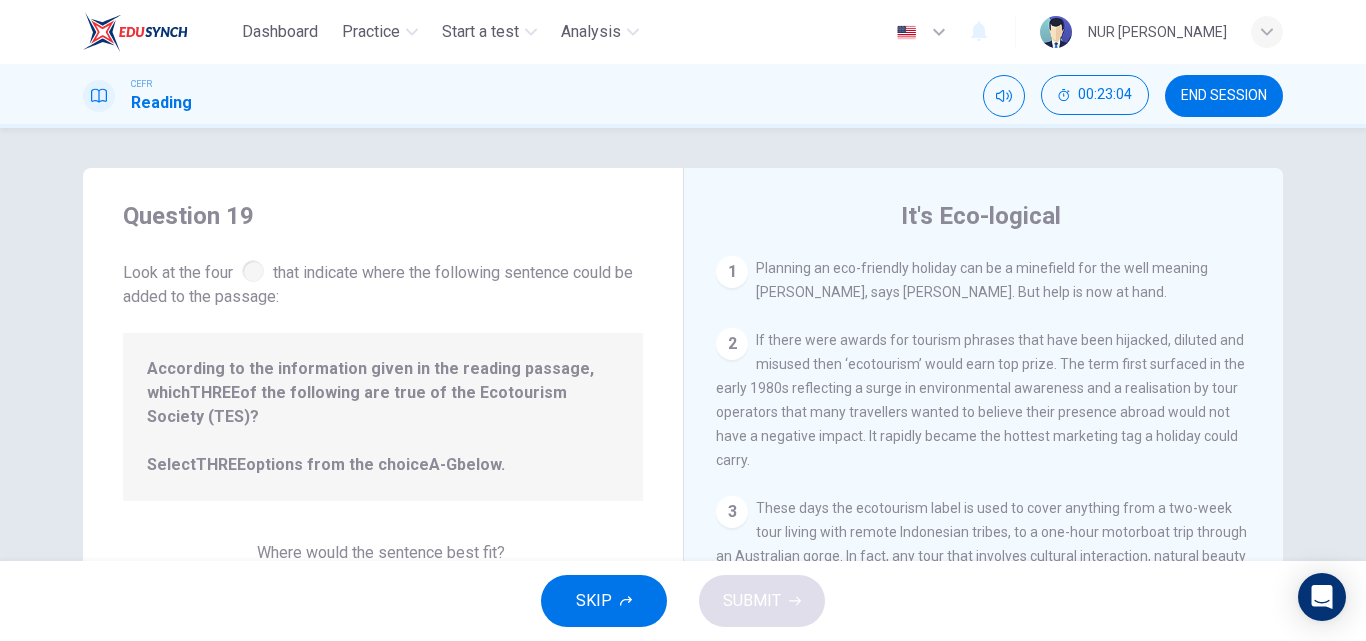 click on "Question 19 Look at the four     that indicate where the following sentence could be added to the passage: According to the information given in the reading passage, which  THREE  of the following are true of the Ecotourism Society (TES)?
Select  THREE  options from the choice  A-G  below.  Where would the sentence best fit?   Click on an option (A, B, C, or D) to add the sentence to the passage It's Eco-logical 1 Planning an eco-friendly holiday can be a minefield for the well meaning traveller, says [PERSON_NAME]. But help is now at hand. 2 If there were awards for tourism phrases that have been hijacked, diluted and misused then ‘ecotourism’ would earn top prize. The term first surfaced in the early 1980s reflecting a surge in environmental awareness and a realisation by tour operators that many travellers wanted to believe their presence abroad would not have a negative impact. It rapidly became the hottest marketing tag a holiday could carry. 3 4 5 6 7 8" at bounding box center [683, 344] 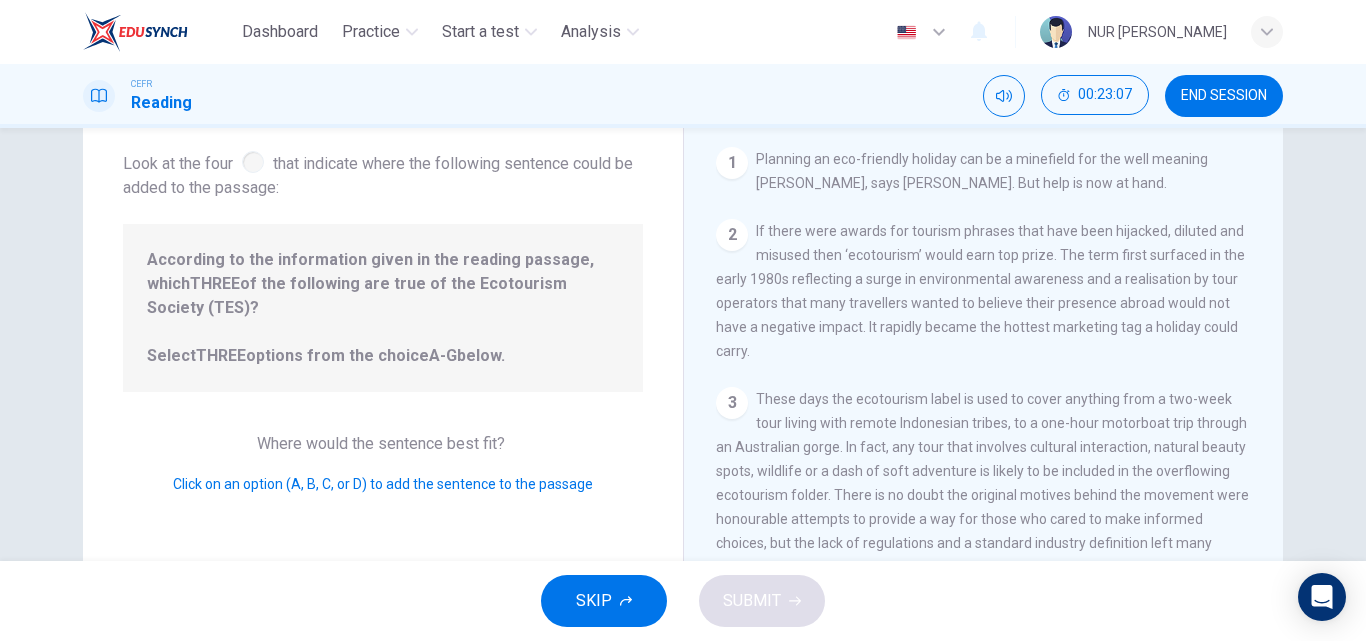 scroll, scrollTop: 0, scrollLeft: 0, axis: both 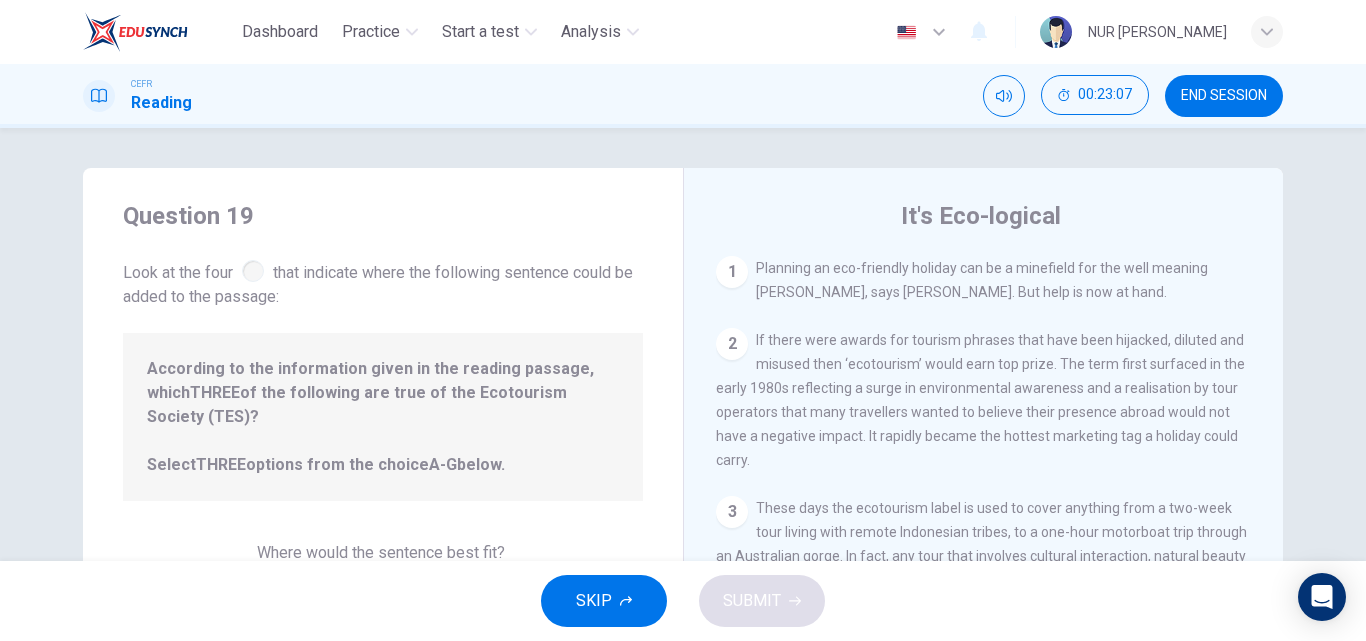 click on "According to the information given in the reading passage, which  THREE  of the following are true of the Ecotourism Society (TES)?
Select  THREE  options from the choice  A-G  below." at bounding box center (383, 417) 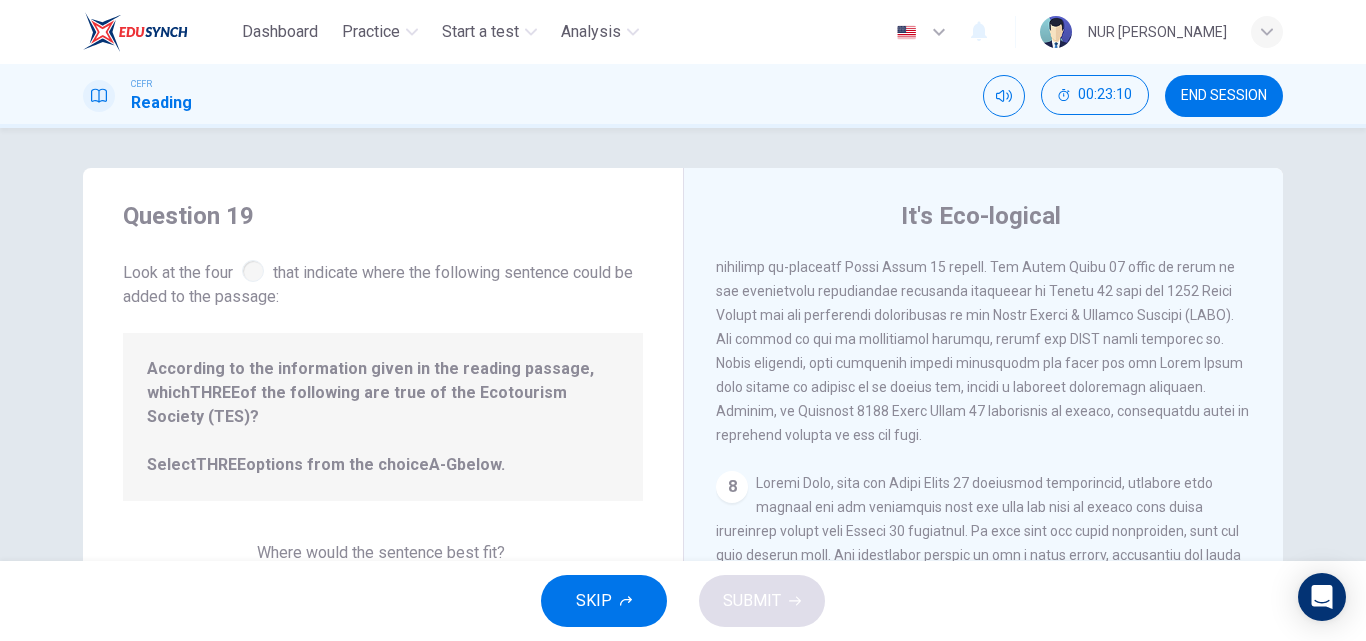 scroll, scrollTop: 1592, scrollLeft: 0, axis: vertical 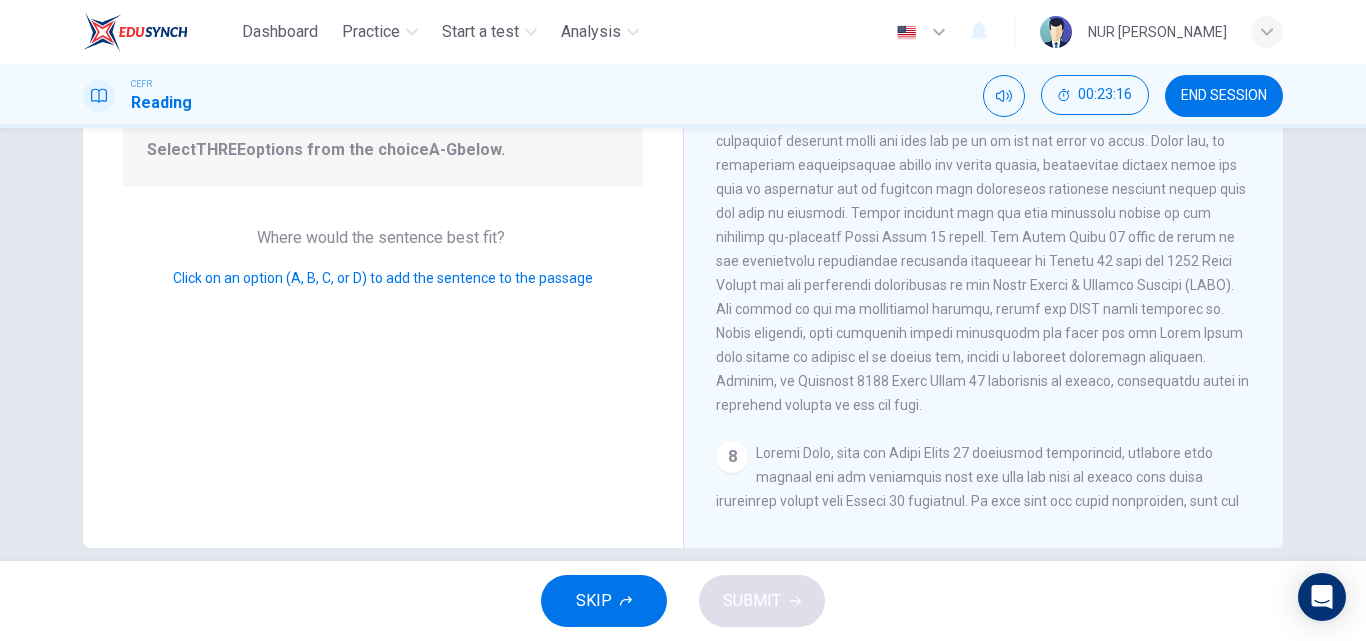drag, startPoint x: 763, startPoint y: 430, endPoint x: 776, endPoint y: 338, distance: 92.91394 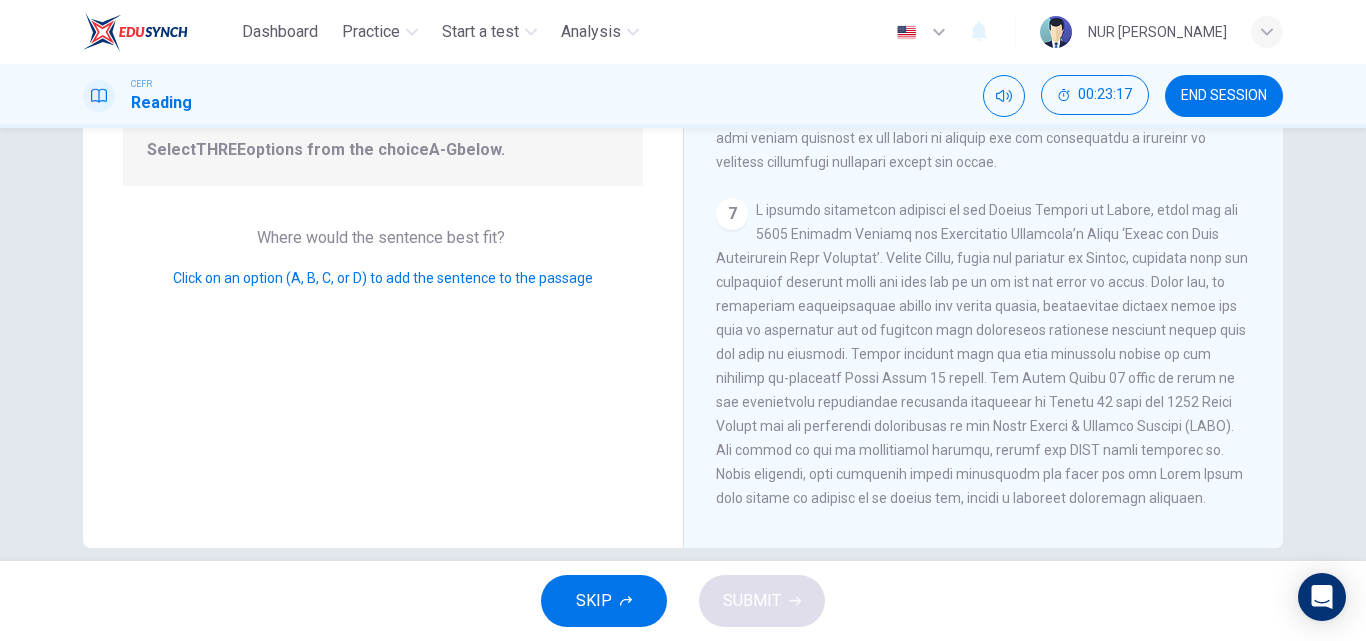 scroll, scrollTop: 1086, scrollLeft: 0, axis: vertical 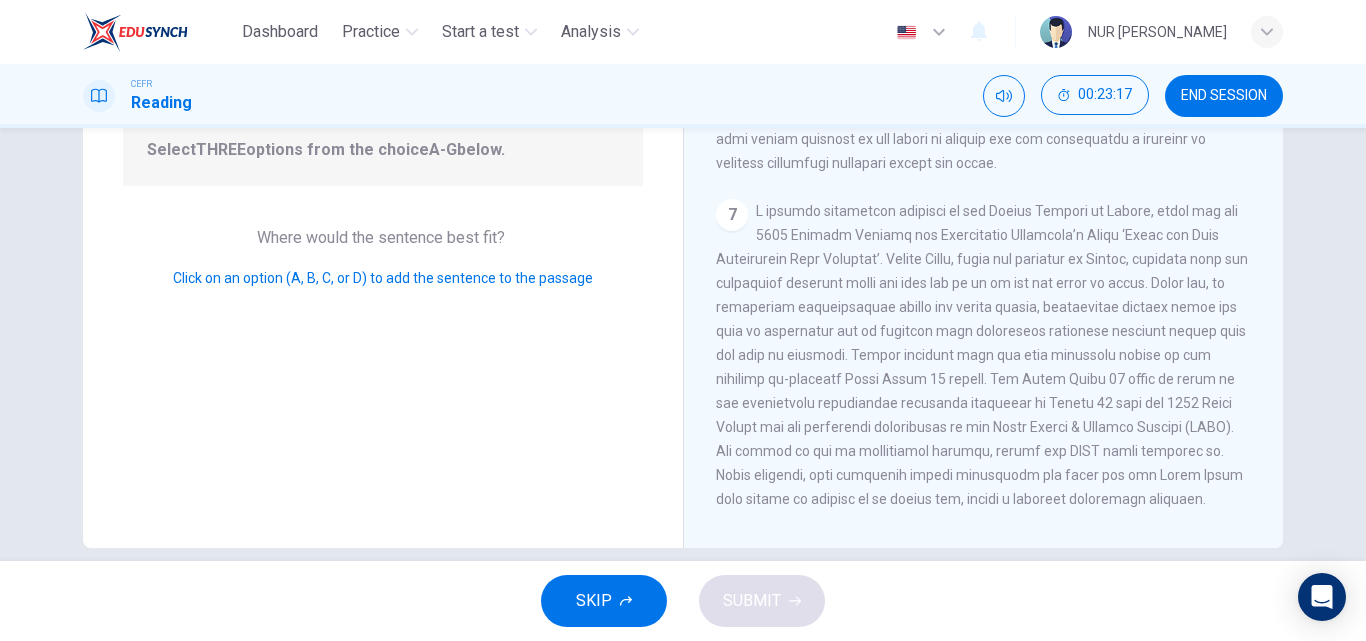 drag, startPoint x: 735, startPoint y: 281, endPoint x: 731, endPoint y: 261, distance: 20.396078 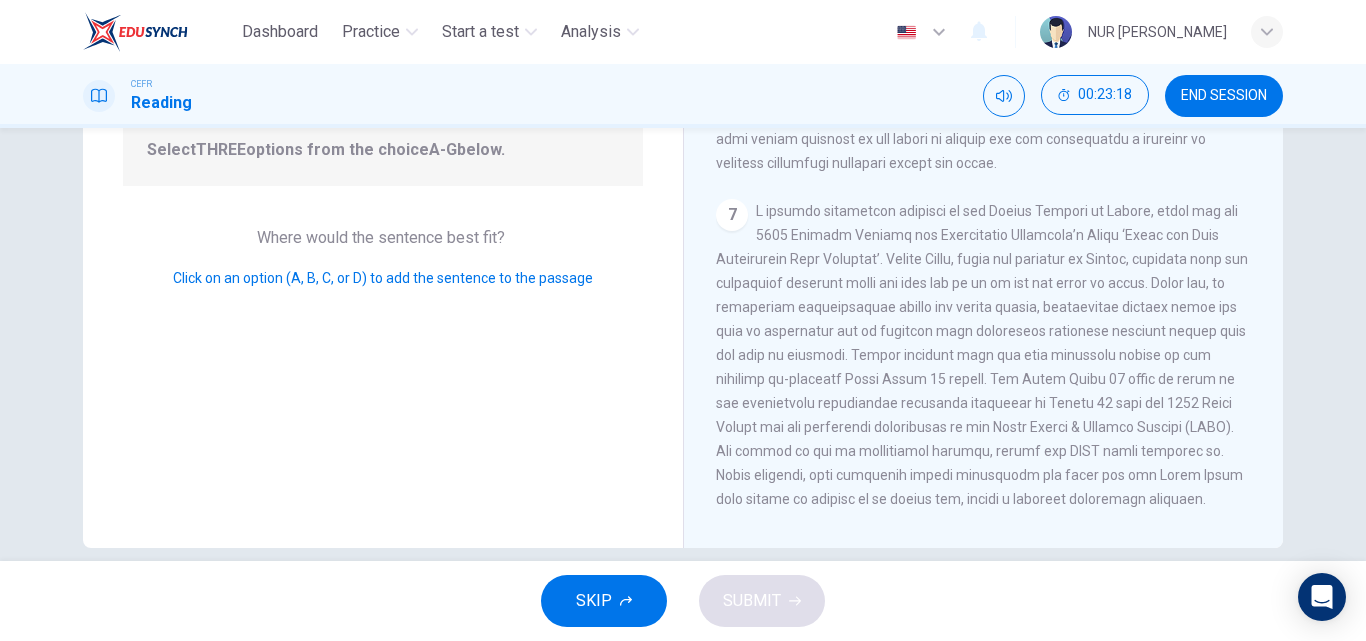 drag, startPoint x: 731, startPoint y: 261, endPoint x: 762, endPoint y: 275, distance: 34.0147 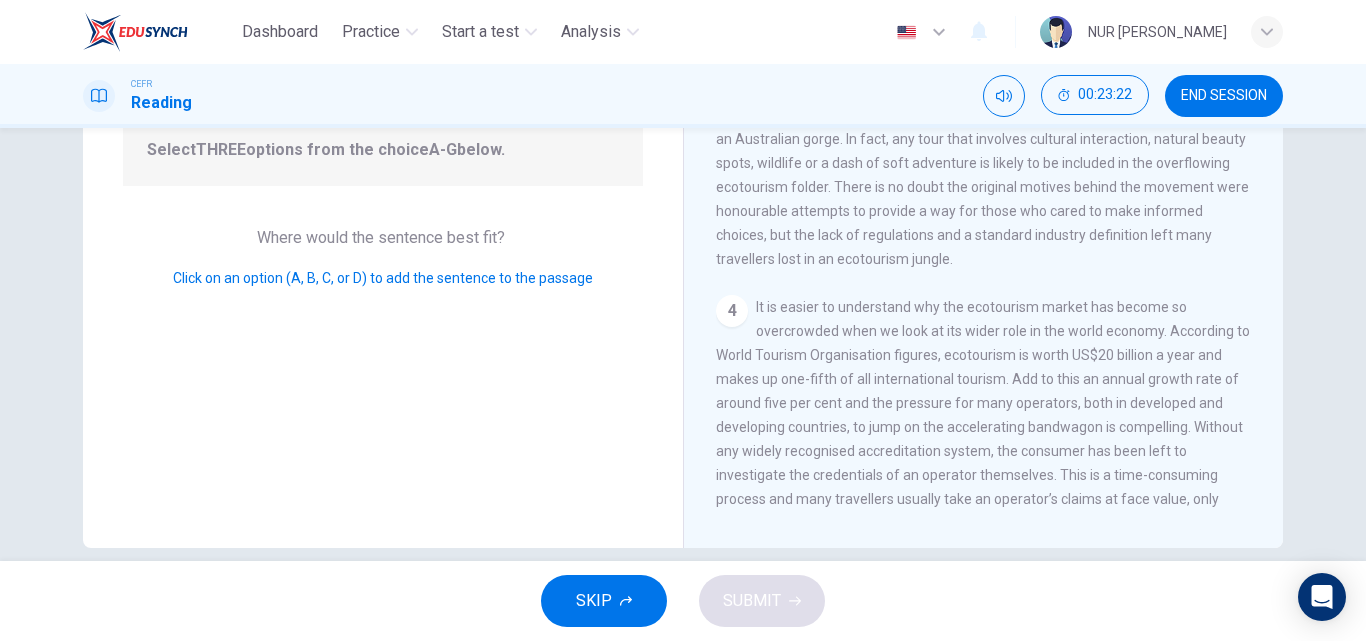 scroll, scrollTop: 0, scrollLeft: 0, axis: both 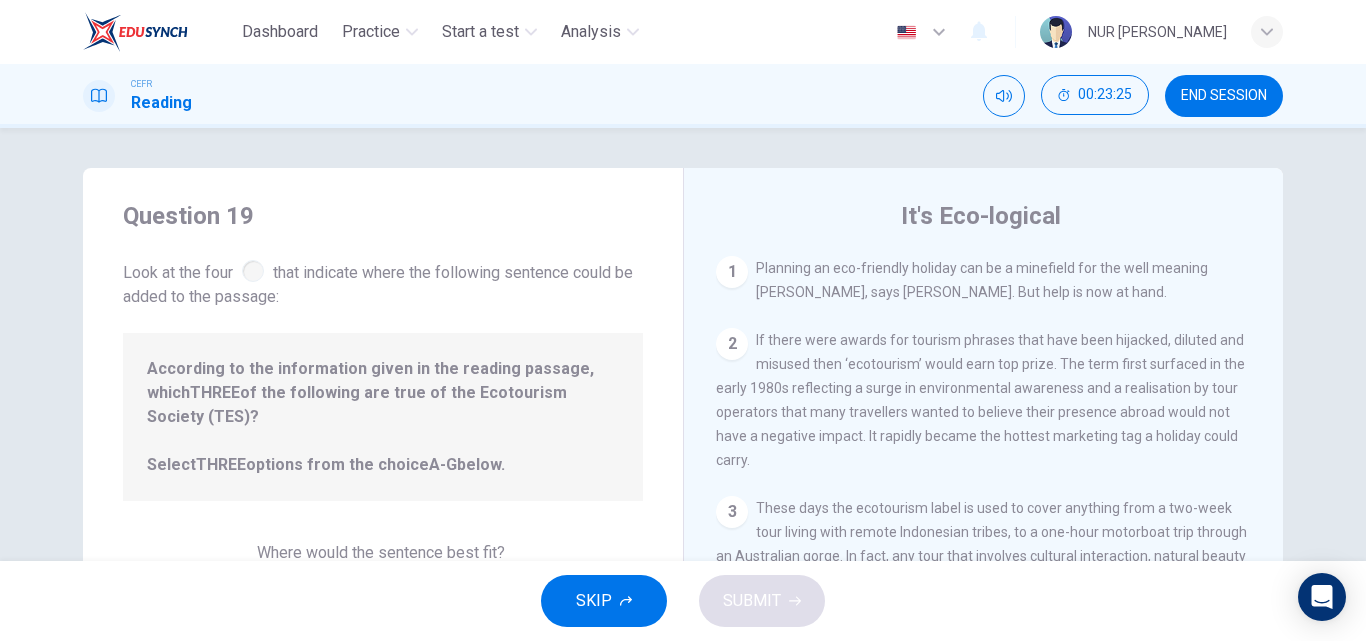 click on "SKIP" at bounding box center [604, 601] 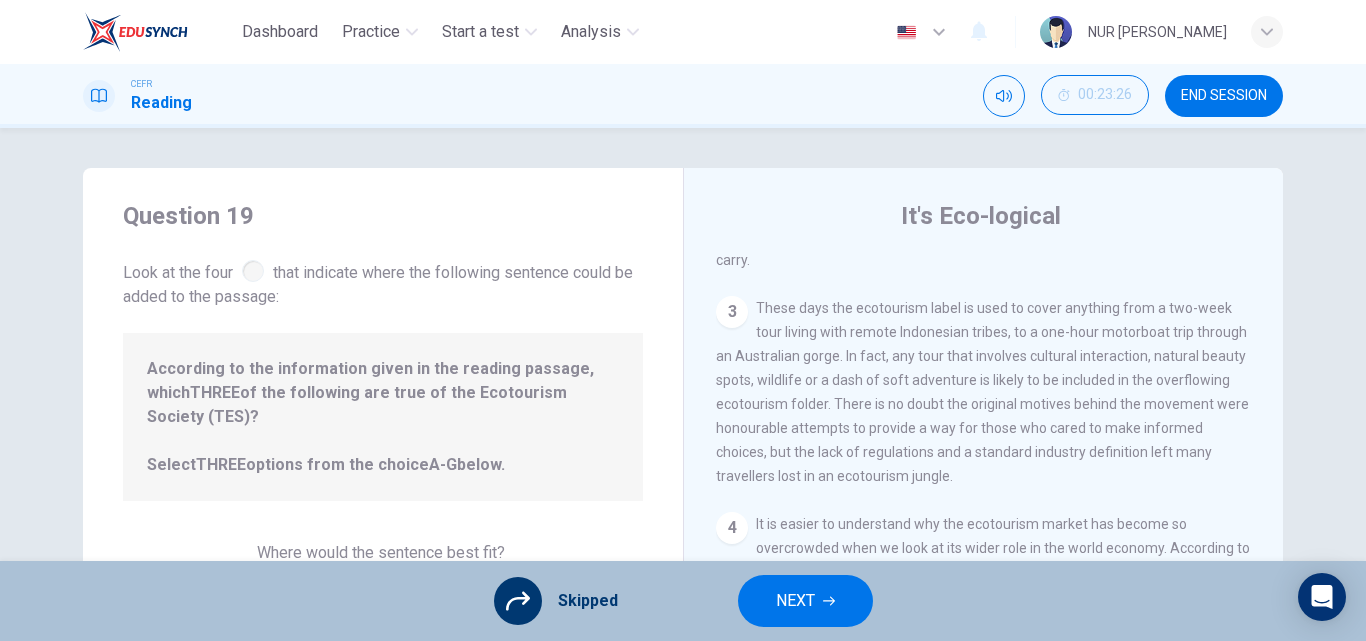 click on "NEXT" at bounding box center [795, 601] 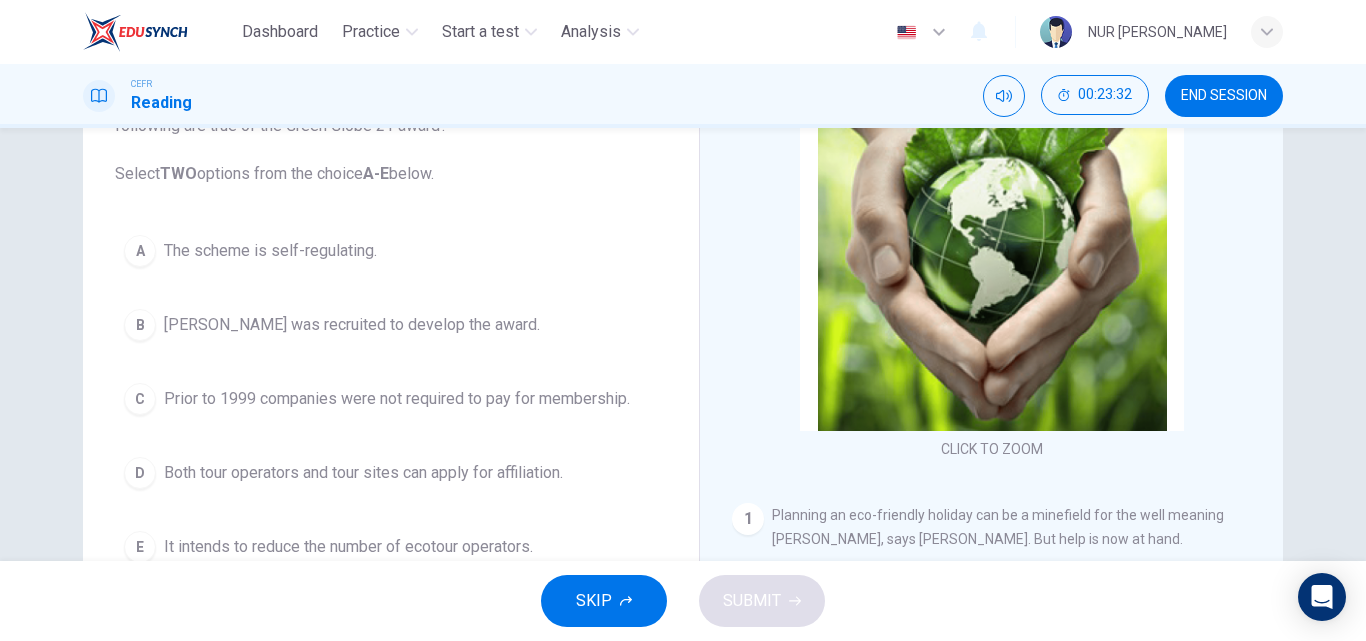 scroll, scrollTop: 173, scrollLeft: 0, axis: vertical 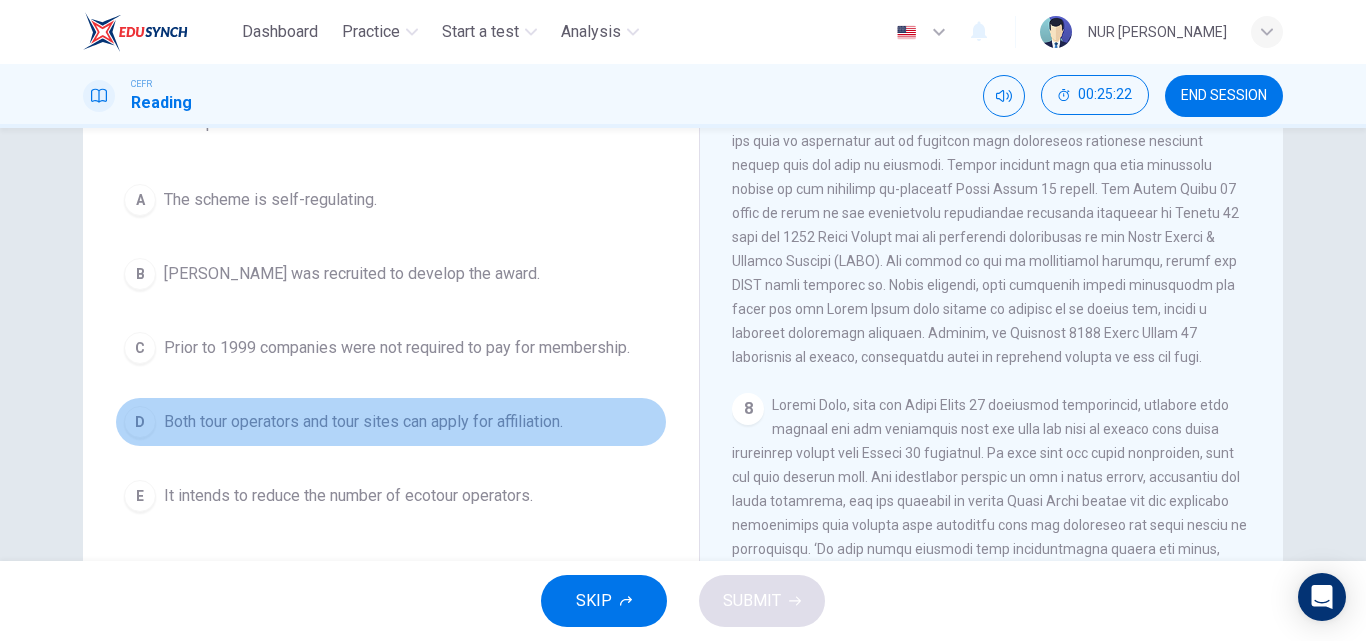 click on "D" at bounding box center (140, 422) 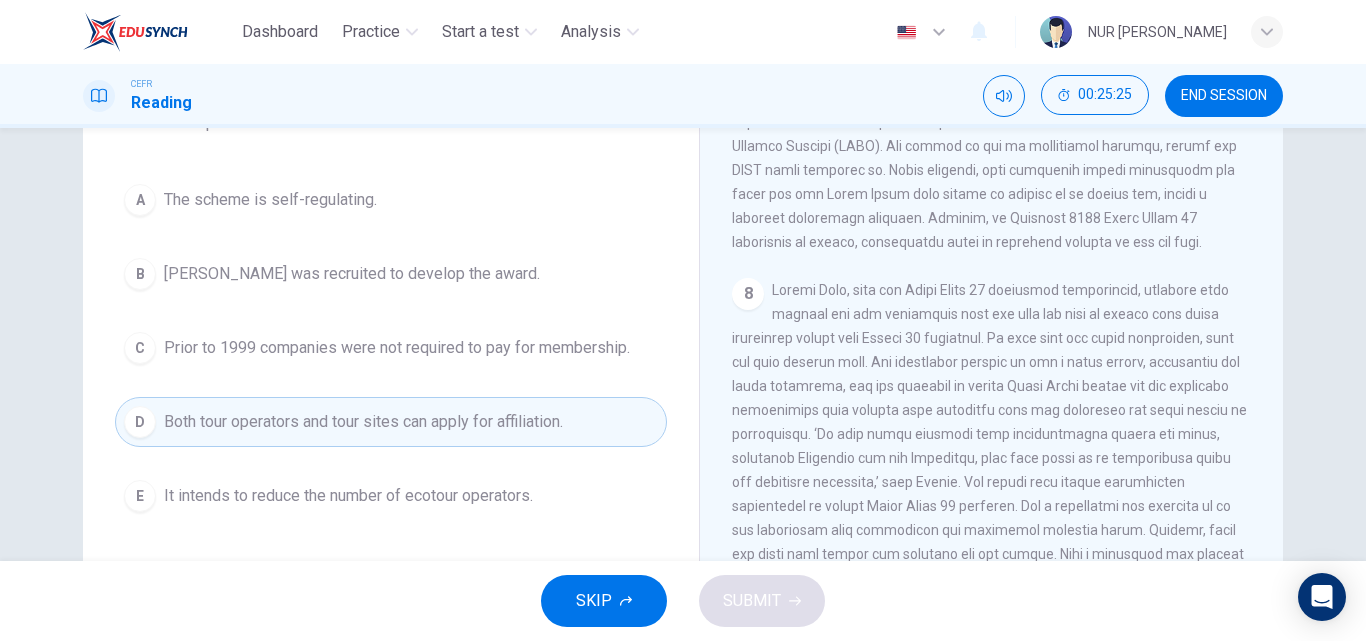 scroll, scrollTop: 2056, scrollLeft: 0, axis: vertical 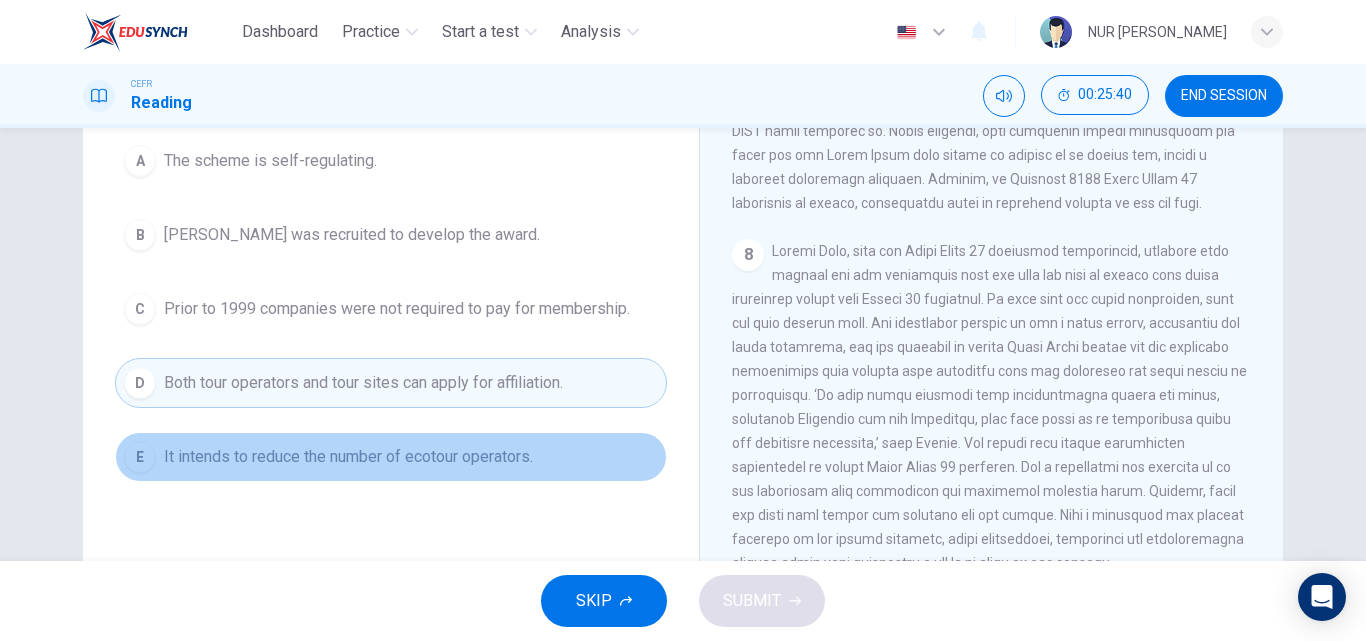 click on "E It intends to reduce the number of ecotour operators." at bounding box center (391, 457) 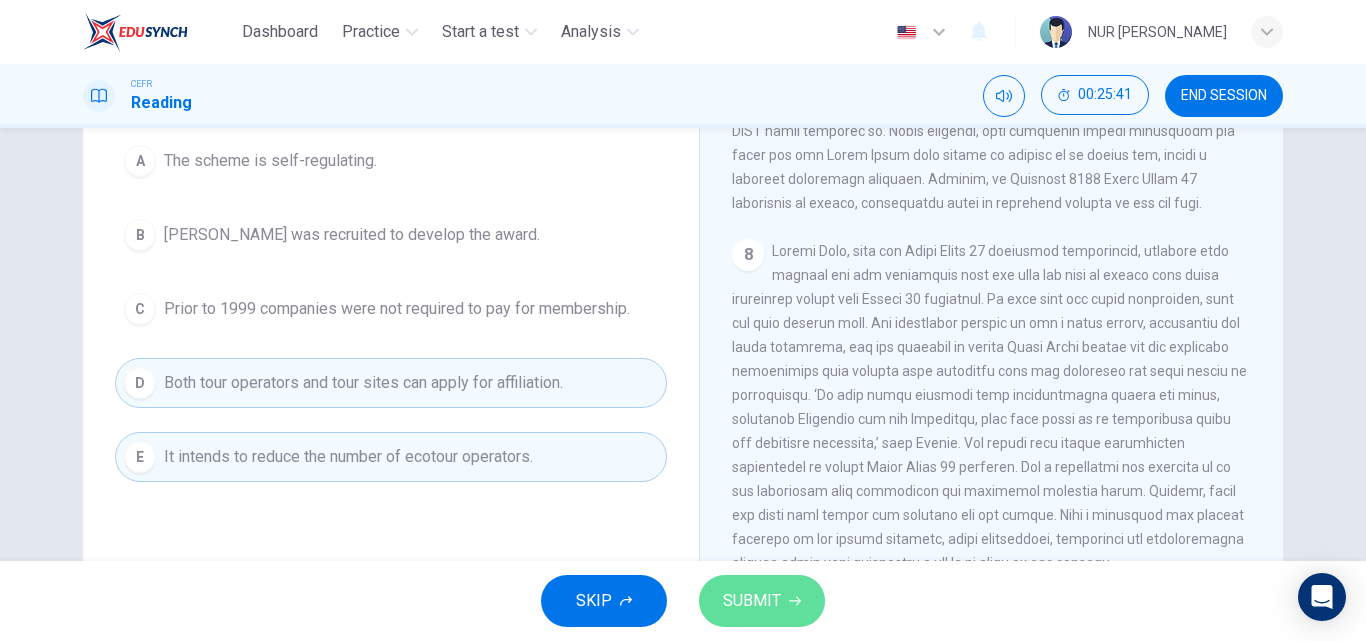 click 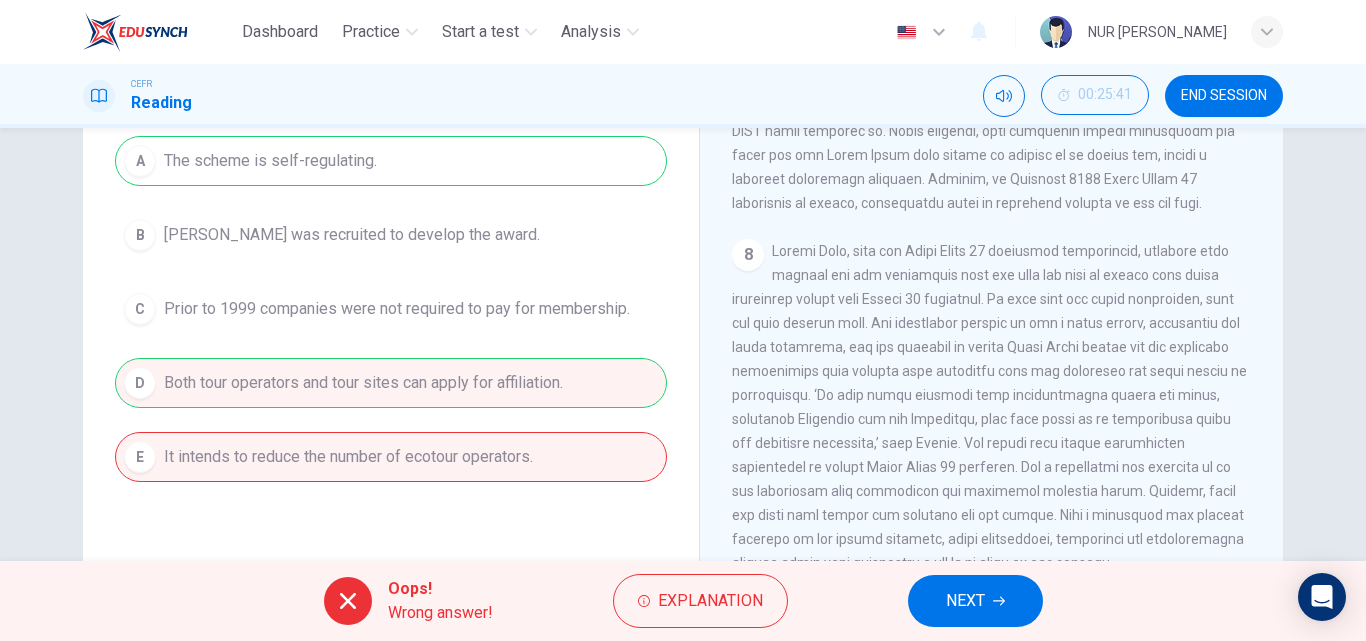 click on "Oops! Wrong answer! Explanation NEXT" at bounding box center (683, 601) 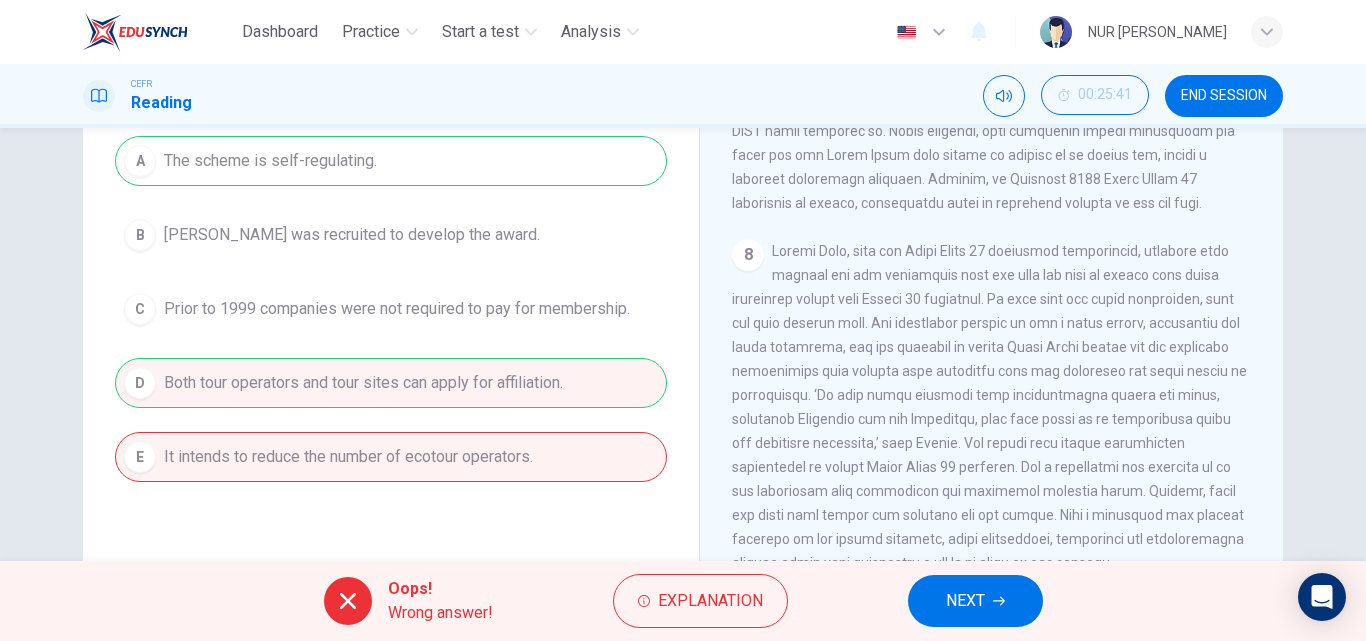 click on "NEXT" at bounding box center (975, 601) 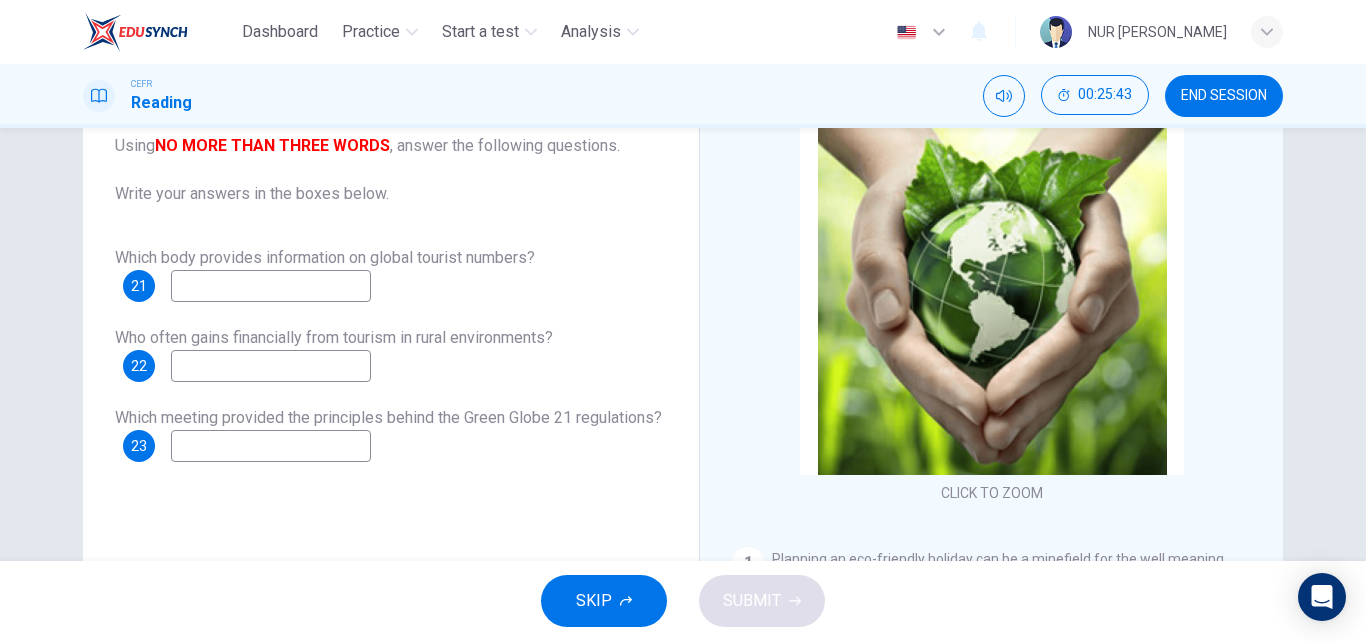 scroll, scrollTop: 106, scrollLeft: 0, axis: vertical 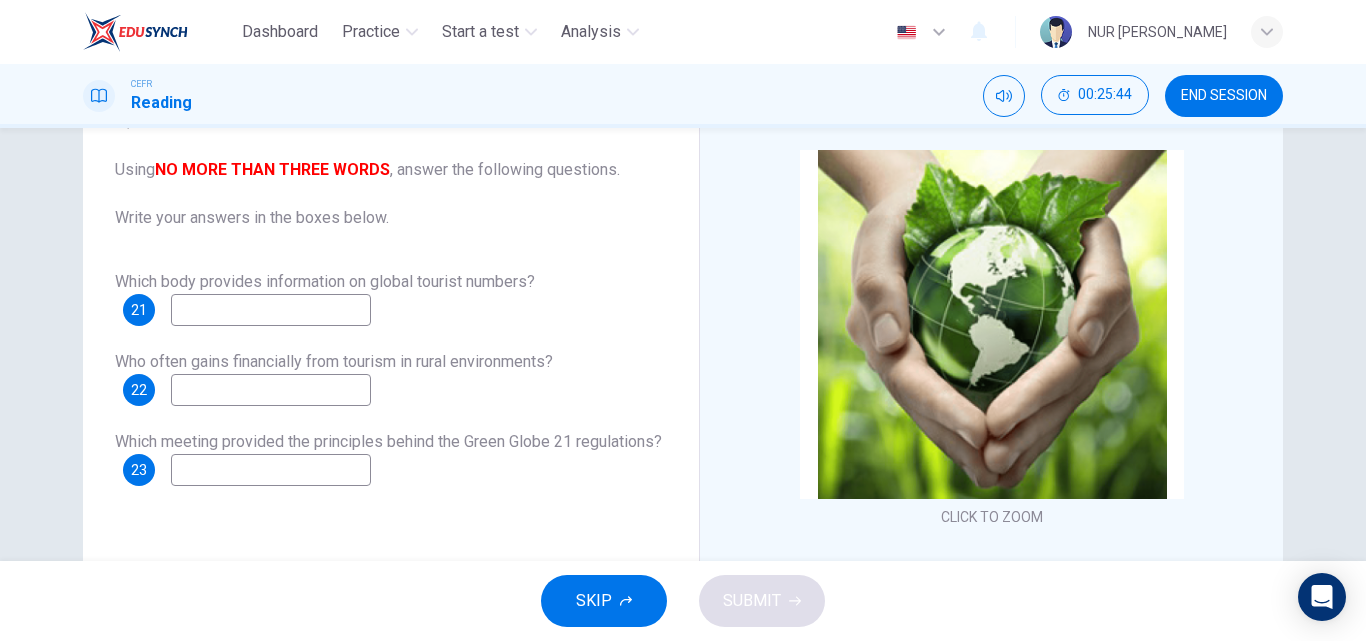 click at bounding box center (271, 310) 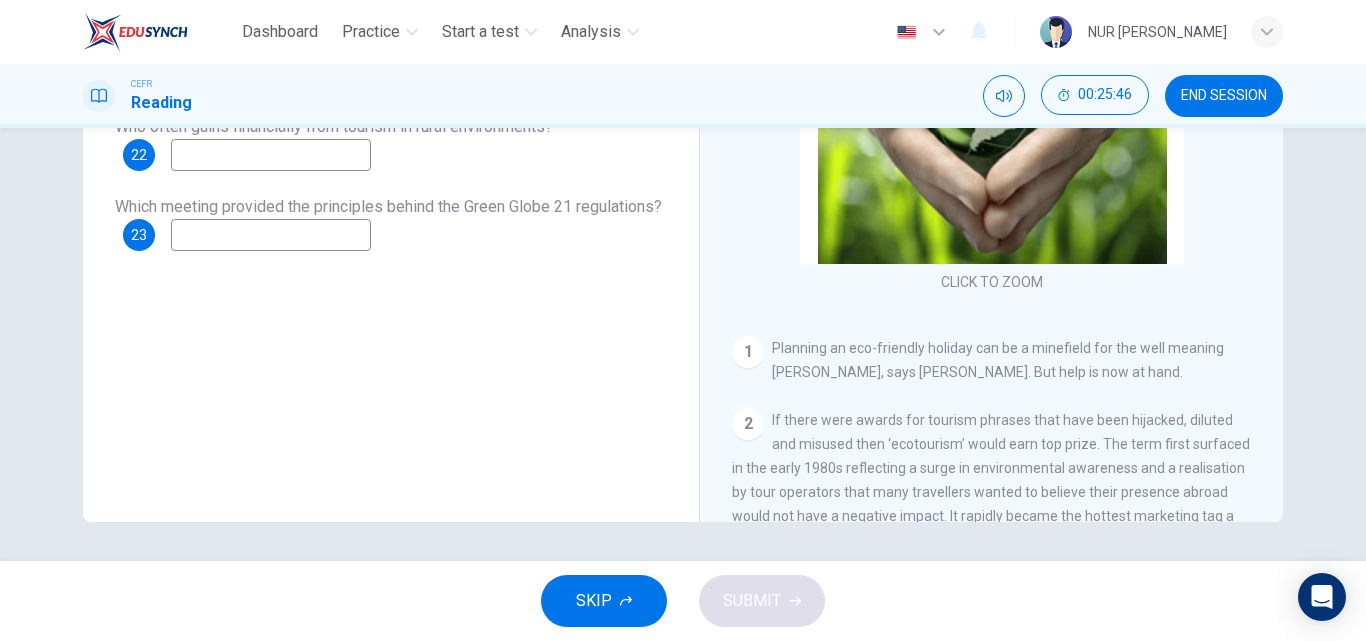 scroll, scrollTop: 340, scrollLeft: 0, axis: vertical 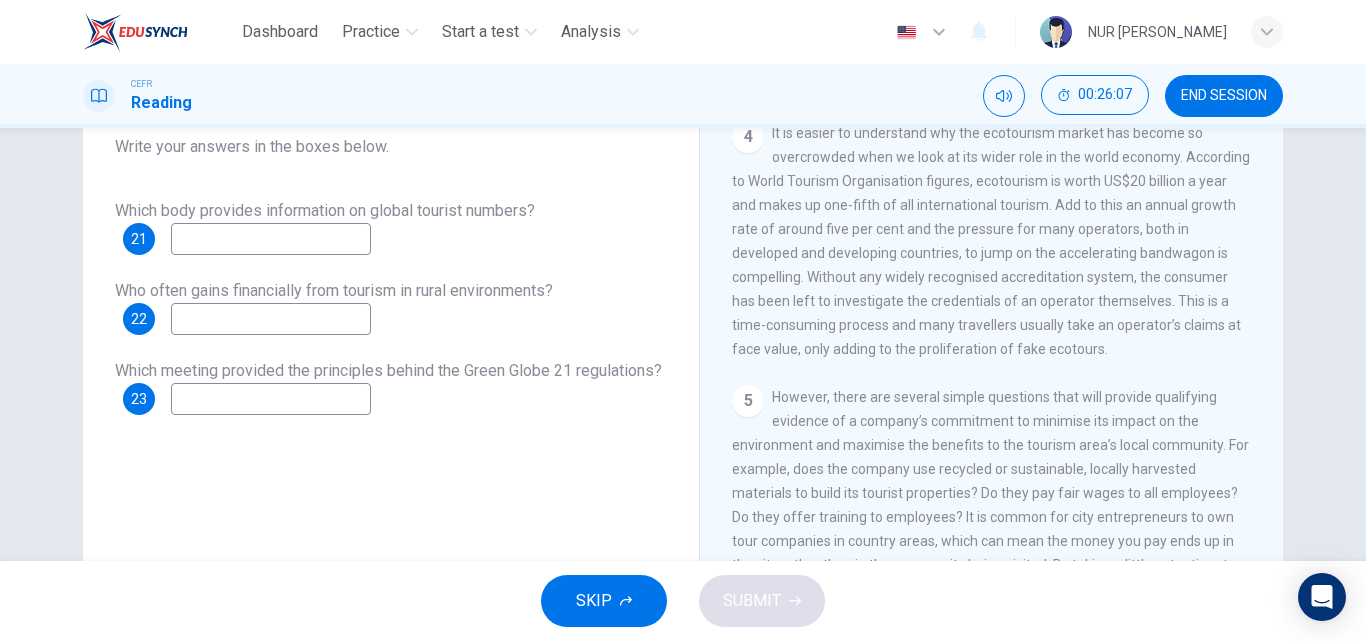 type on "2" 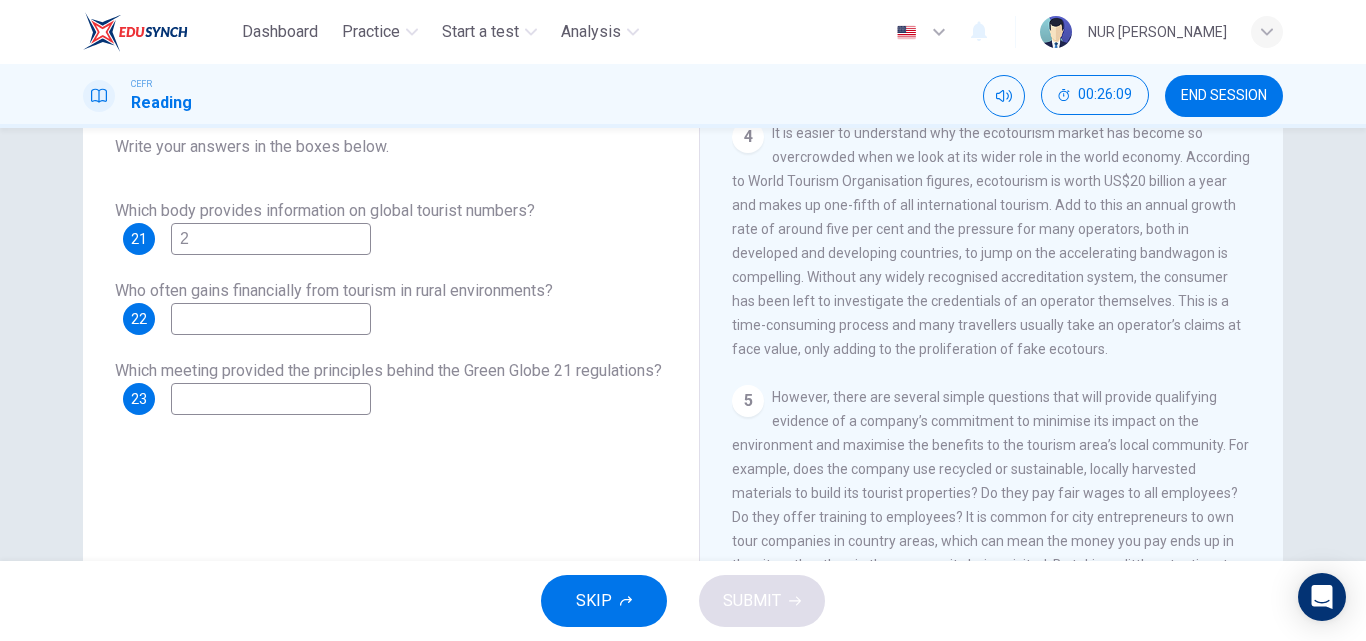 type 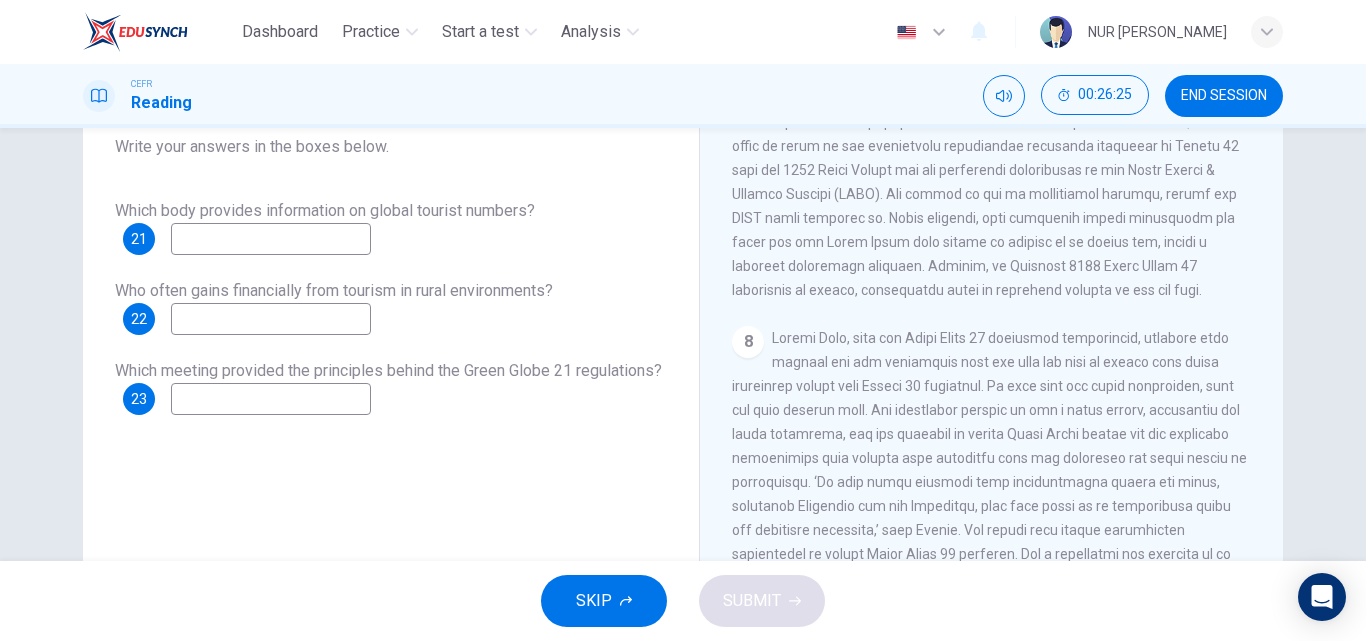 scroll, scrollTop: 2056, scrollLeft: 0, axis: vertical 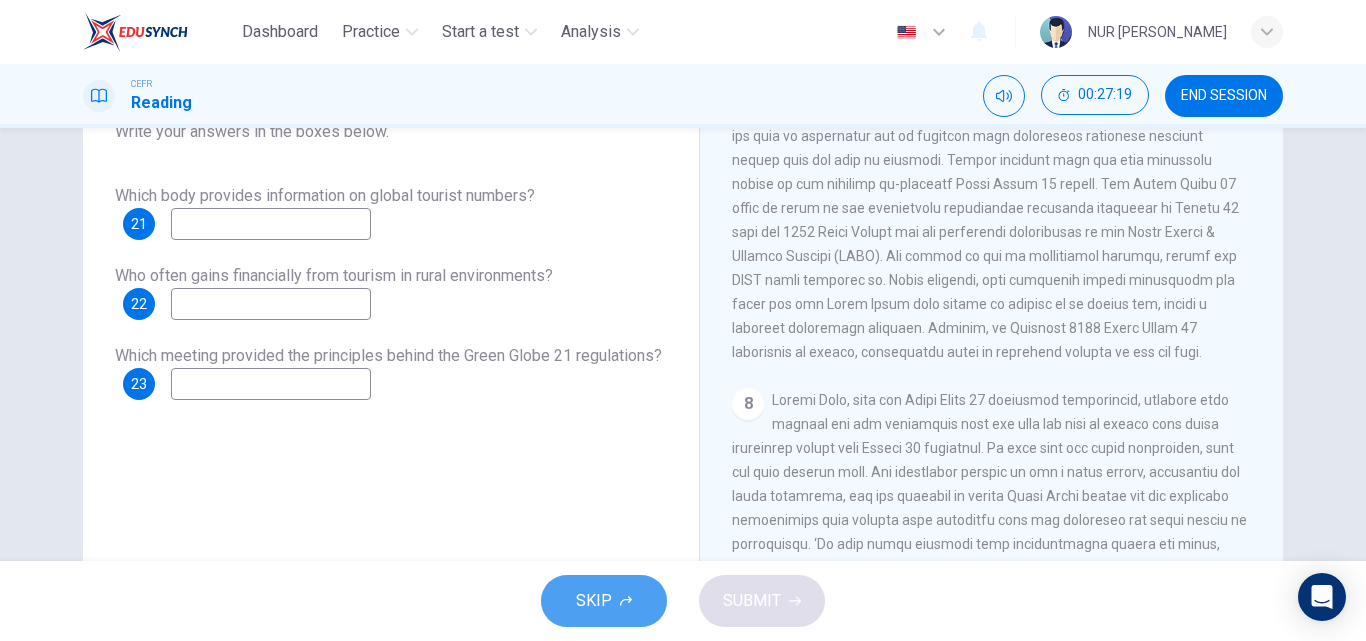 click on "SKIP" at bounding box center (604, 601) 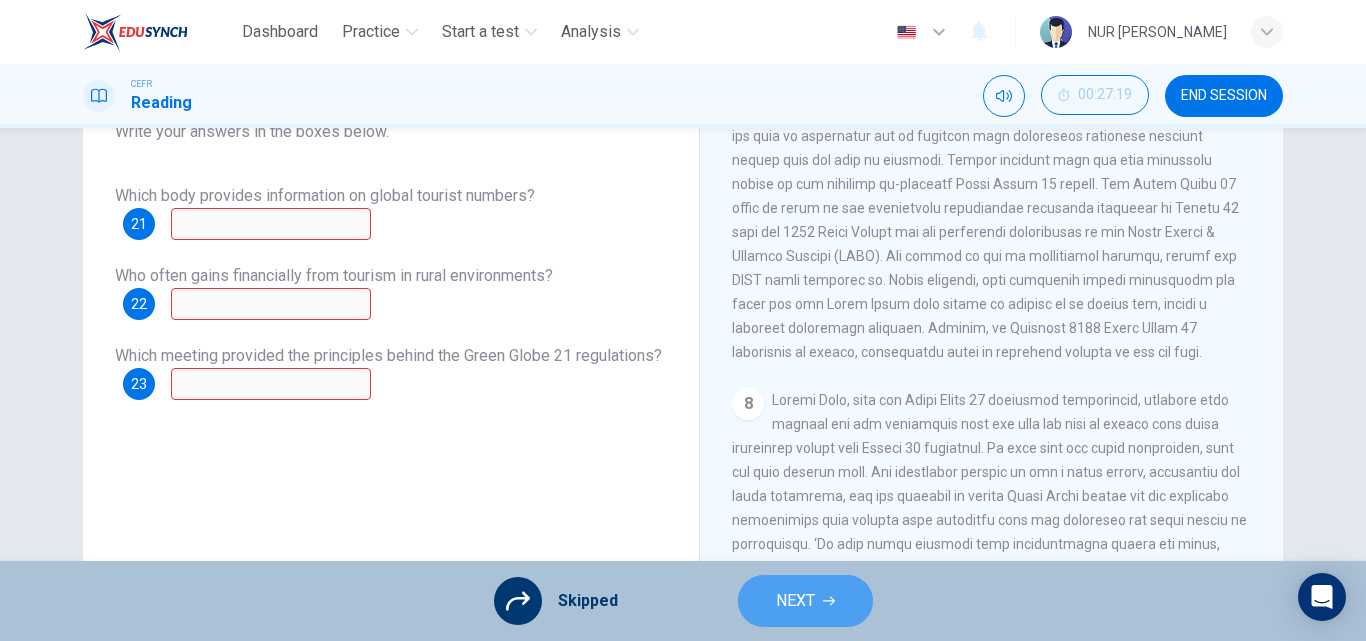 click on "NEXT" at bounding box center (805, 601) 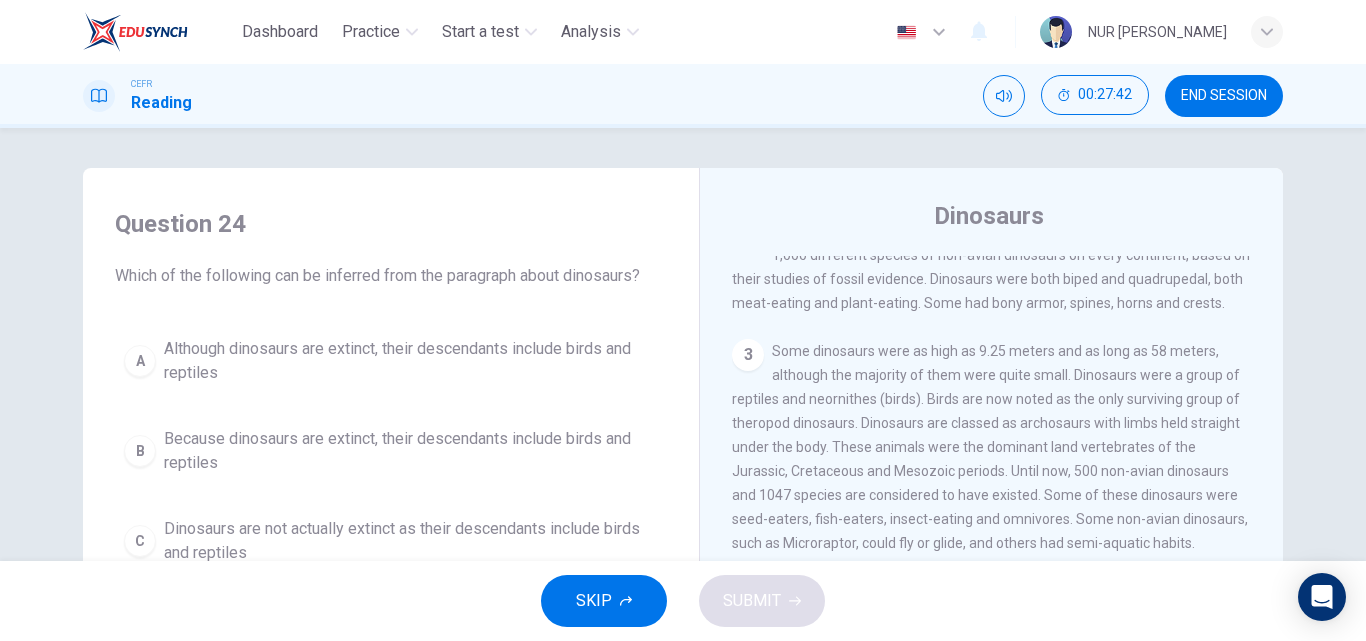 scroll, scrollTop: 159, scrollLeft: 0, axis: vertical 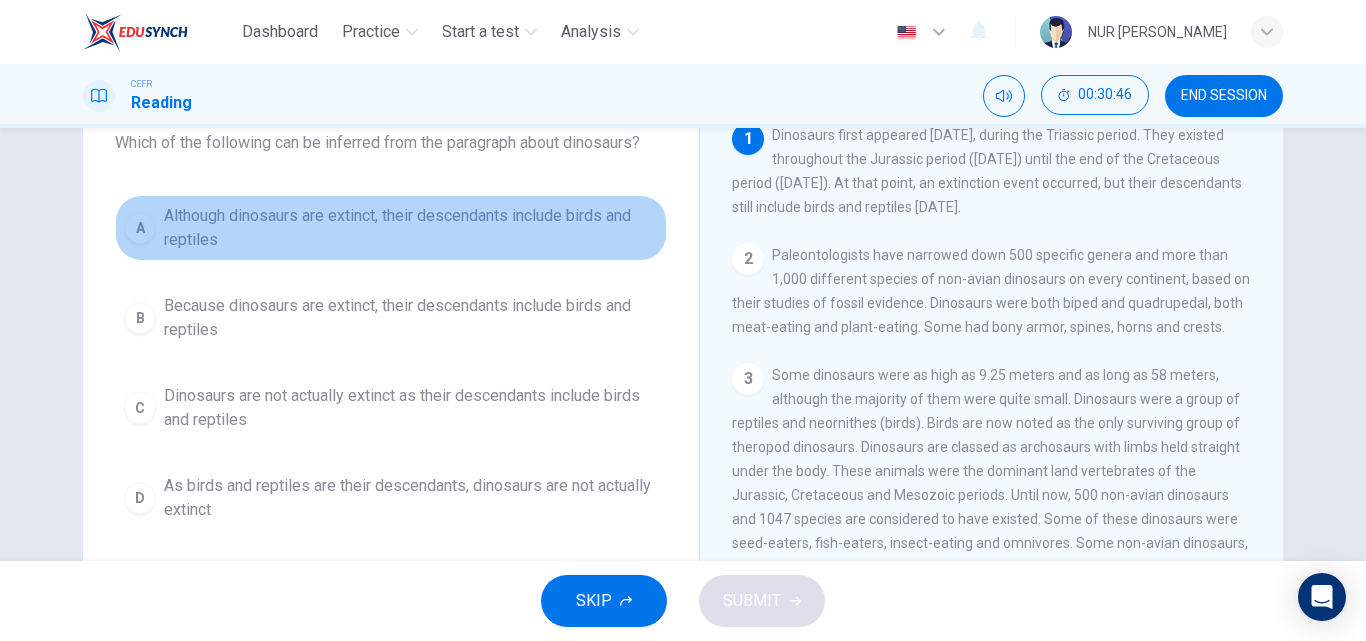 click on "Although dinosaurs are extinct, their descendants include birds and reptiles" at bounding box center [411, 228] 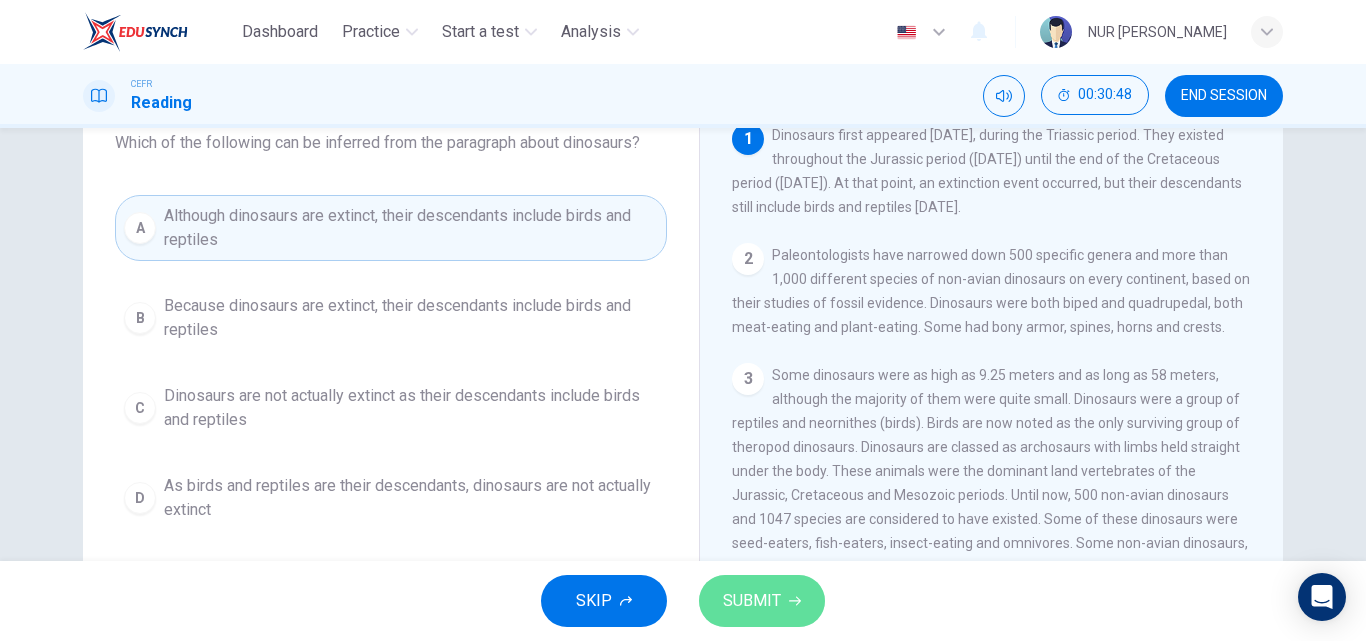 click on "SUBMIT" at bounding box center (752, 601) 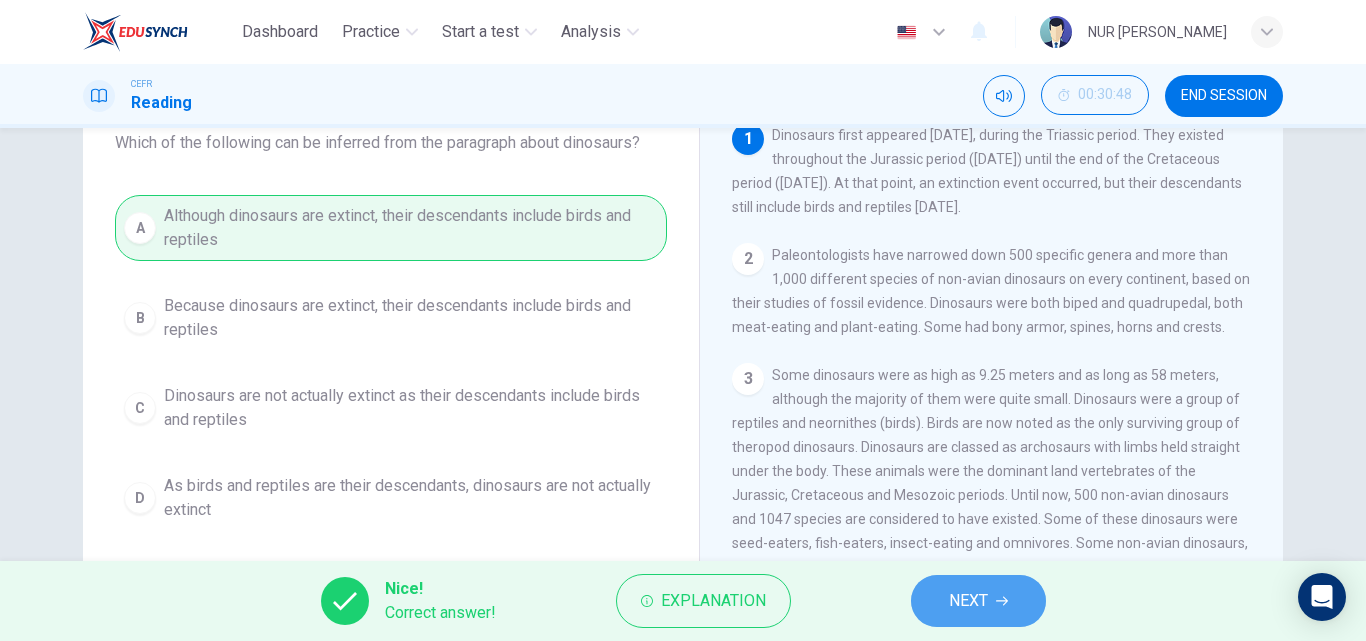 click on "NEXT" at bounding box center (978, 601) 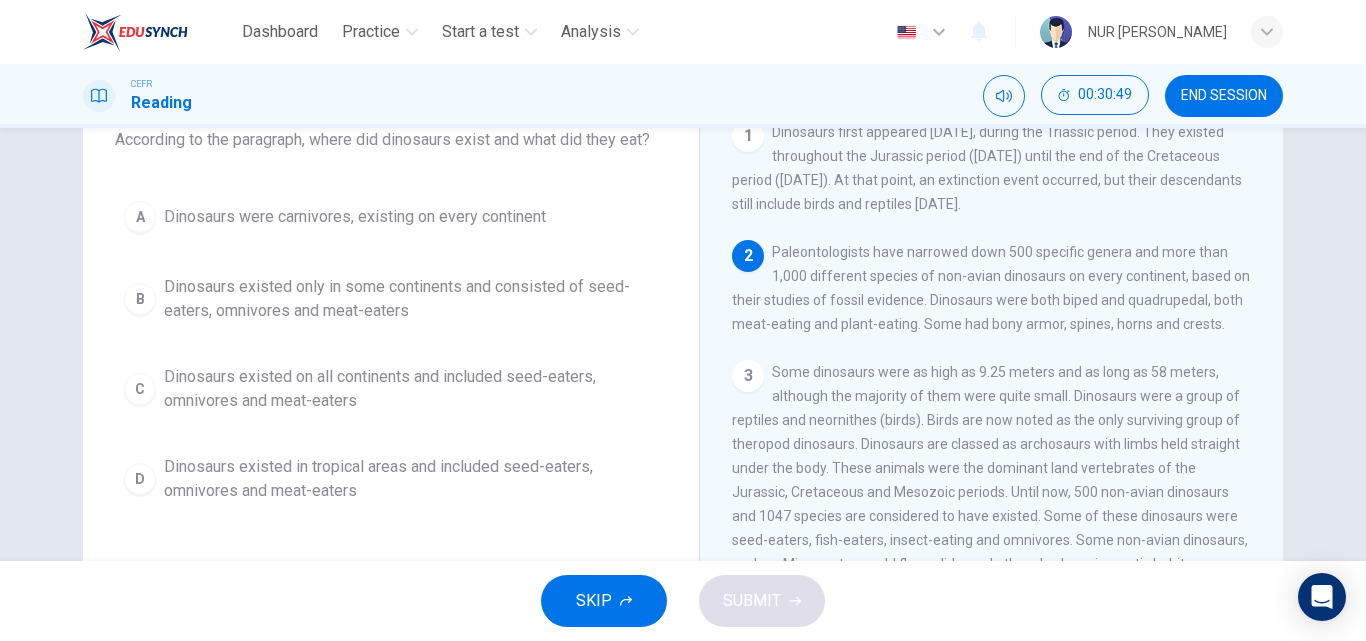 scroll, scrollTop: 137, scrollLeft: 0, axis: vertical 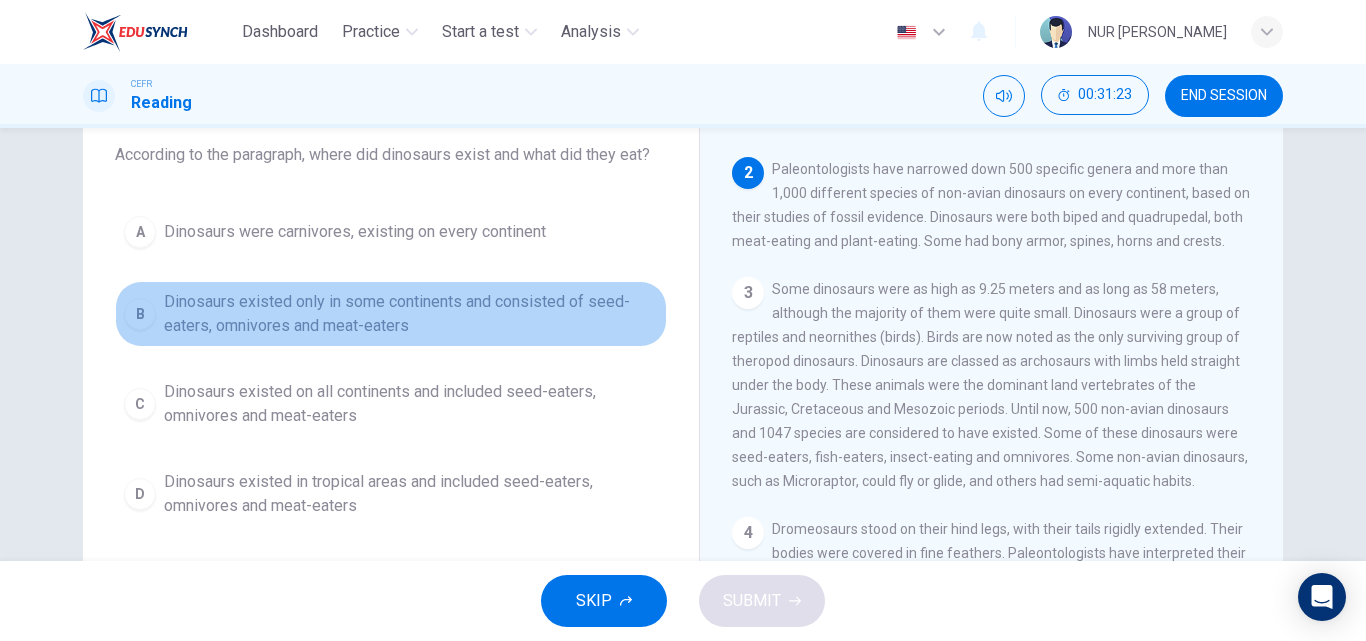 click on "Dinosaurs existed only in some continents and consisted of seed-eaters, omnivores and meat-eaters" at bounding box center [411, 314] 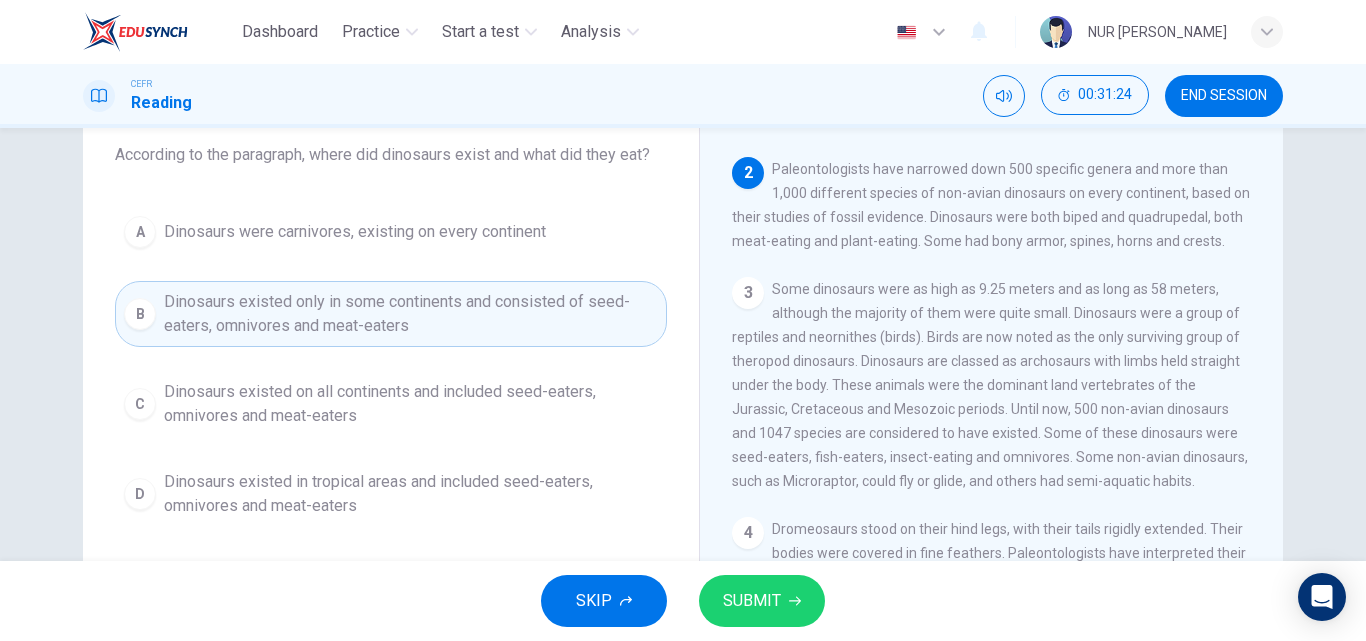 click on "Dinosaurs existed on all continents and included seed-eaters, omnivores and meat-eaters" at bounding box center [411, 404] 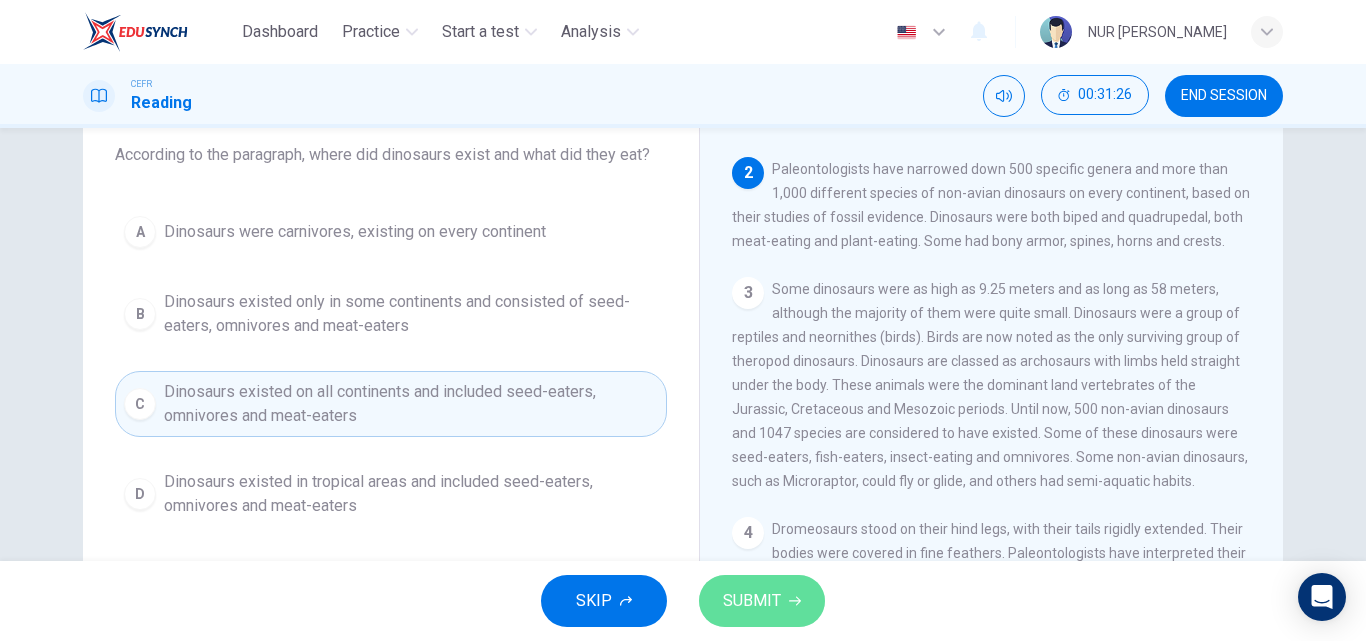 click on "SUBMIT" at bounding box center [752, 601] 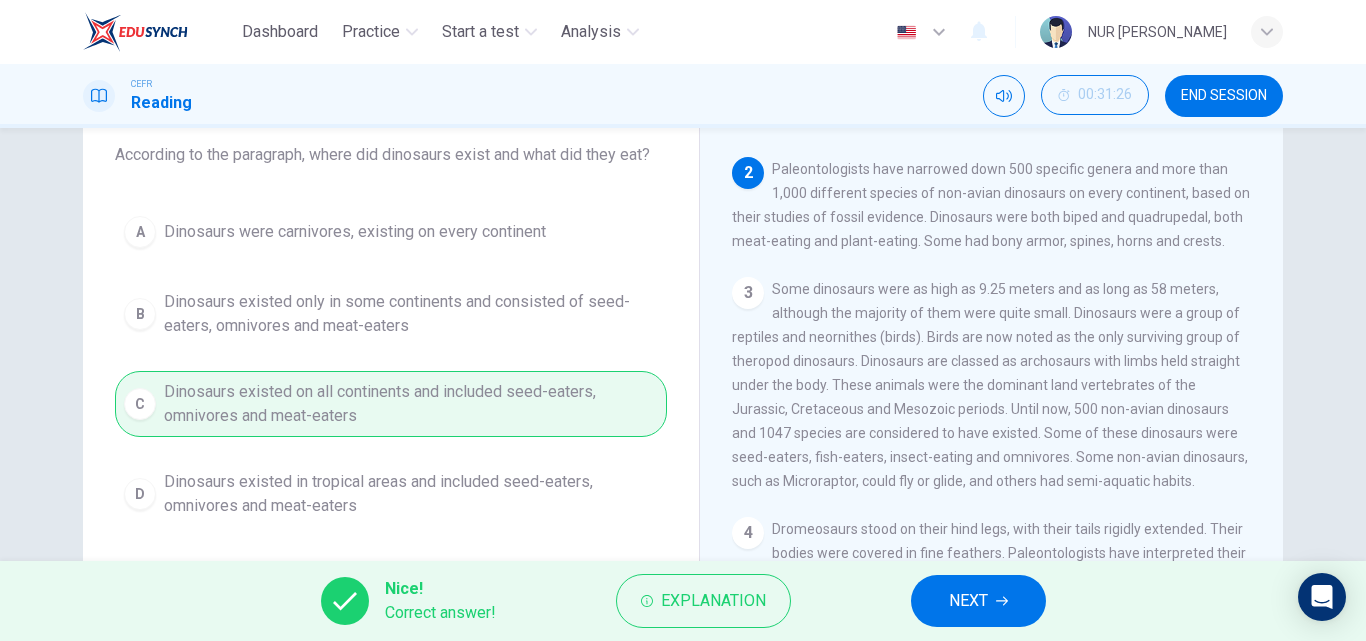 click on "NEXT" at bounding box center (968, 601) 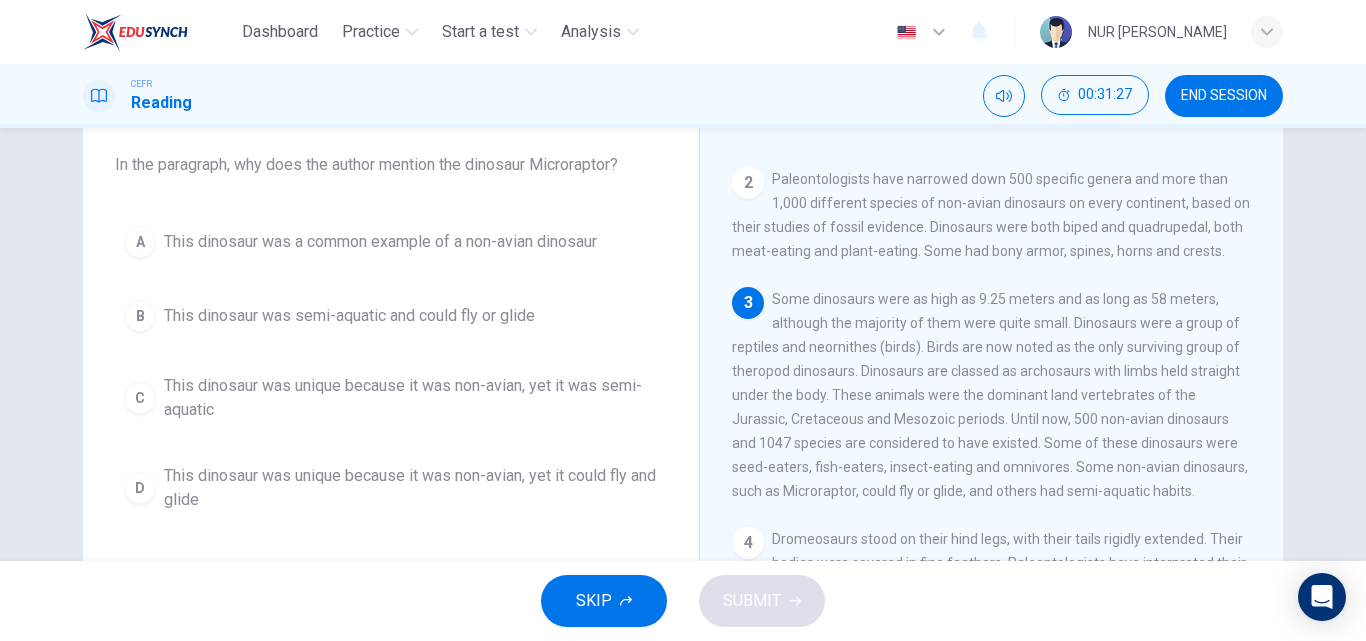 scroll, scrollTop: 115, scrollLeft: 0, axis: vertical 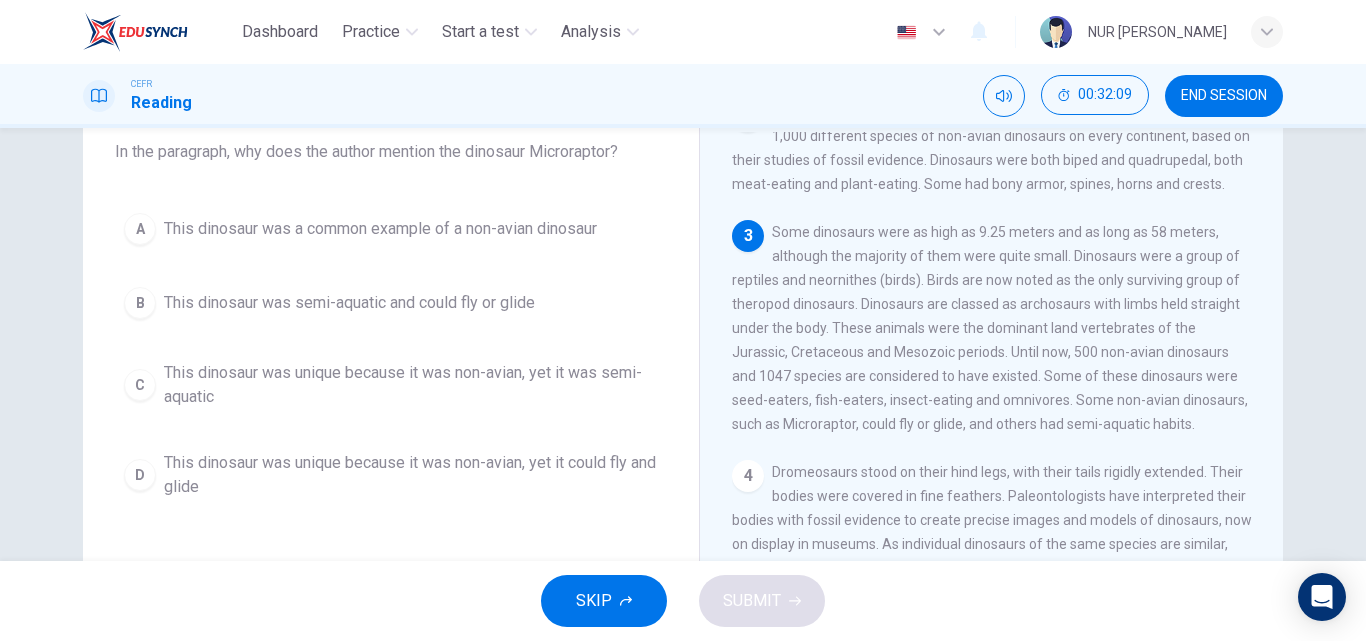 click on "This dinosaur was unique because it was non-avian, yet it could fly and glide" at bounding box center [411, 475] 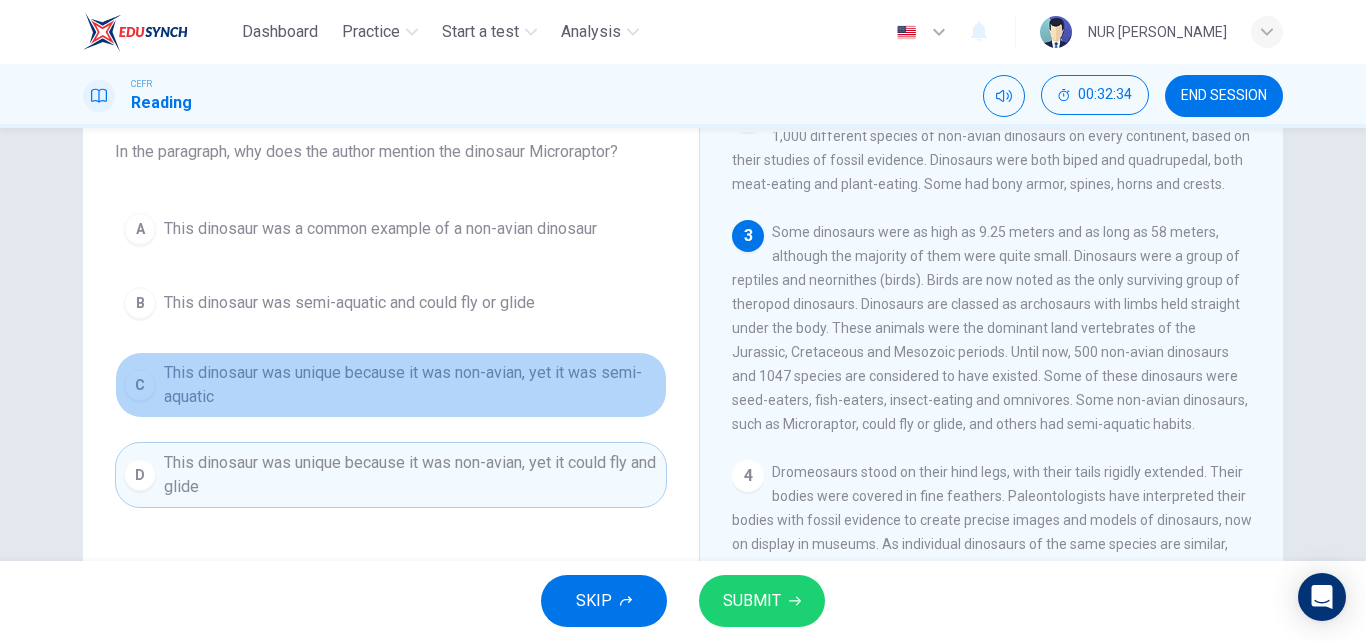 click on "This dinosaur was unique because it was non-avian, yet it was semi-aquatic" at bounding box center (411, 385) 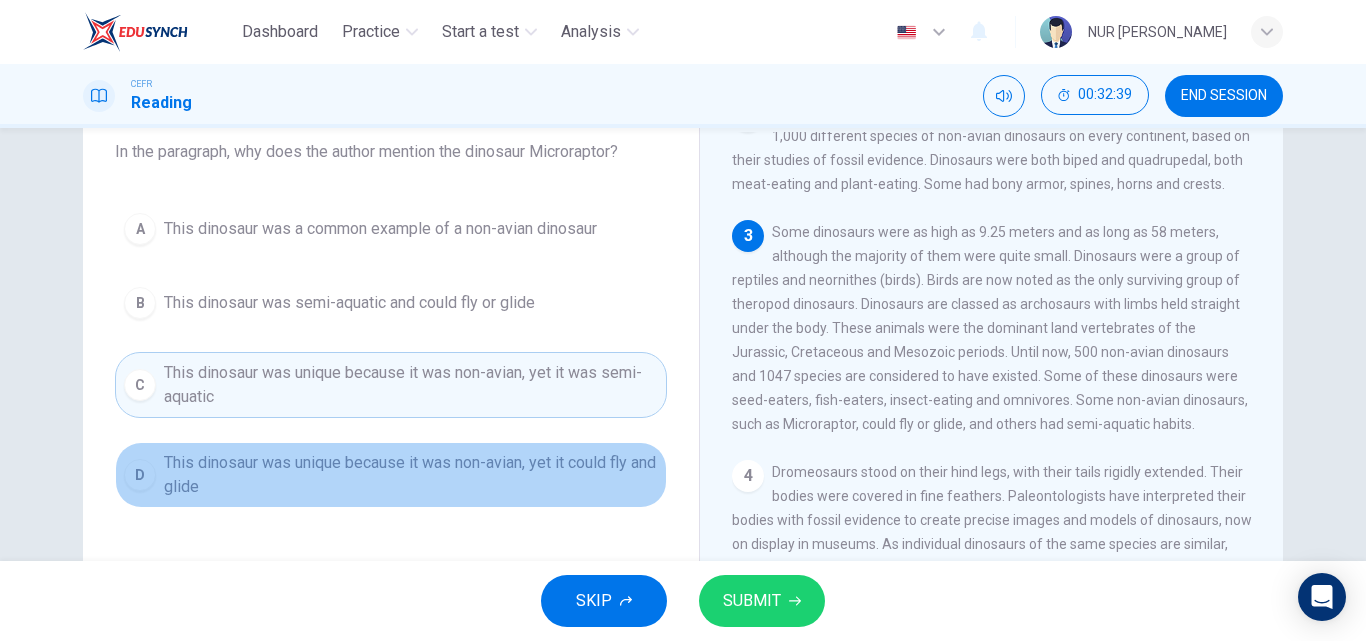 click on "This dinosaur was unique because it was non-avian, yet it could fly and glide" at bounding box center [411, 475] 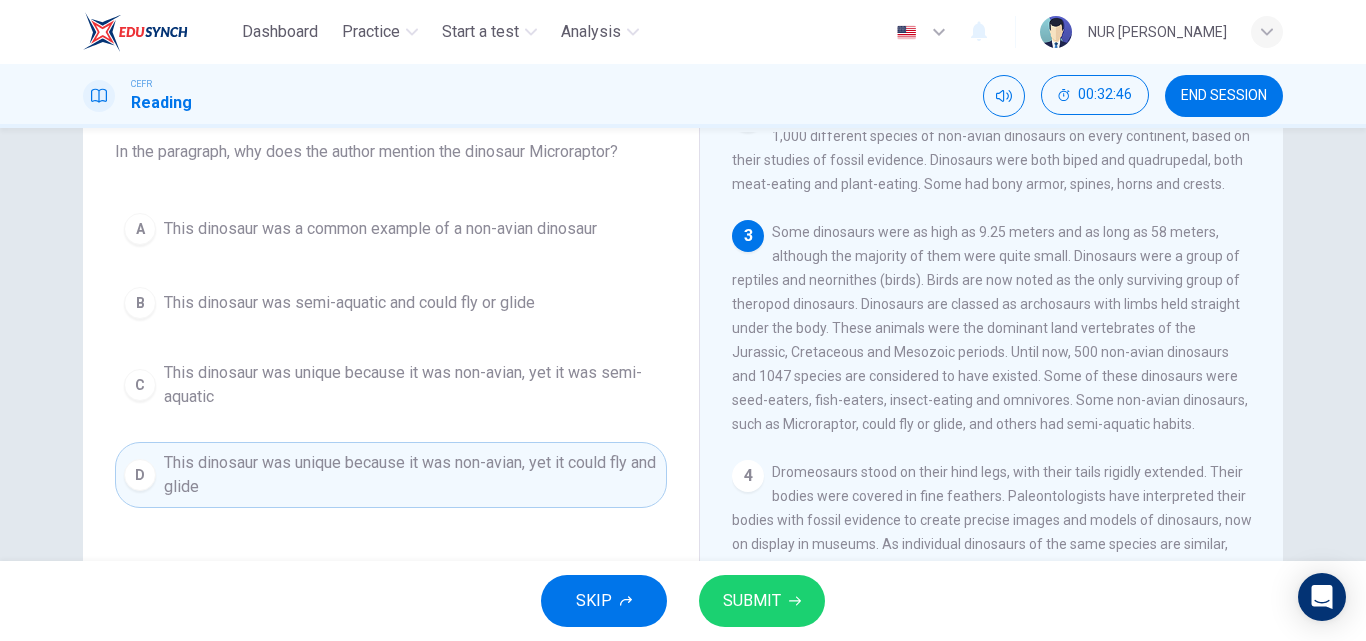 click on "SUBMIT" at bounding box center [752, 601] 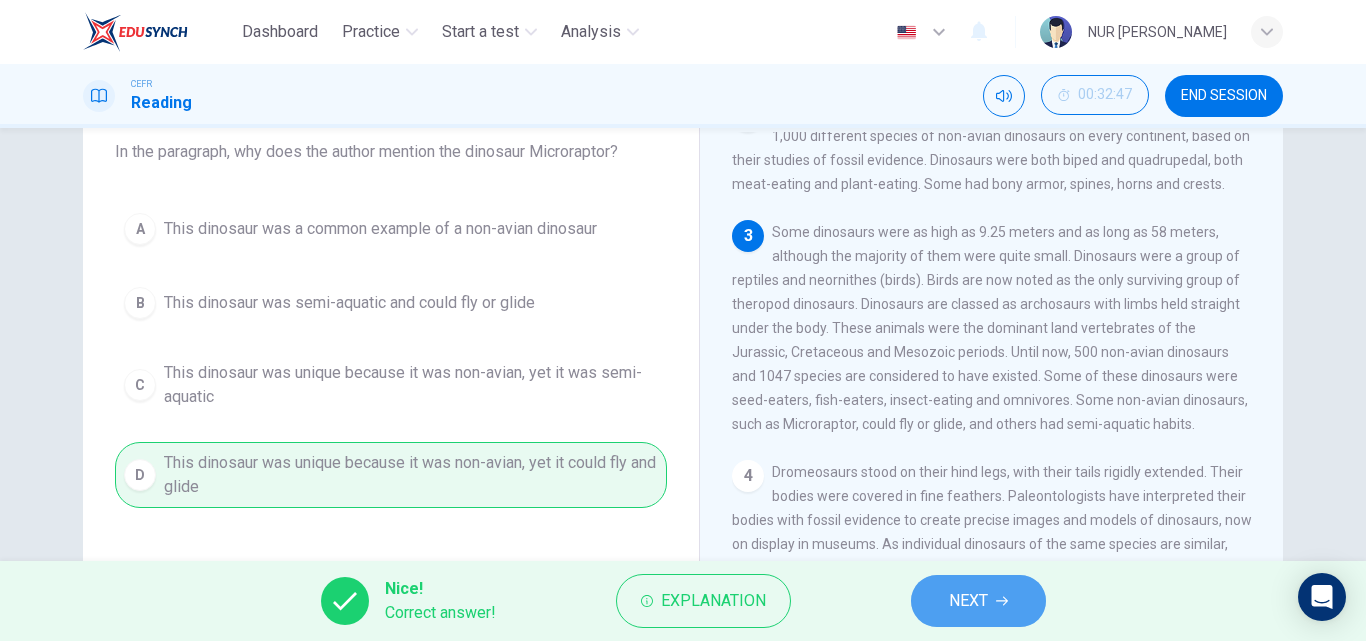 click 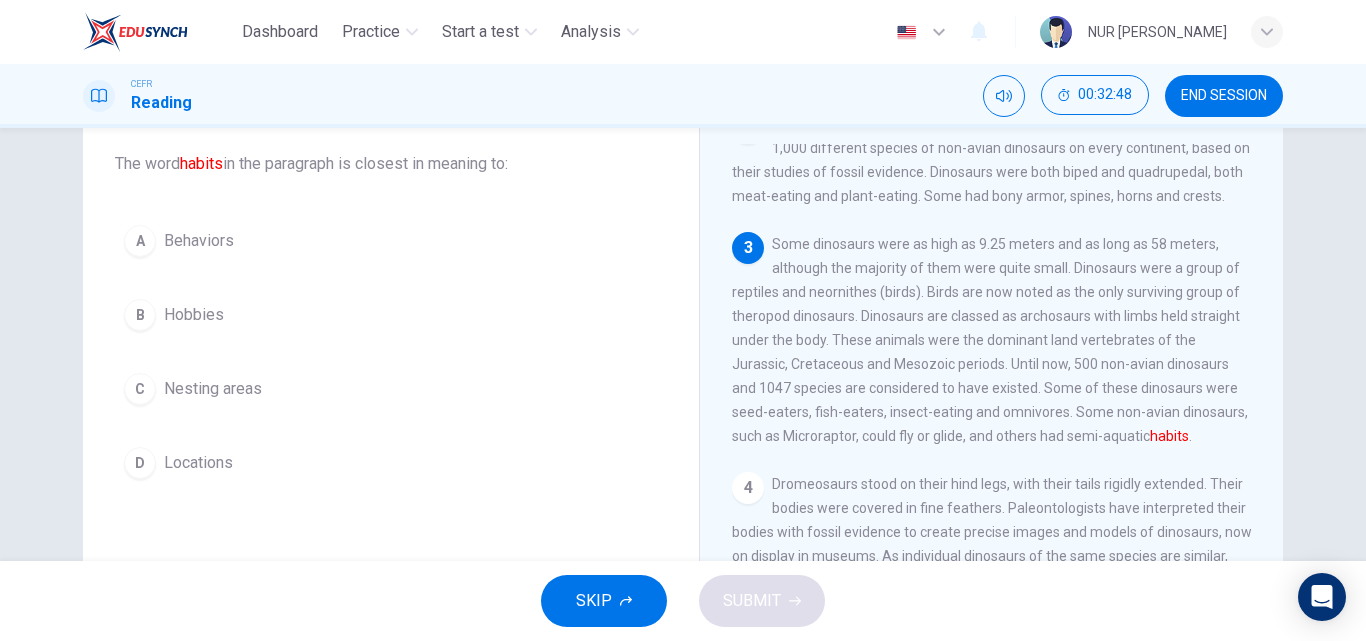 scroll, scrollTop: 103, scrollLeft: 0, axis: vertical 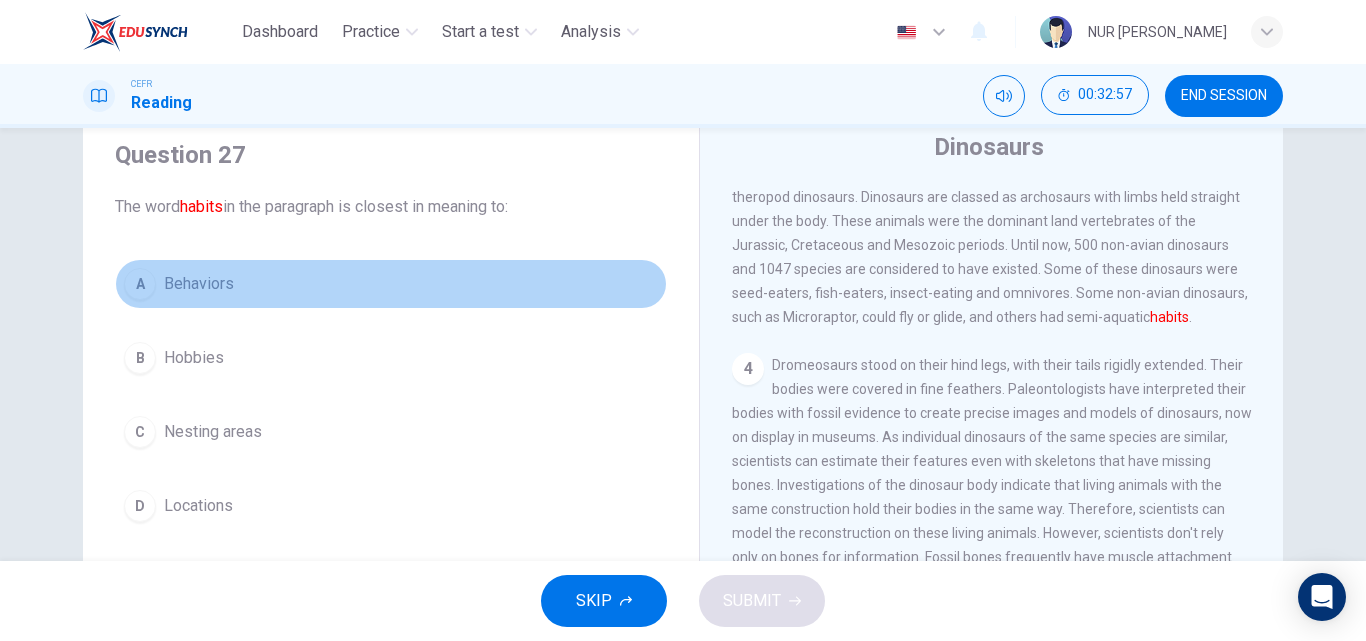 click on "A Behaviors" at bounding box center [391, 284] 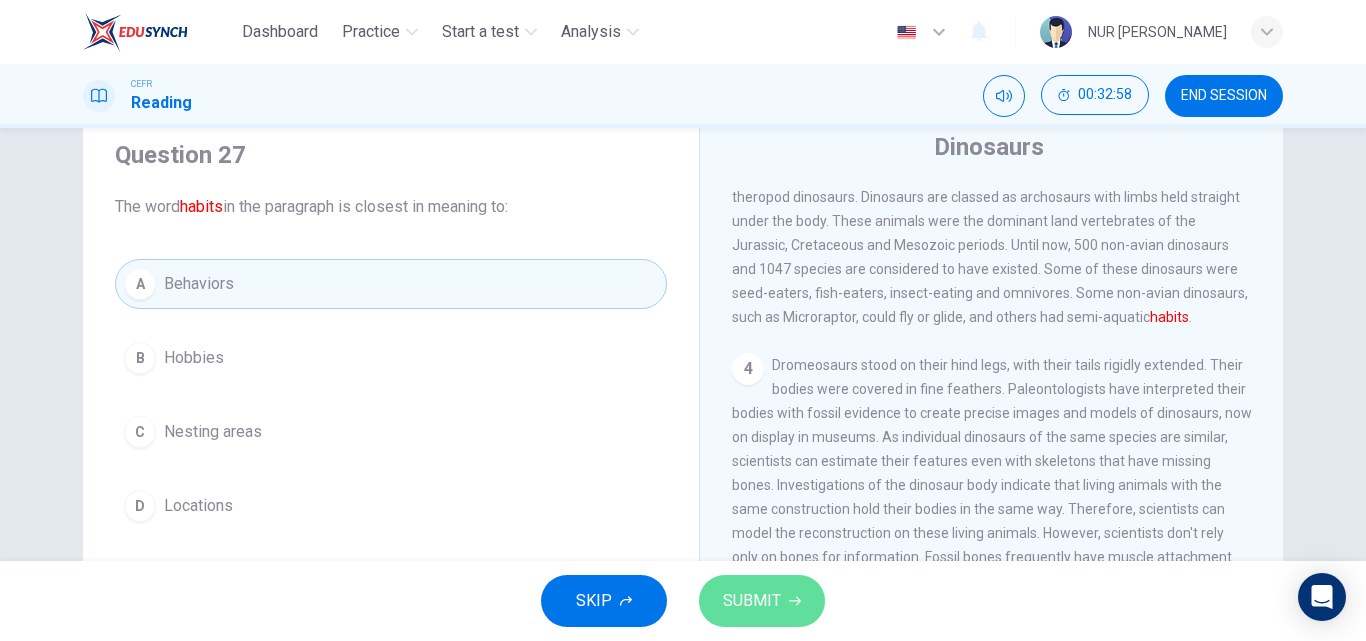 click on "SUBMIT" at bounding box center (752, 601) 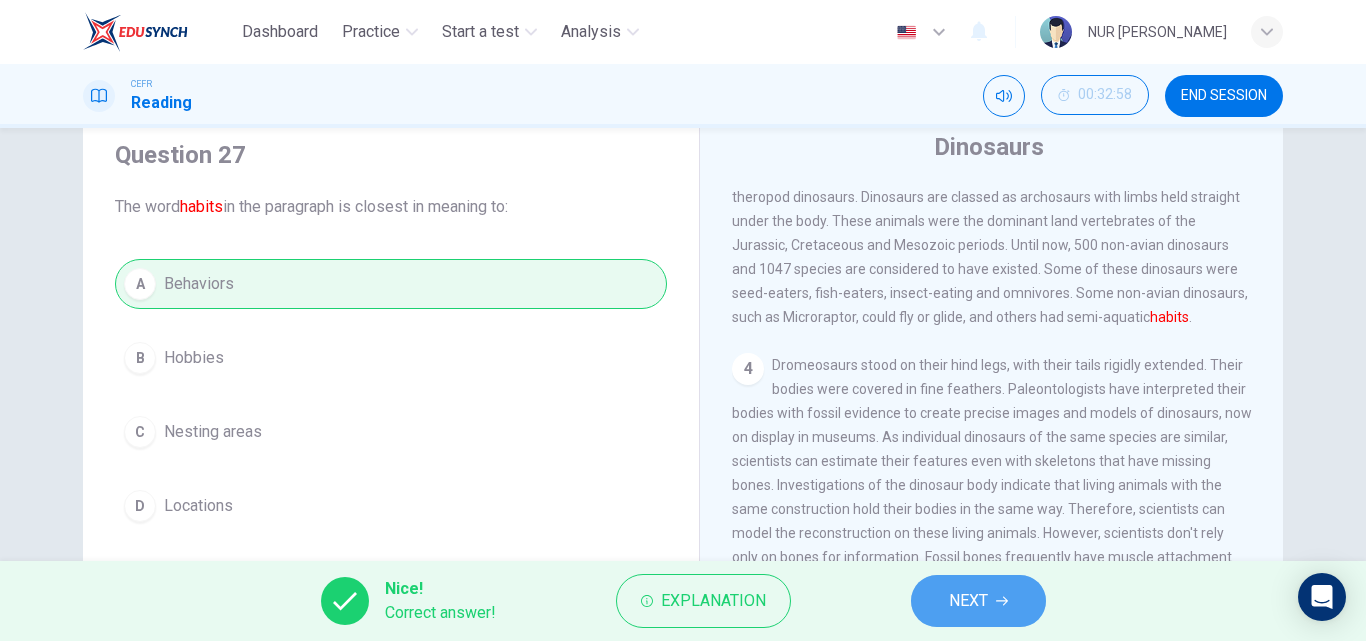 click on "NEXT" at bounding box center [978, 601] 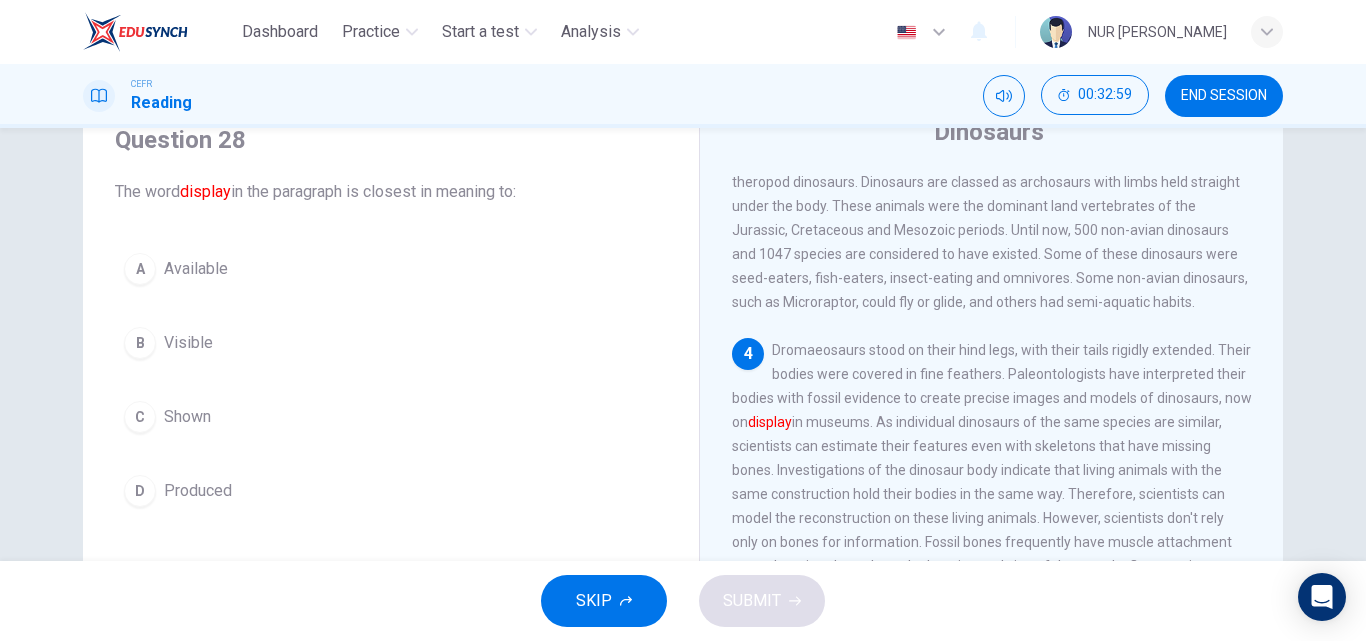 scroll, scrollTop: 106, scrollLeft: 0, axis: vertical 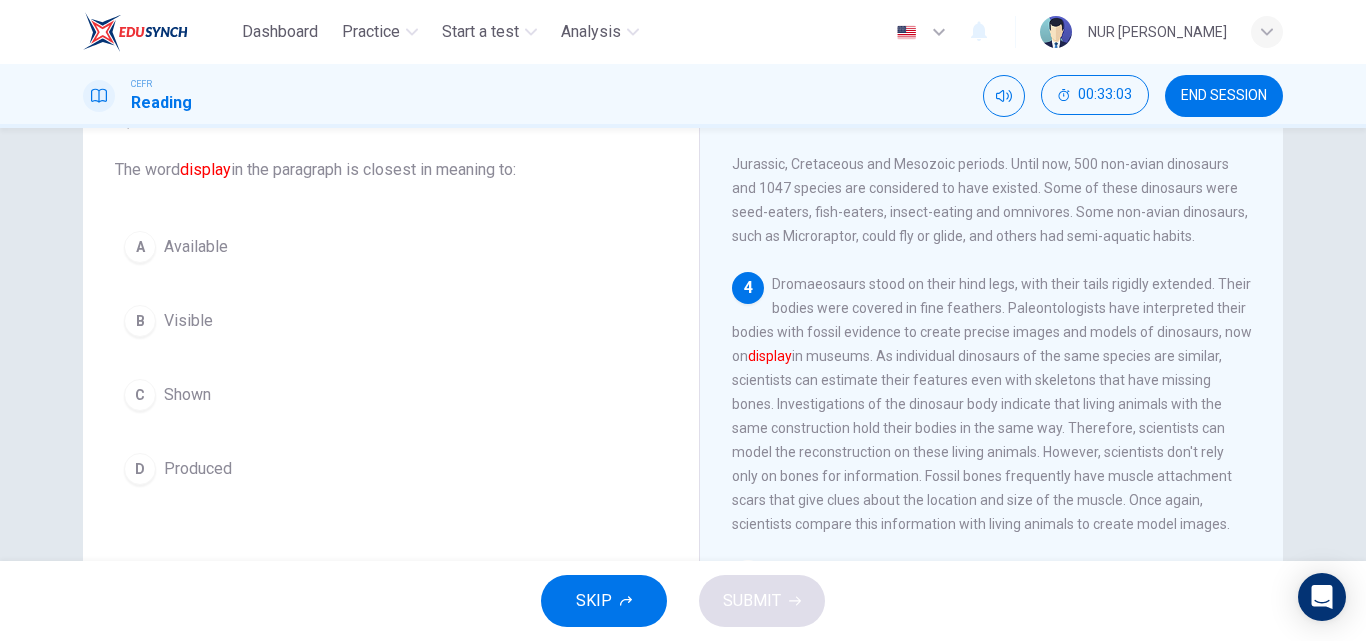 click on "C Shown" at bounding box center [391, 395] 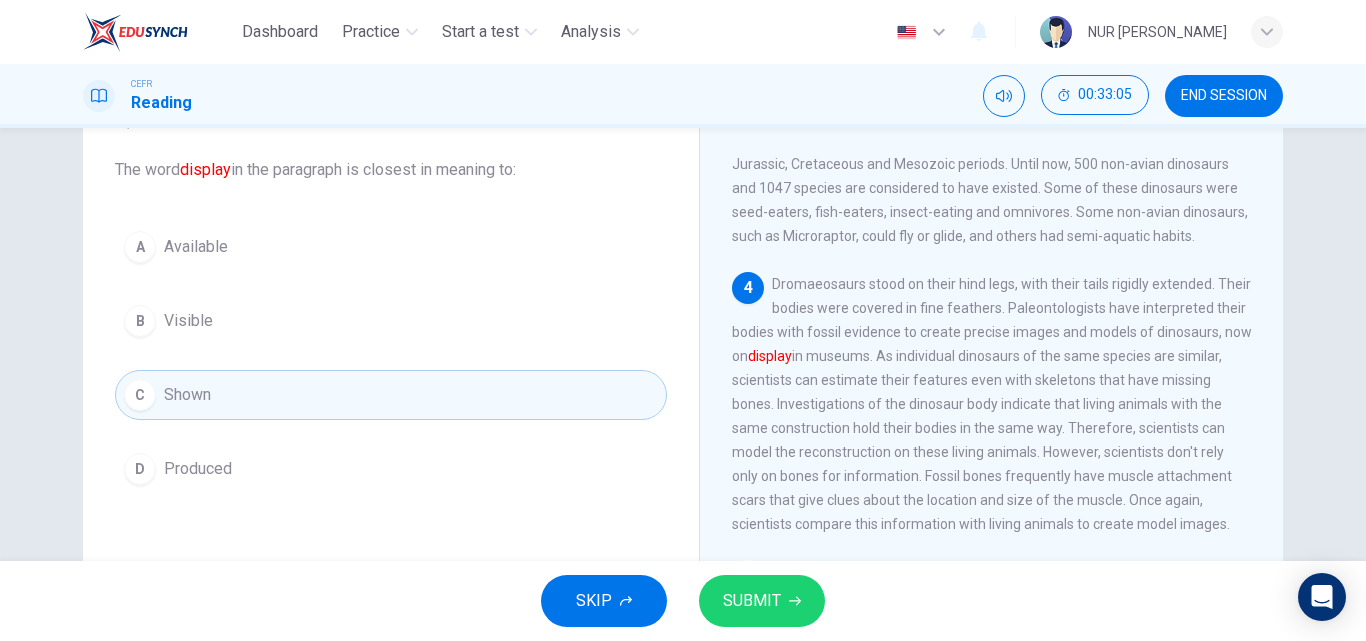 click on "SUBMIT" at bounding box center [752, 601] 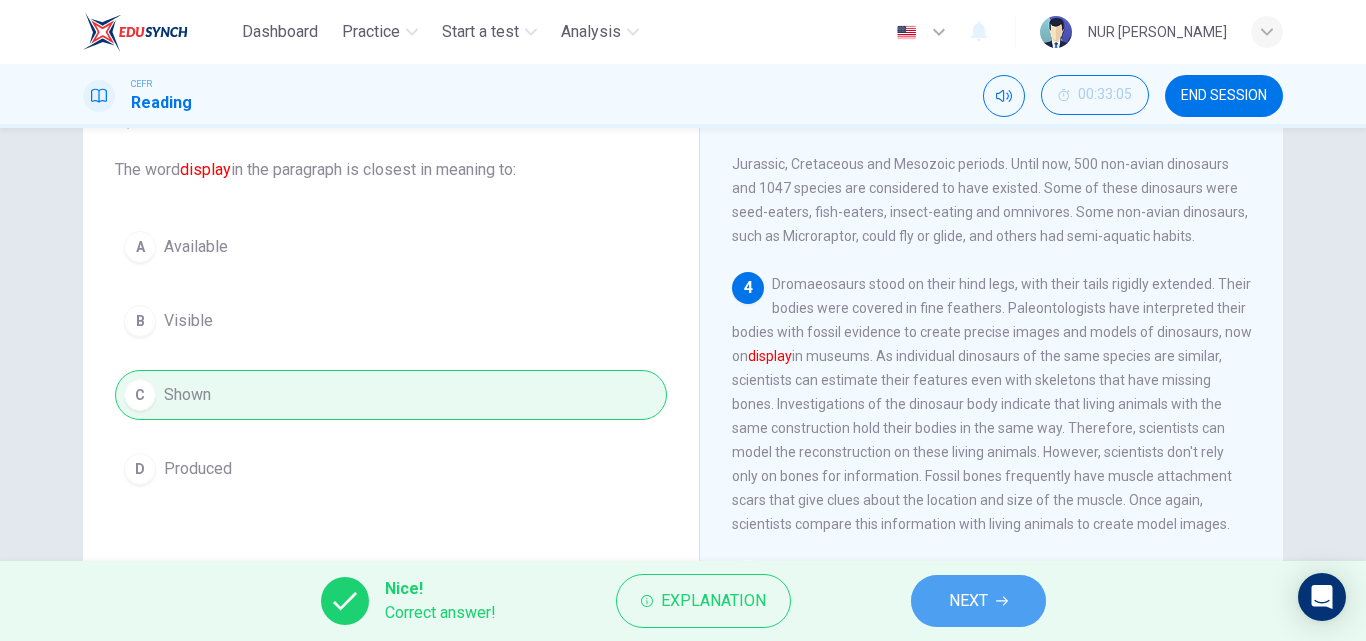 click on "NEXT" at bounding box center (968, 601) 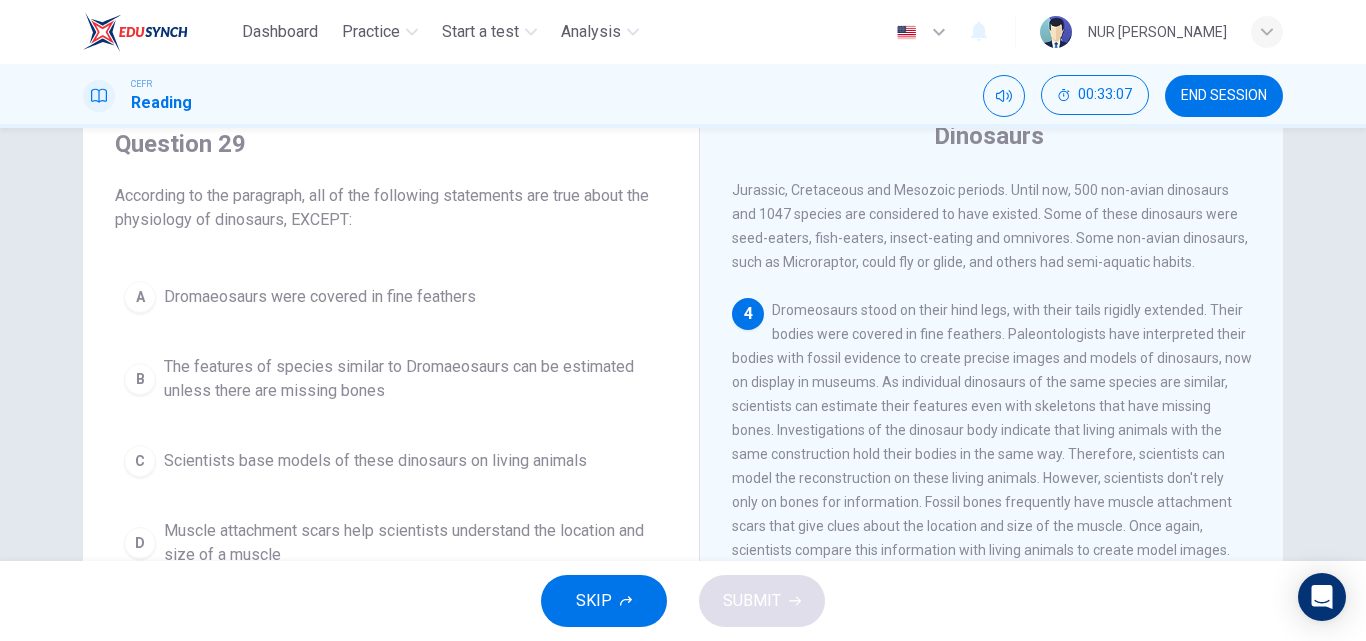 scroll, scrollTop: 69, scrollLeft: 0, axis: vertical 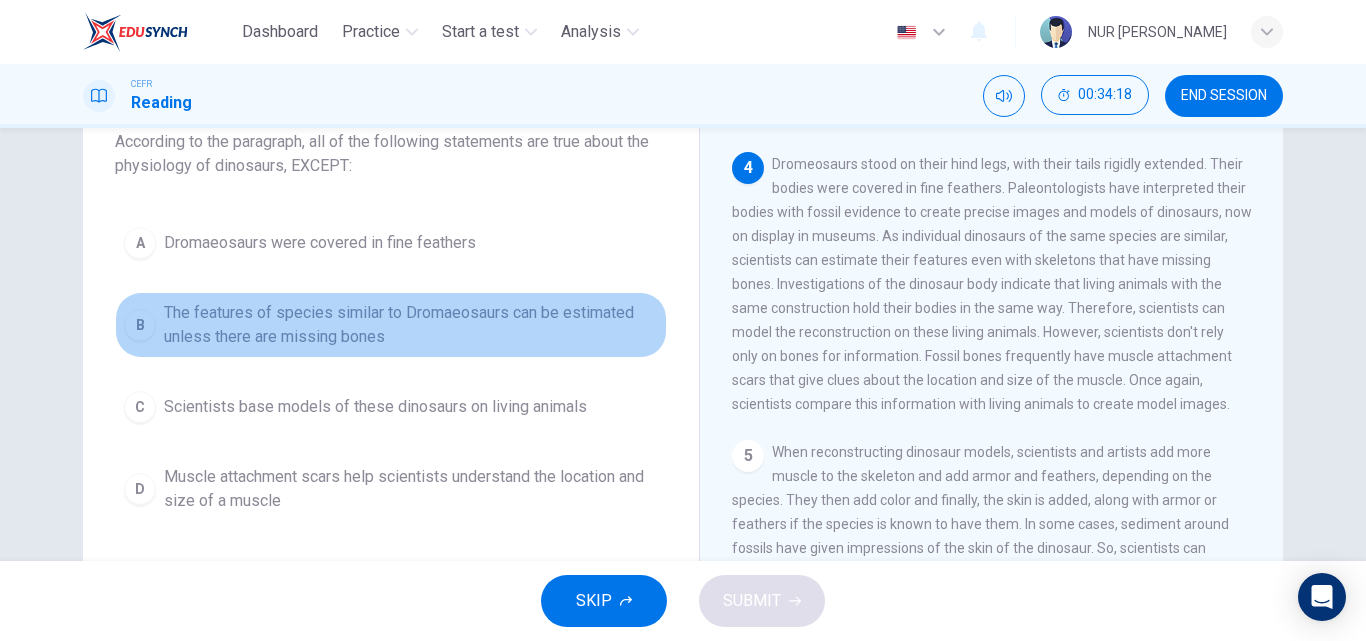 click on "The features of species similar to Dromaeosaurs can be estimated unless there are missing bones" at bounding box center (411, 325) 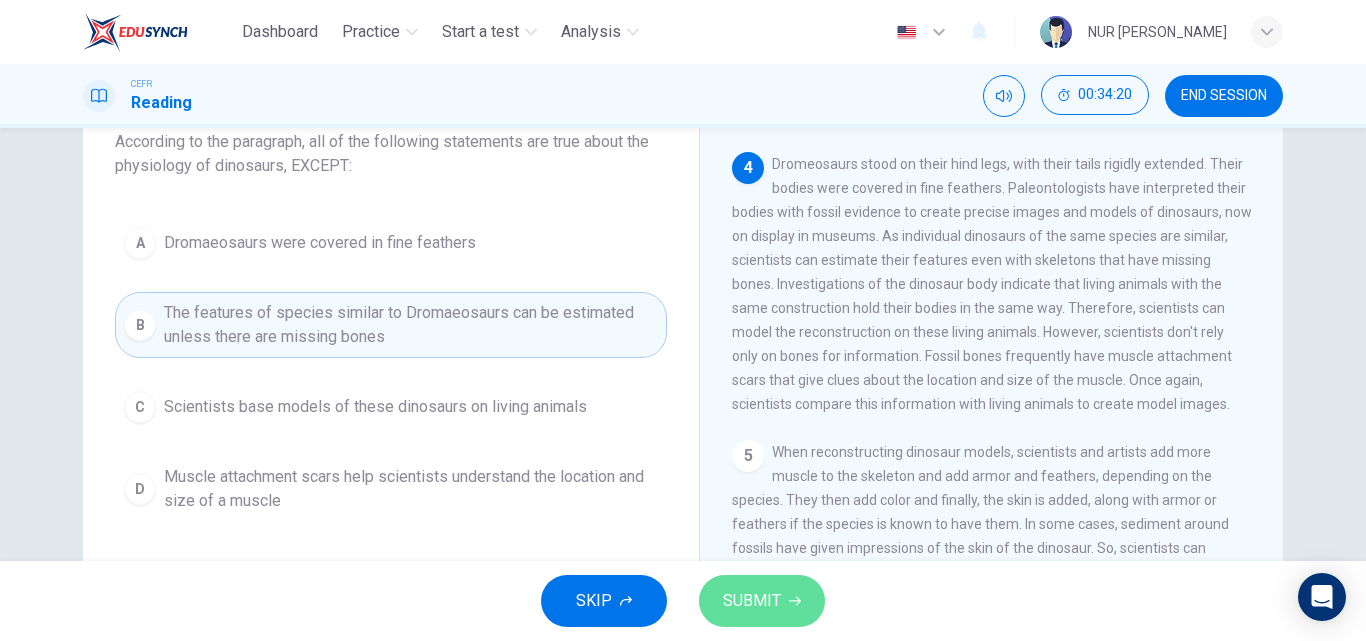 click on "SUBMIT" at bounding box center (762, 601) 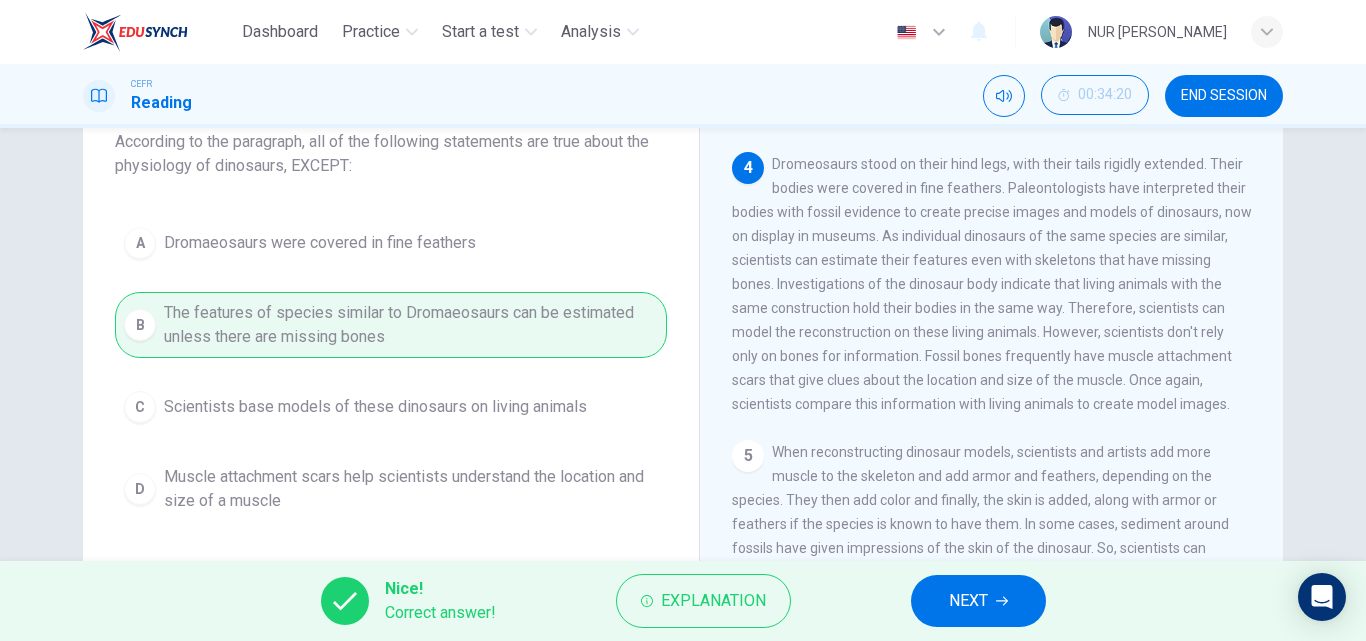 click on "NEXT" at bounding box center (978, 601) 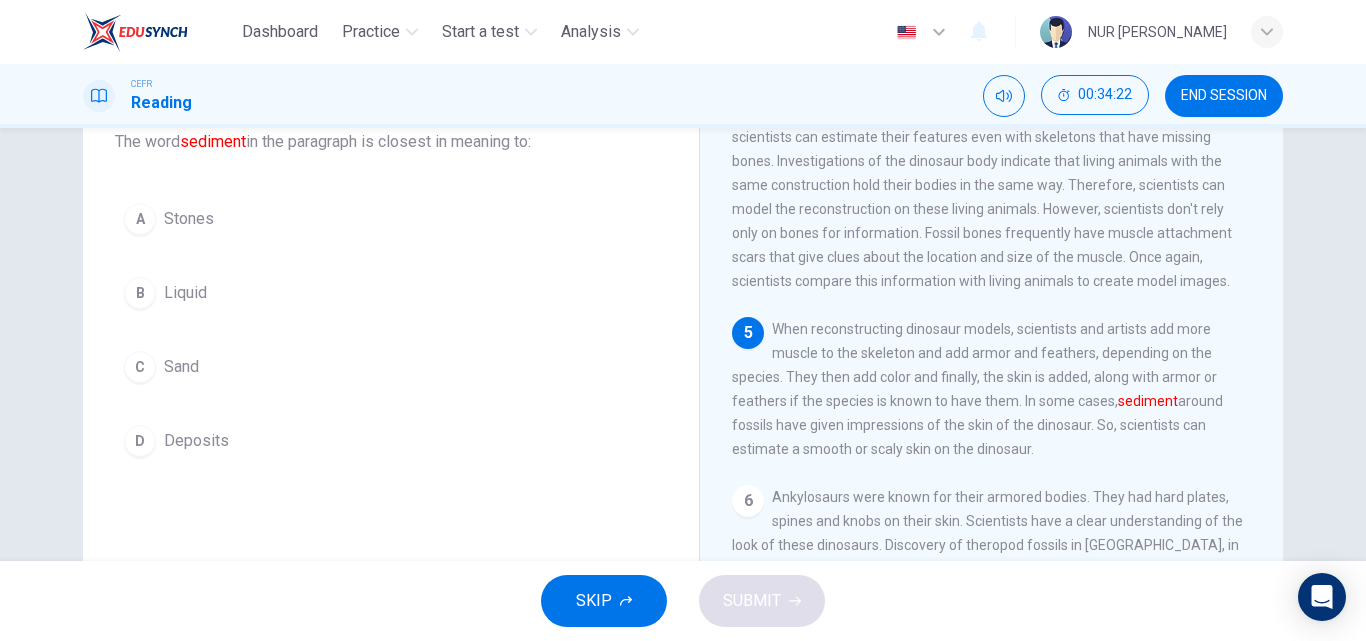 scroll, scrollTop: 575, scrollLeft: 0, axis: vertical 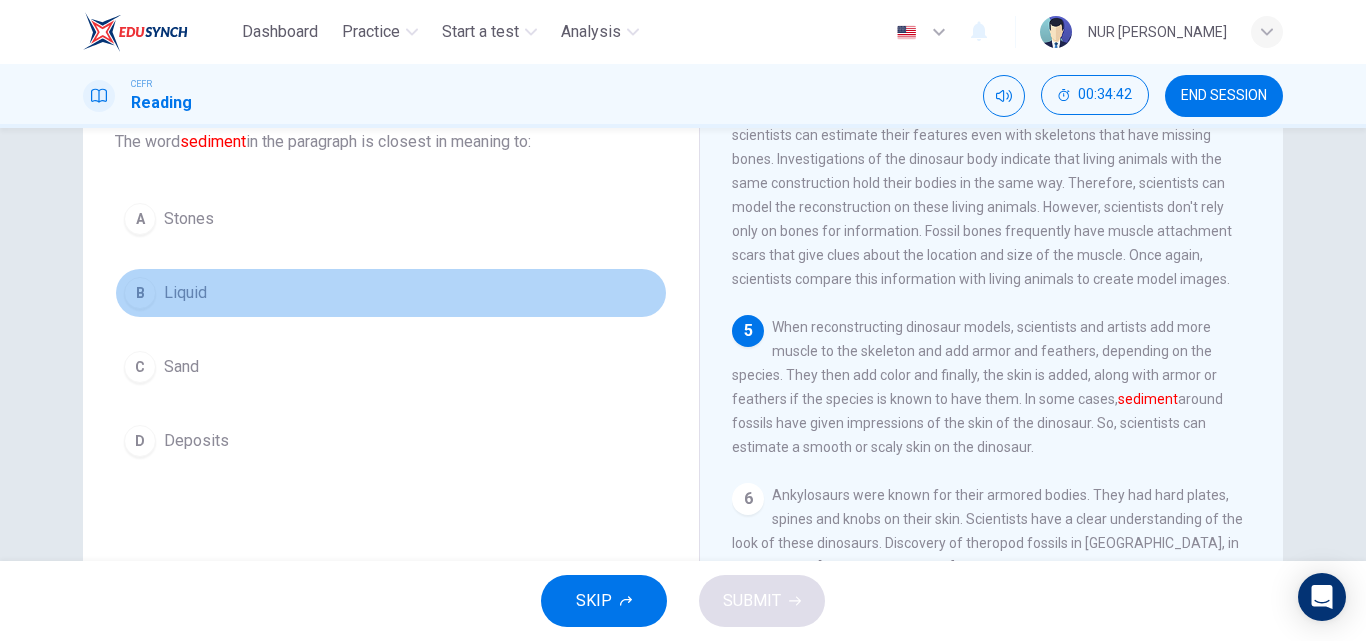 click on "B Liquid" at bounding box center [391, 293] 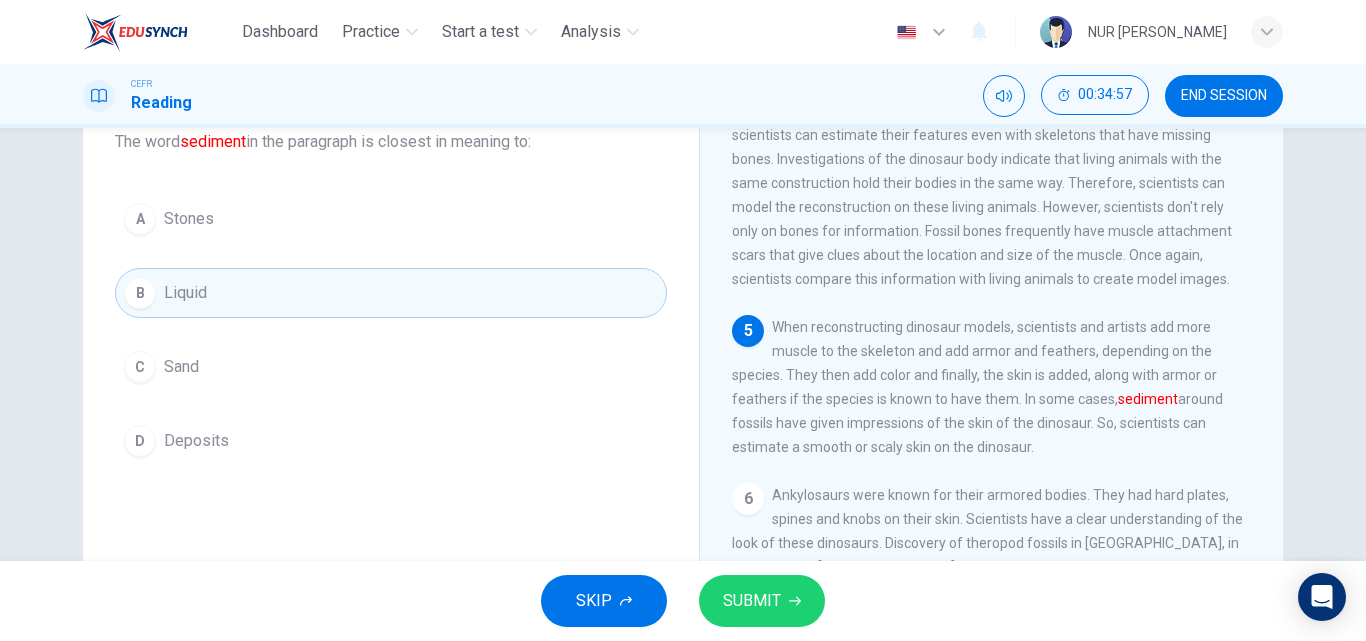 click on "SUBMIT" at bounding box center (752, 601) 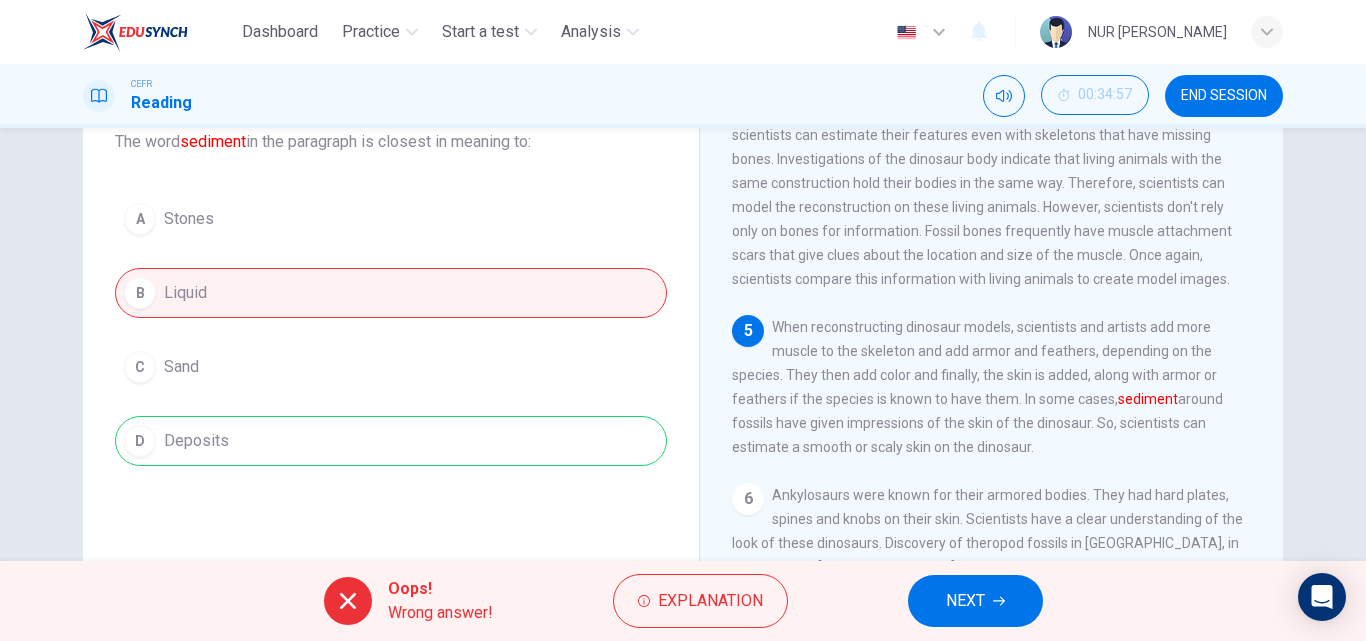 click on "NEXT" at bounding box center (965, 601) 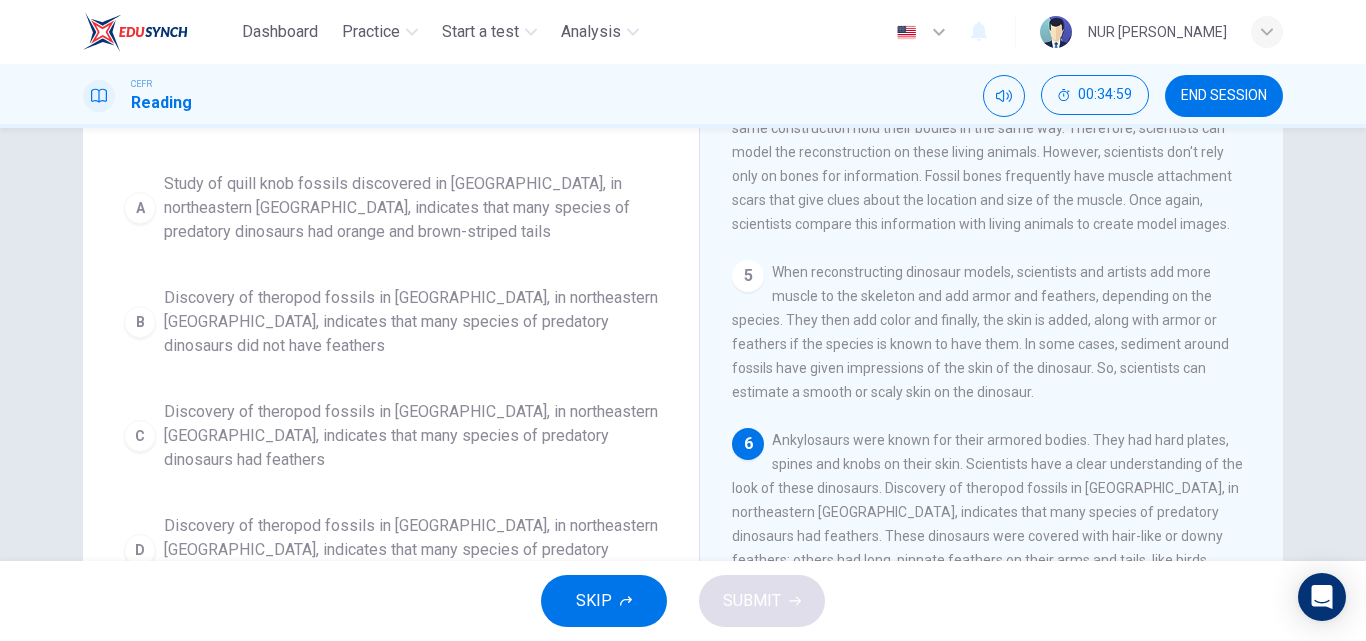 scroll, scrollTop: 192, scrollLeft: 0, axis: vertical 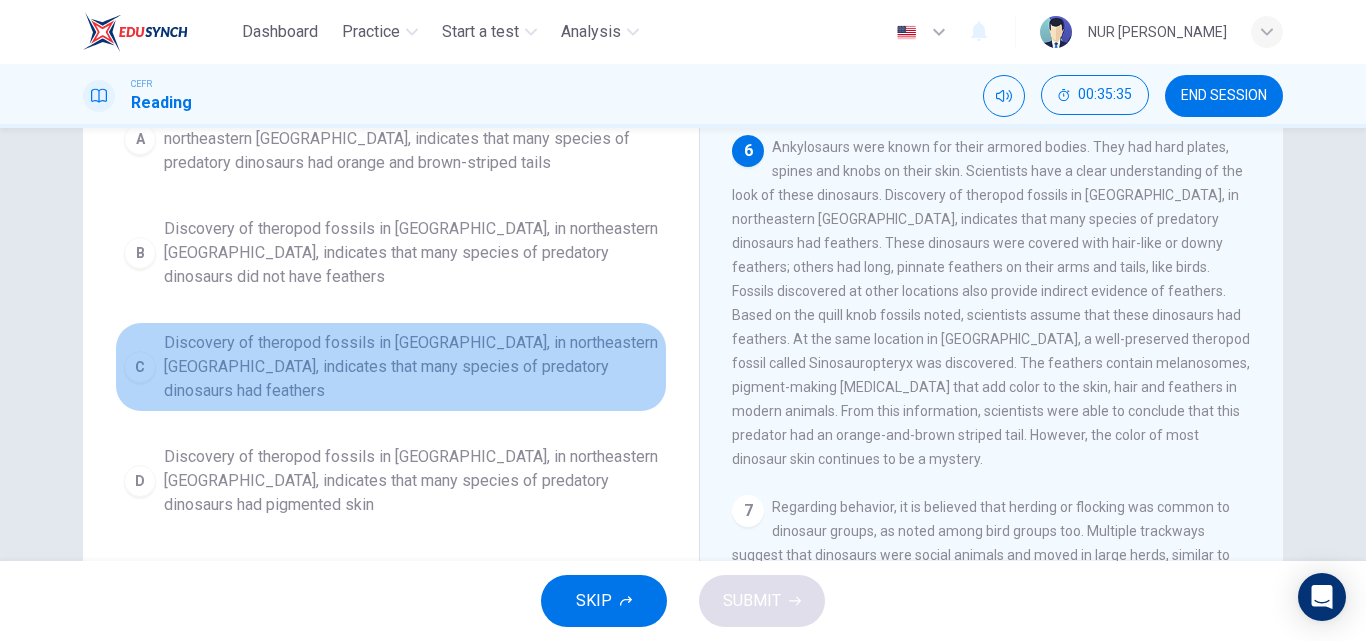 click on "Discovery of theropod fossils in [GEOGRAPHIC_DATA], in northeastern [GEOGRAPHIC_DATA], indicates that many species of predatory dinosaurs had feathers" at bounding box center [411, 367] 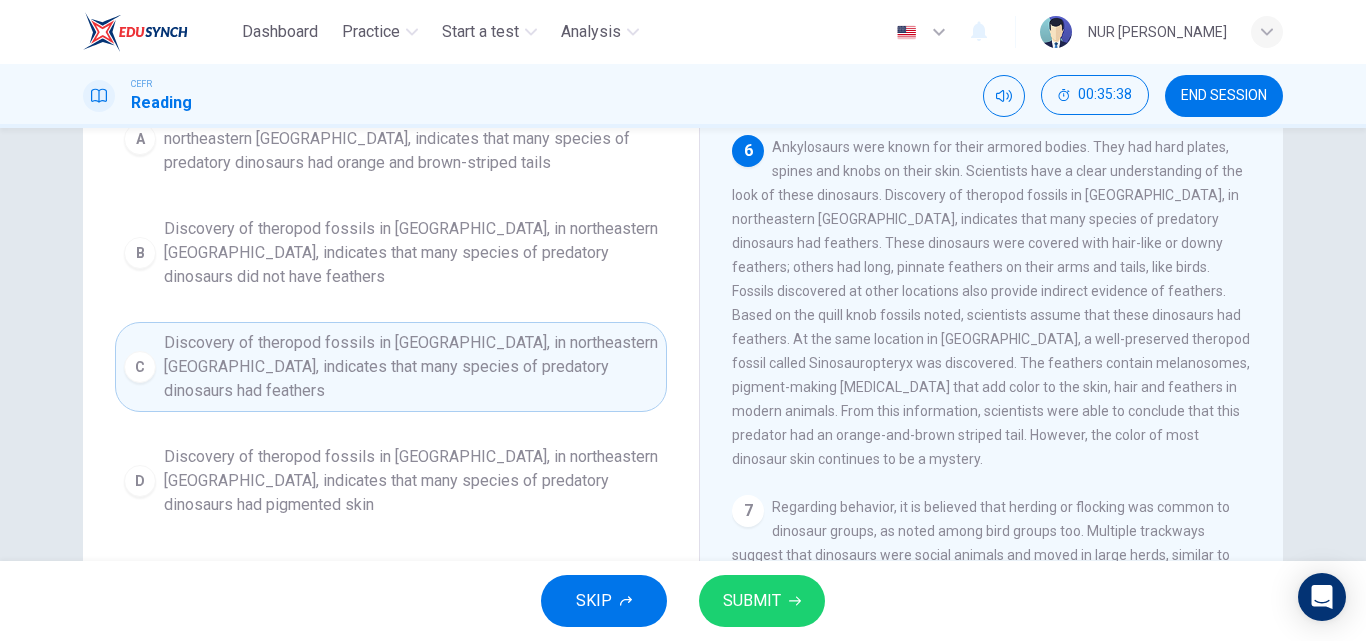 click on "SUBMIT" at bounding box center [762, 601] 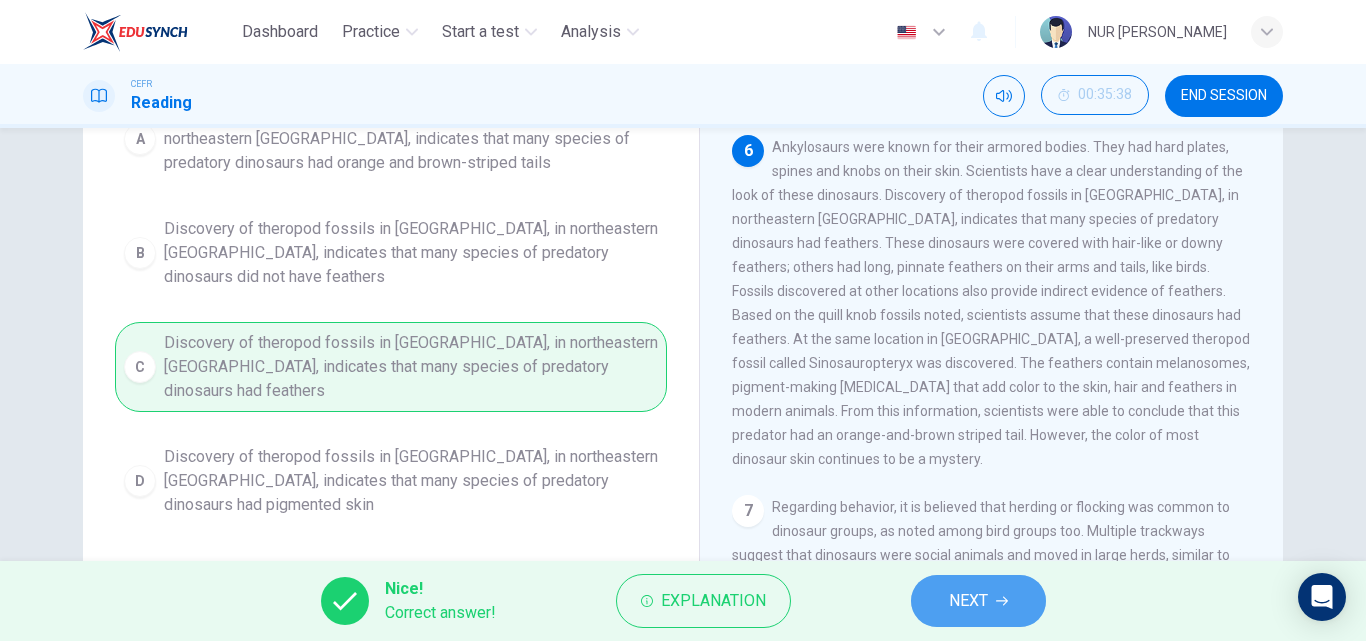 click on "NEXT" at bounding box center (978, 601) 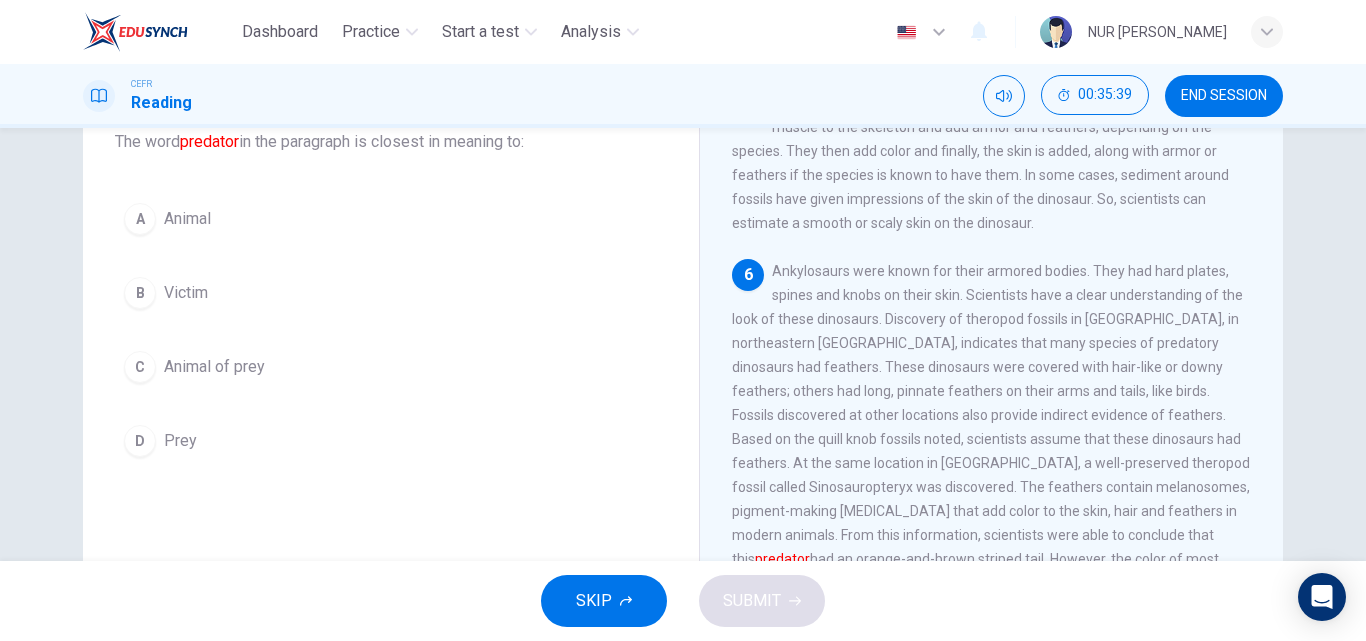 scroll, scrollTop: 124, scrollLeft: 0, axis: vertical 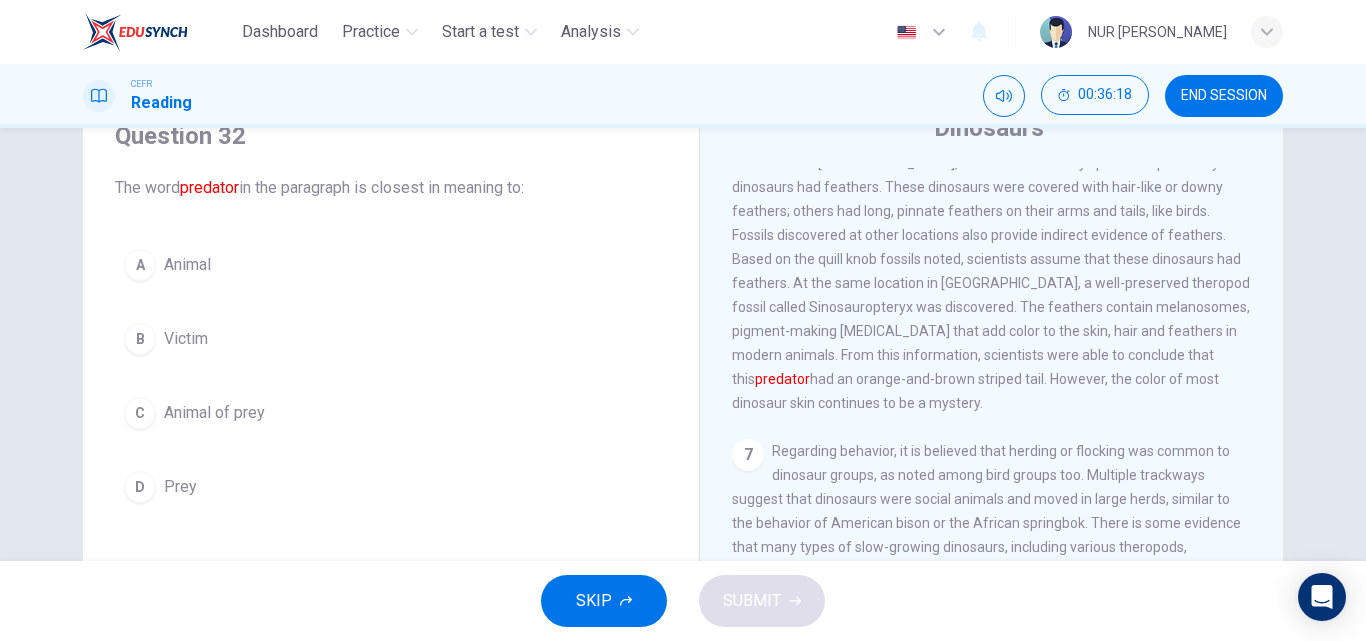 click on "A Animal" at bounding box center (391, 265) 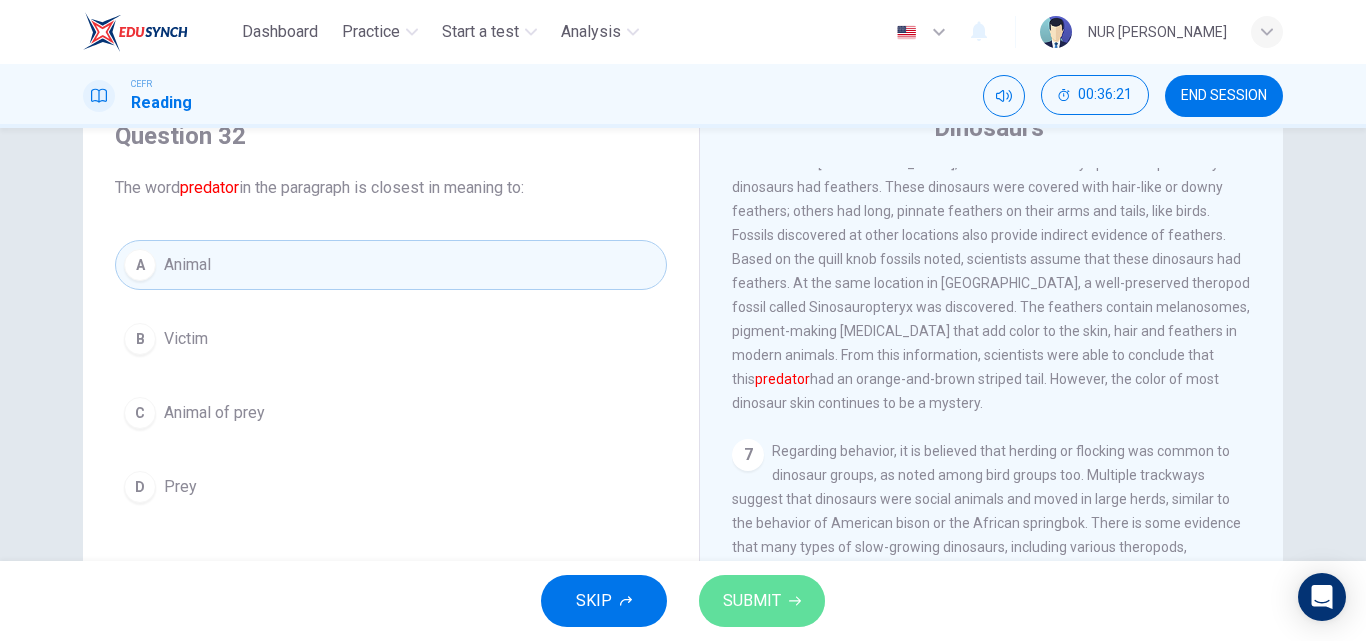 click on "SUBMIT" at bounding box center [752, 601] 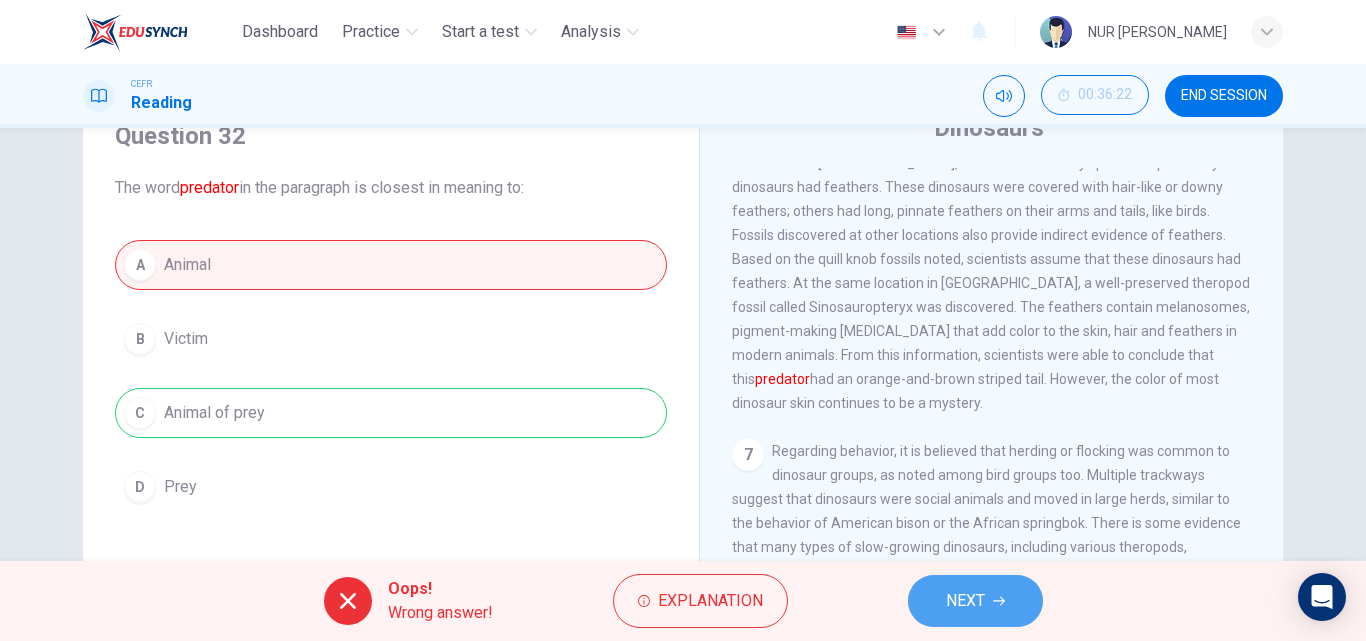 click on "NEXT" at bounding box center (975, 601) 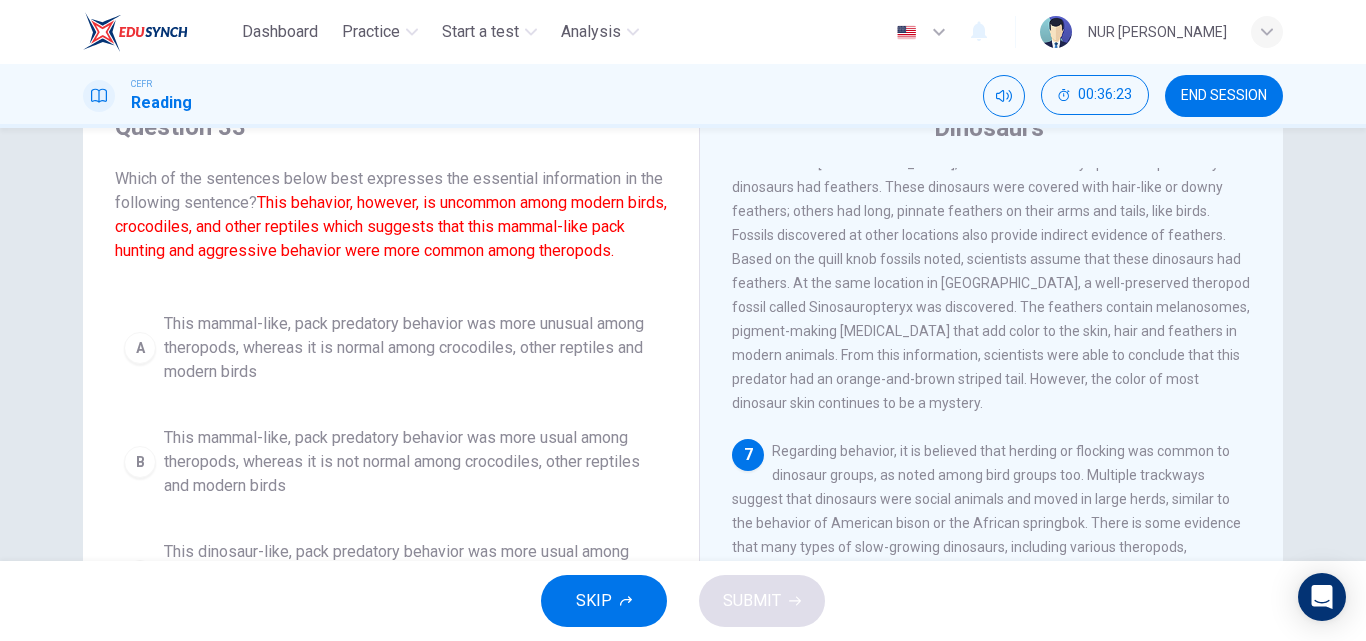scroll, scrollTop: 33, scrollLeft: 0, axis: vertical 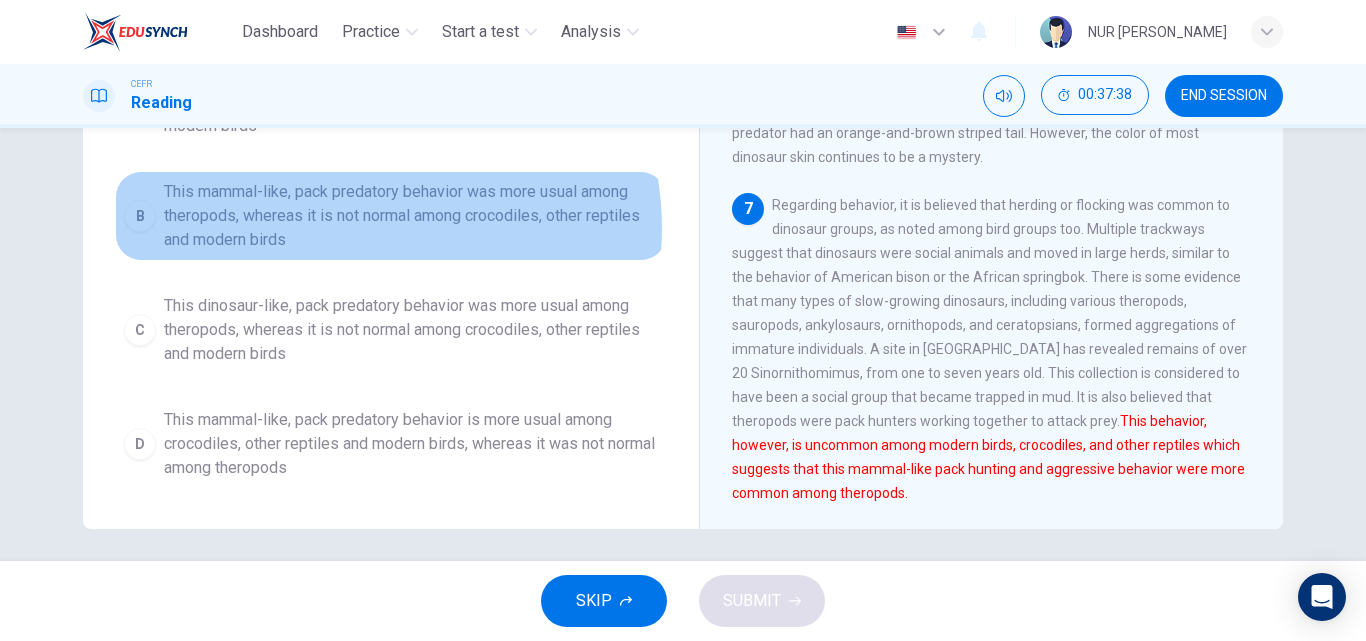 click on "This mammal-like, pack predatory behavior was more usual among theropods, whereas it is not normal among crocodiles, other reptiles and modern birds" at bounding box center [411, 216] 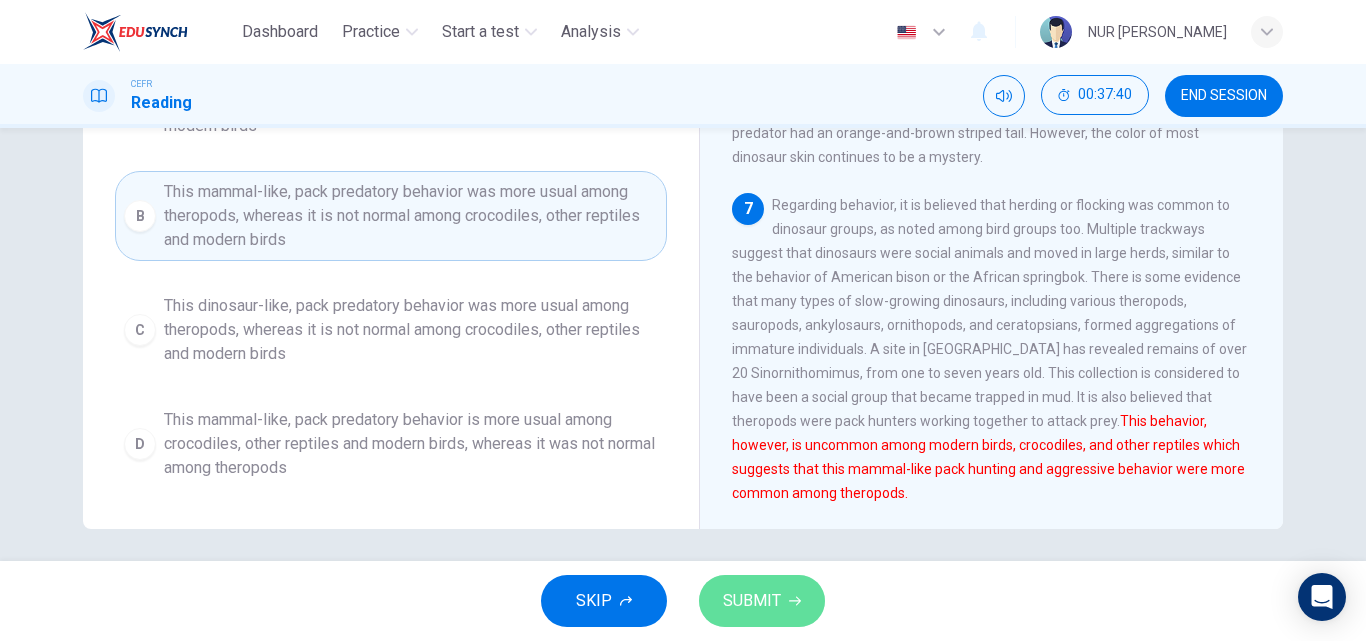 click on "SUBMIT" at bounding box center (752, 601) 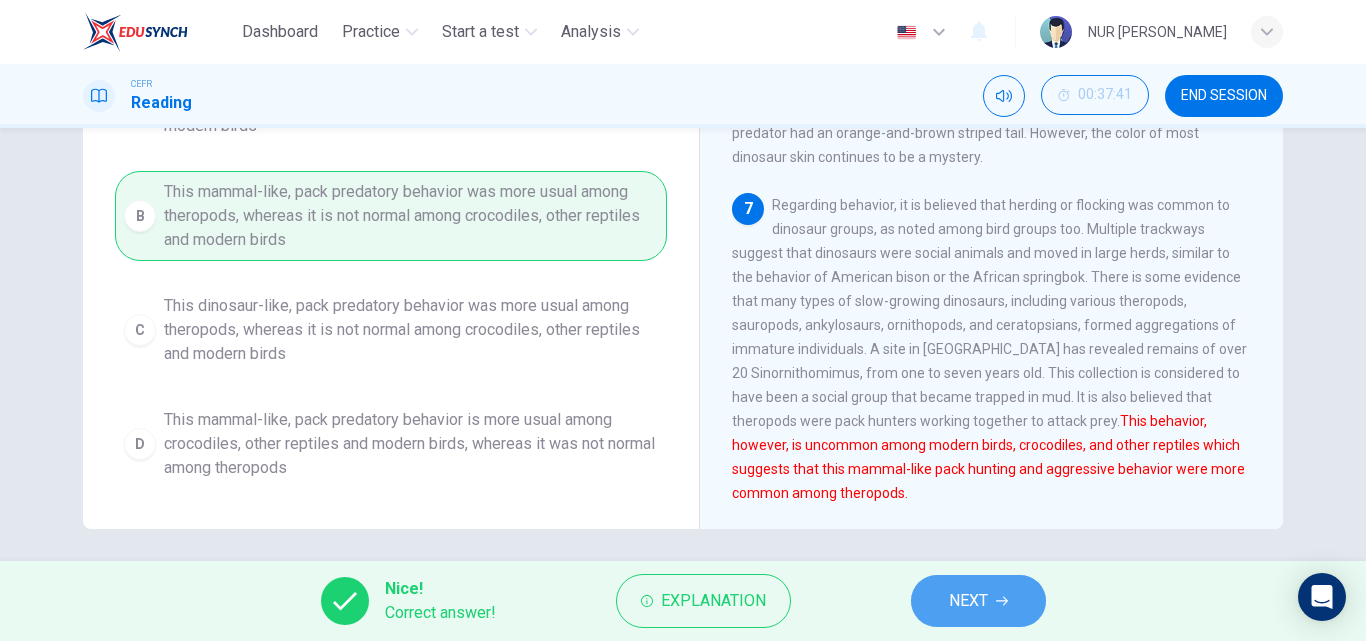 click on "NEXT" at bounding box center (968, 601) 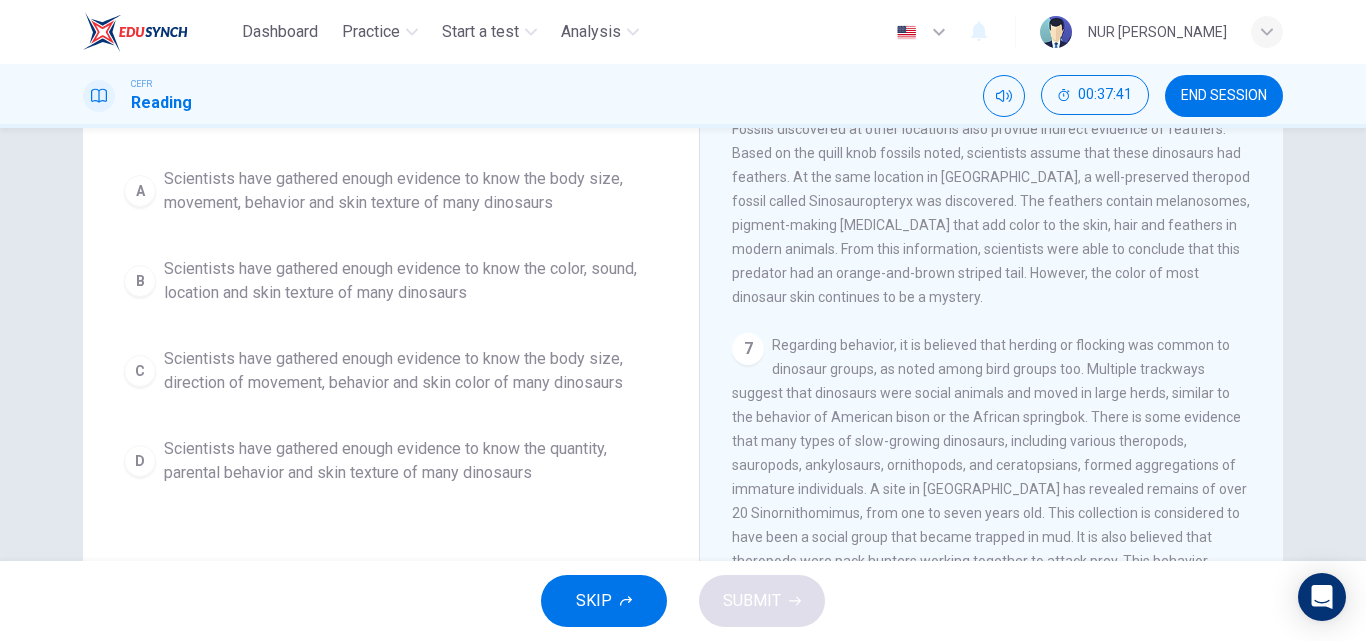 scroll, scrollTop: 99, scrollLeft: 0, axis: vertical 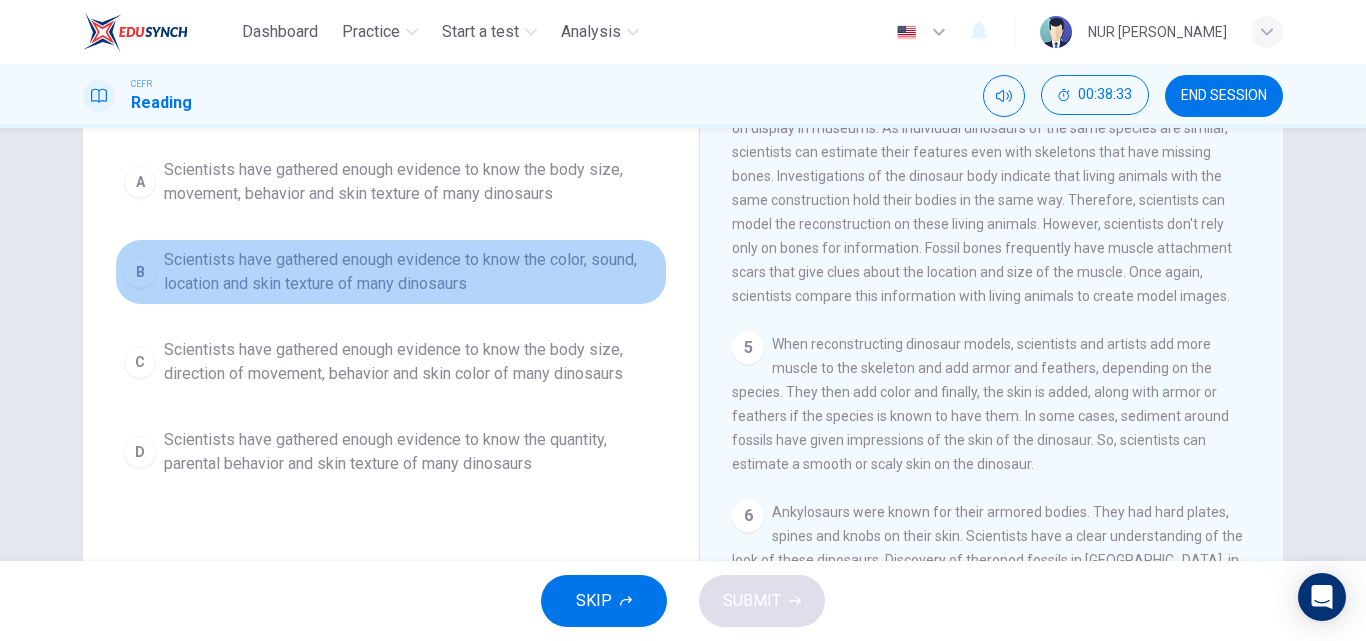 click on "Scientists have gathered enough evidence to know the color, sound, location and skin texture of many dinosaurs" at bounding box center (411, 272) 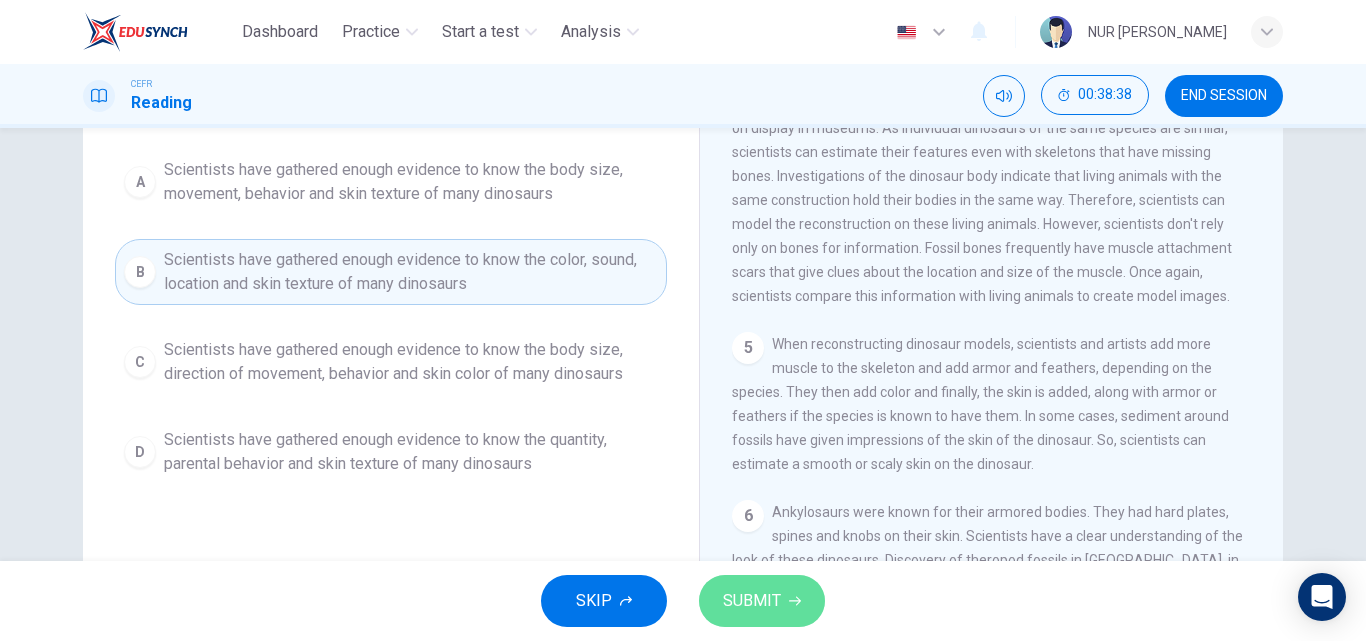 click on "SUBMIT" at bounding box center [752, 601] 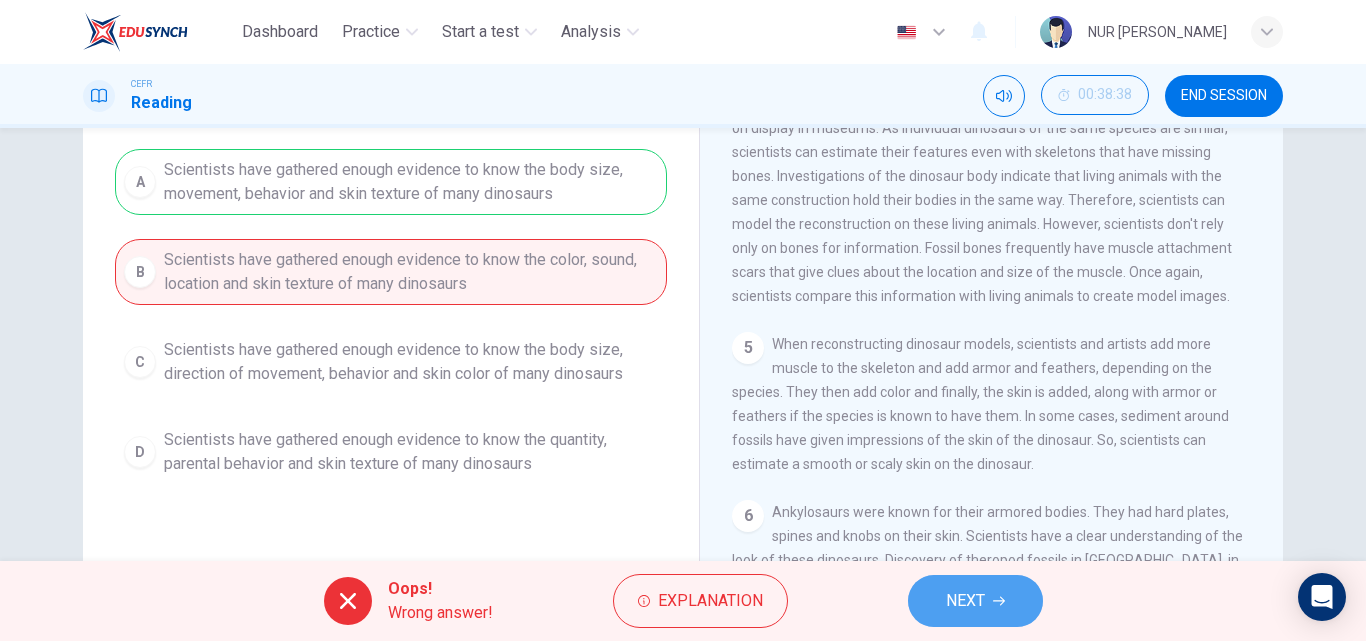 click on "NEXT" at bounding box center [975, 601] 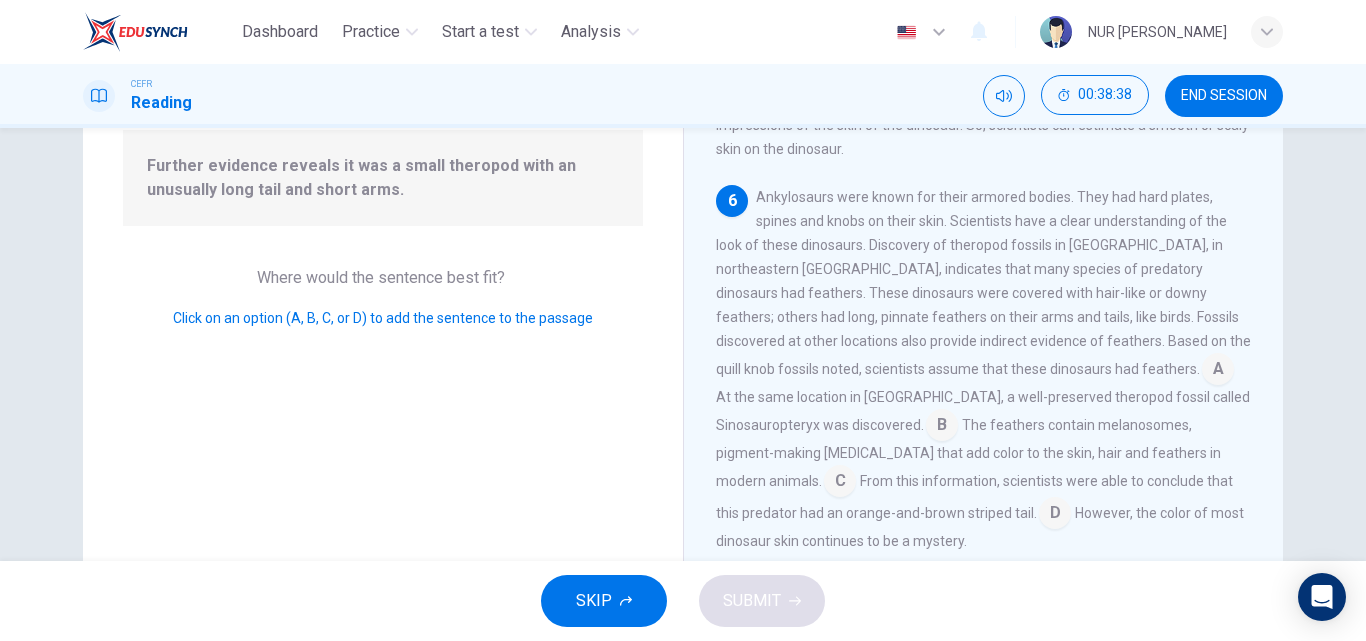 scroll, scrollTop: 939, scrollLeft: 0, axis: vertical 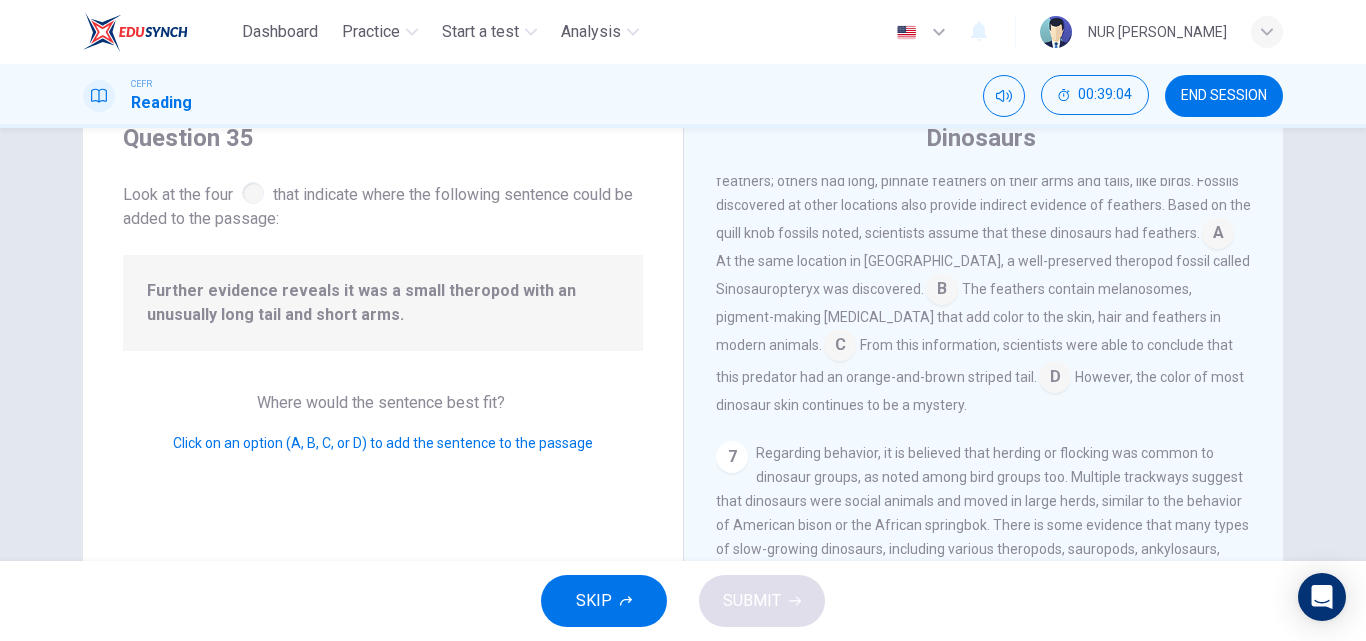 click at bounding box center (840, 347) 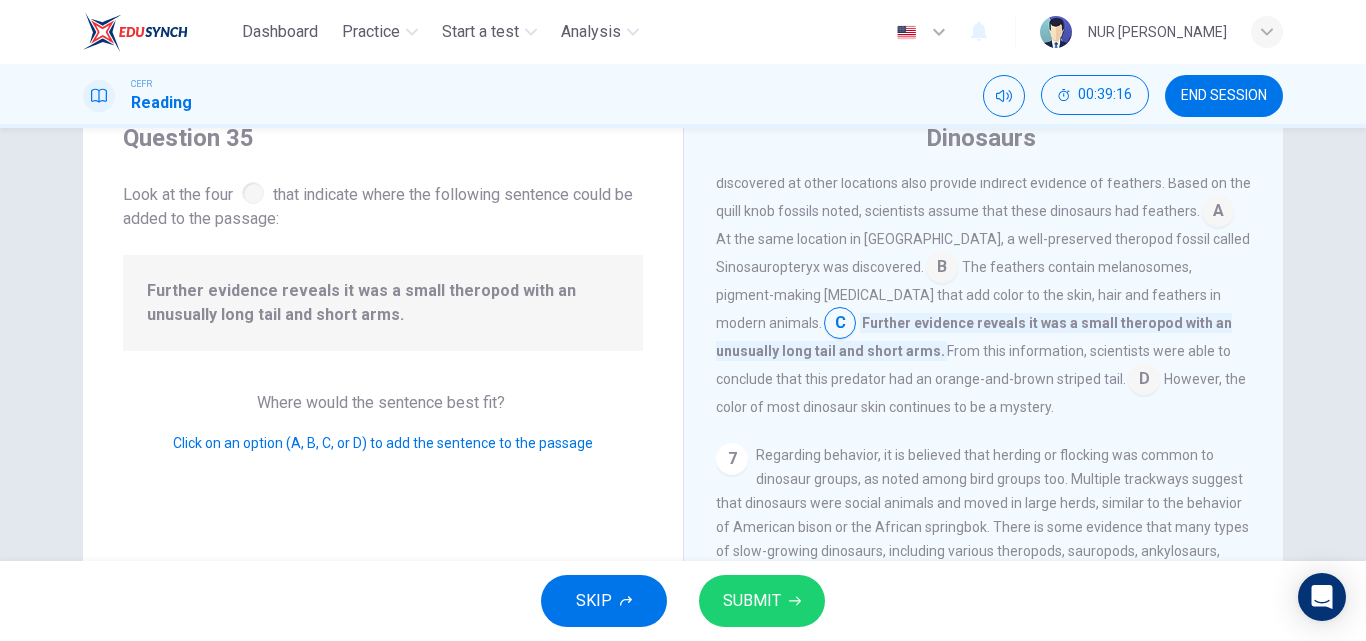 click on "SUBMIT" at bounding box center (752, 601) 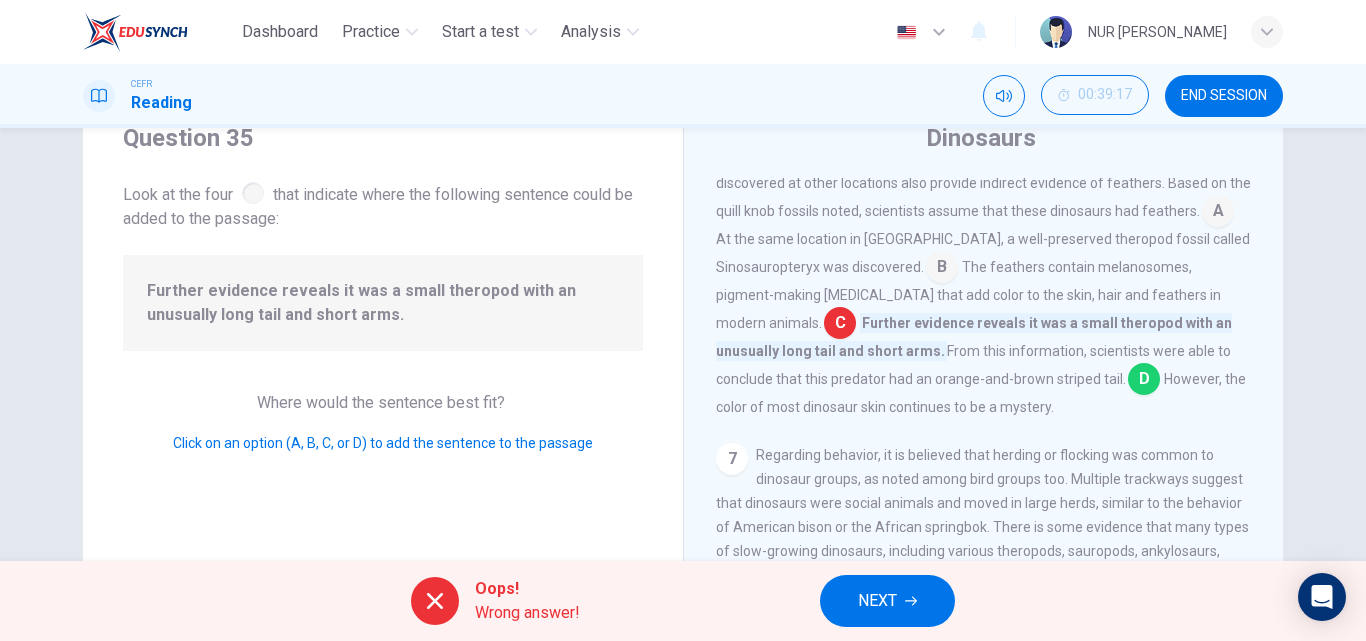 click on "NEXT" at bounding box center (887, 601) 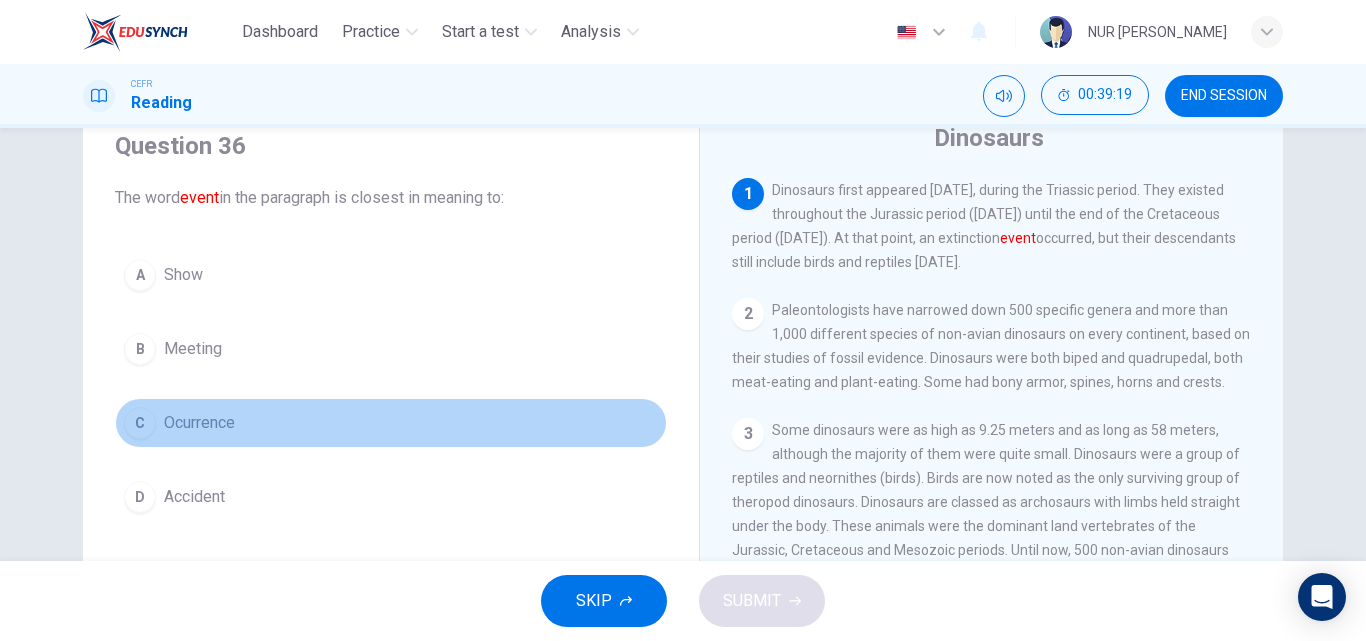 click on "C Ocurrence" at bounding box center (391, 423) 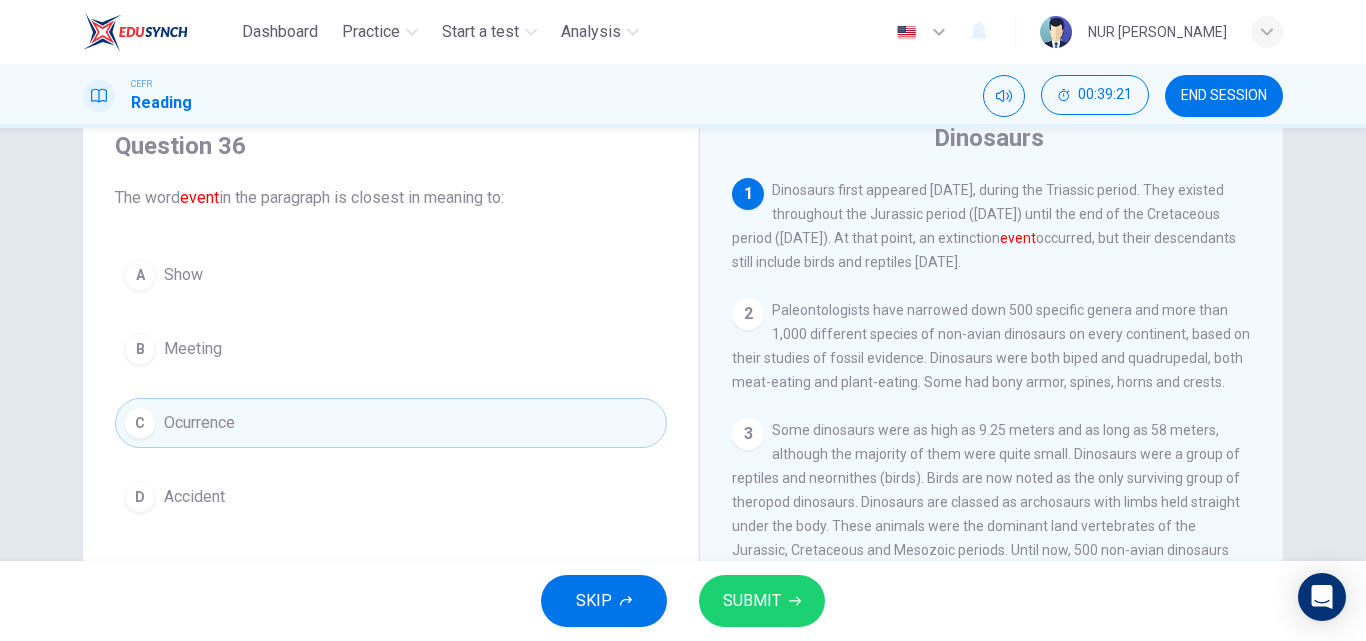 click on "SUBMIT" at bounding box center (752, 601) 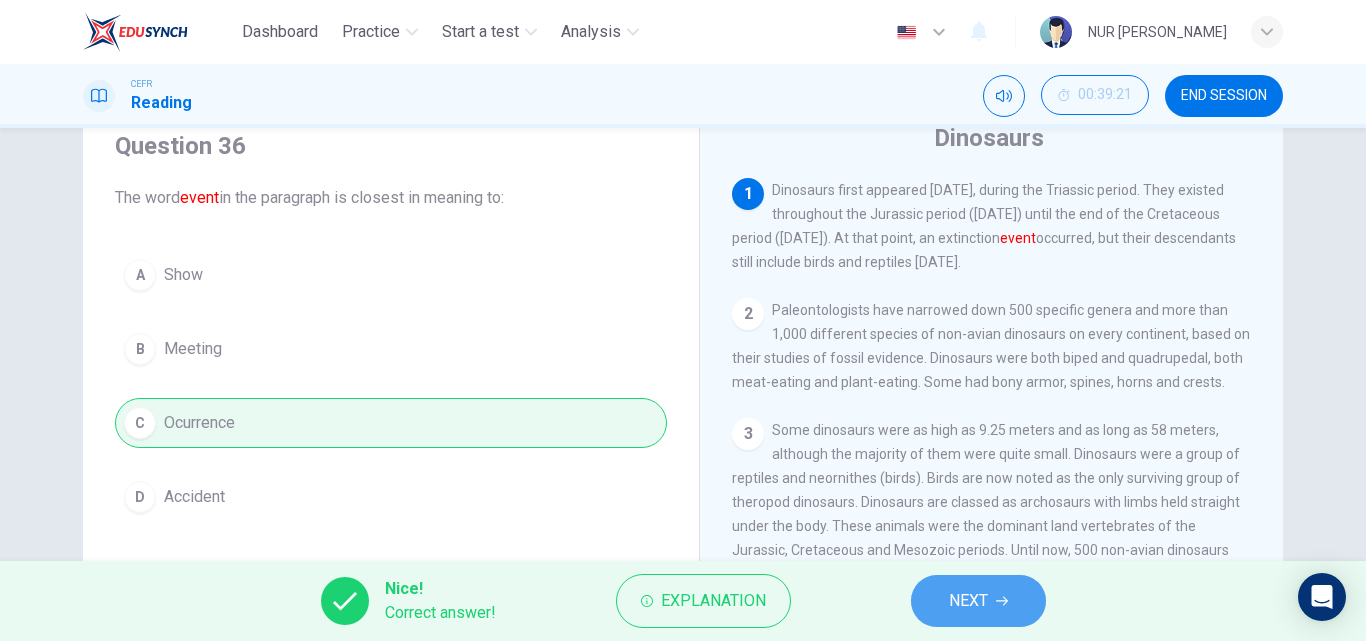 click on "NEXT" at bounding box center [978, 601] 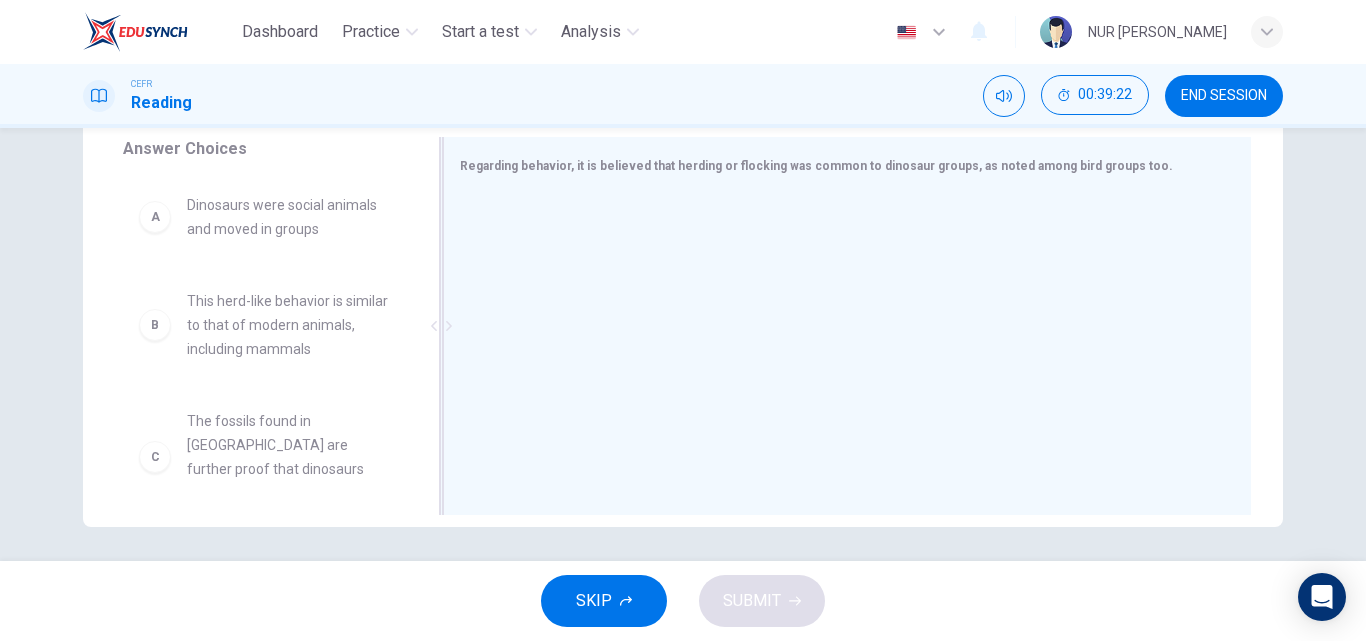 scroll, scrollTop: 339, scrollLeft: 0, axis: vertical 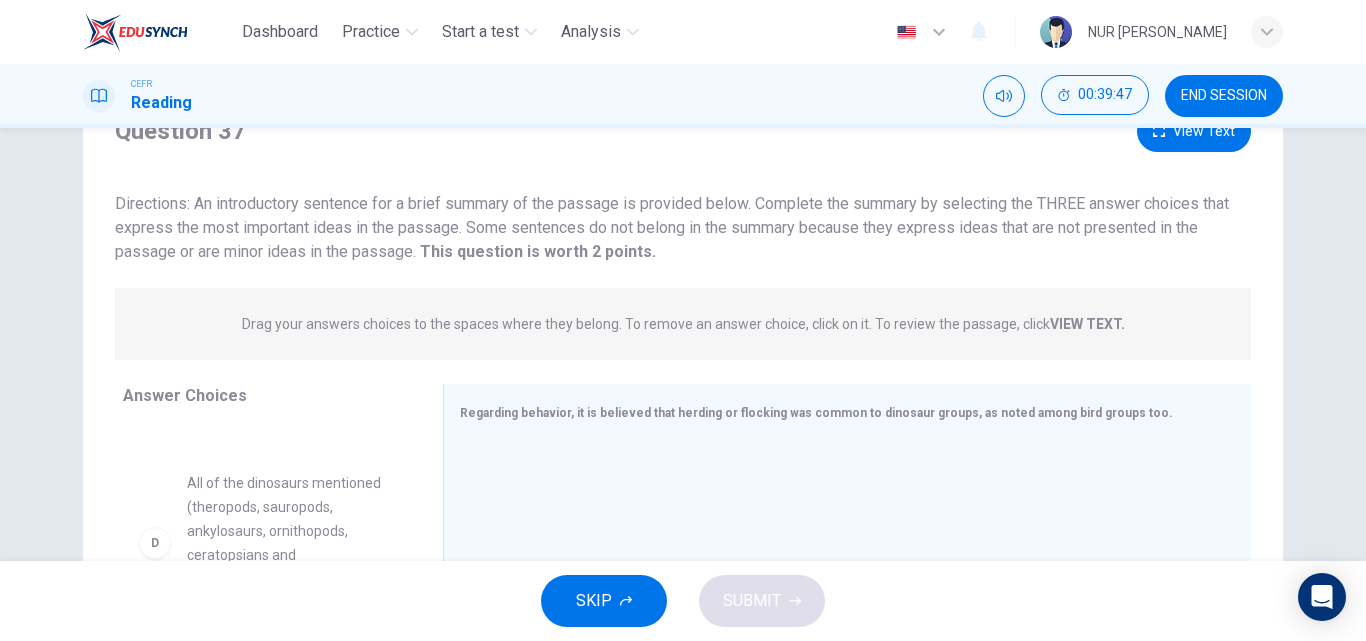 click on "View Text" at bounding box center (1194, 131) 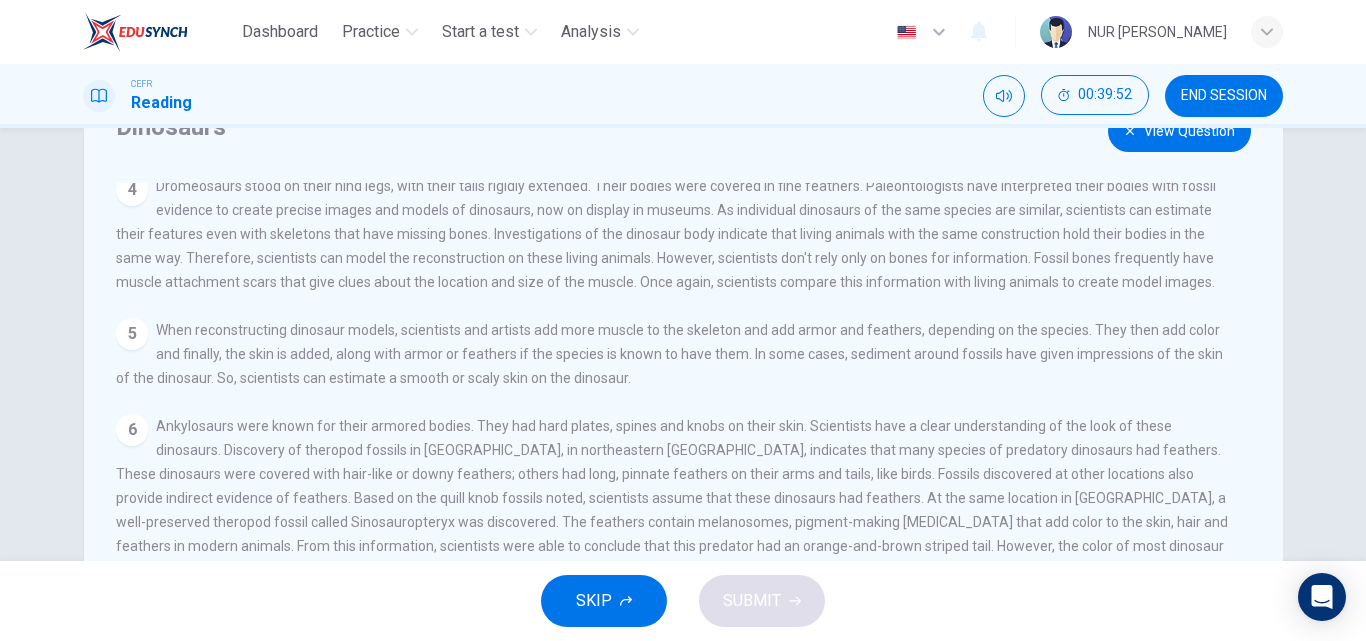 scroll, scrollTop: 318, scrollLeft: 0, axis: vertical 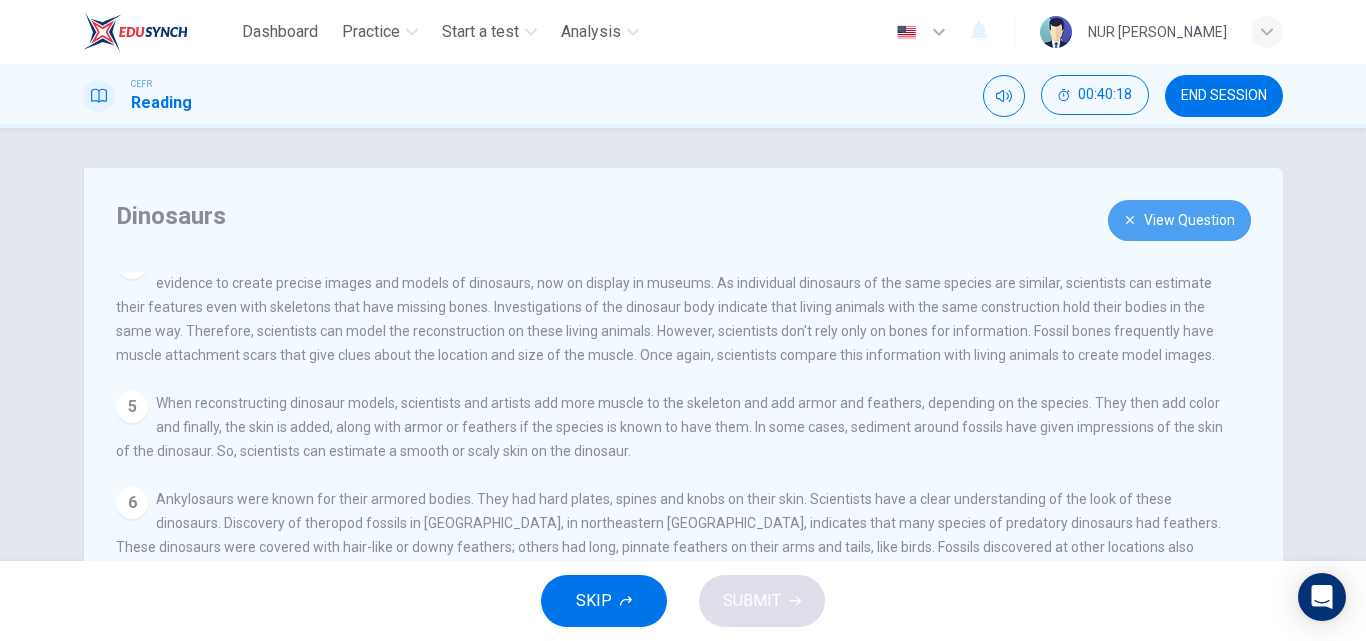 click on "View Question" at bounding box center (1179, 220) 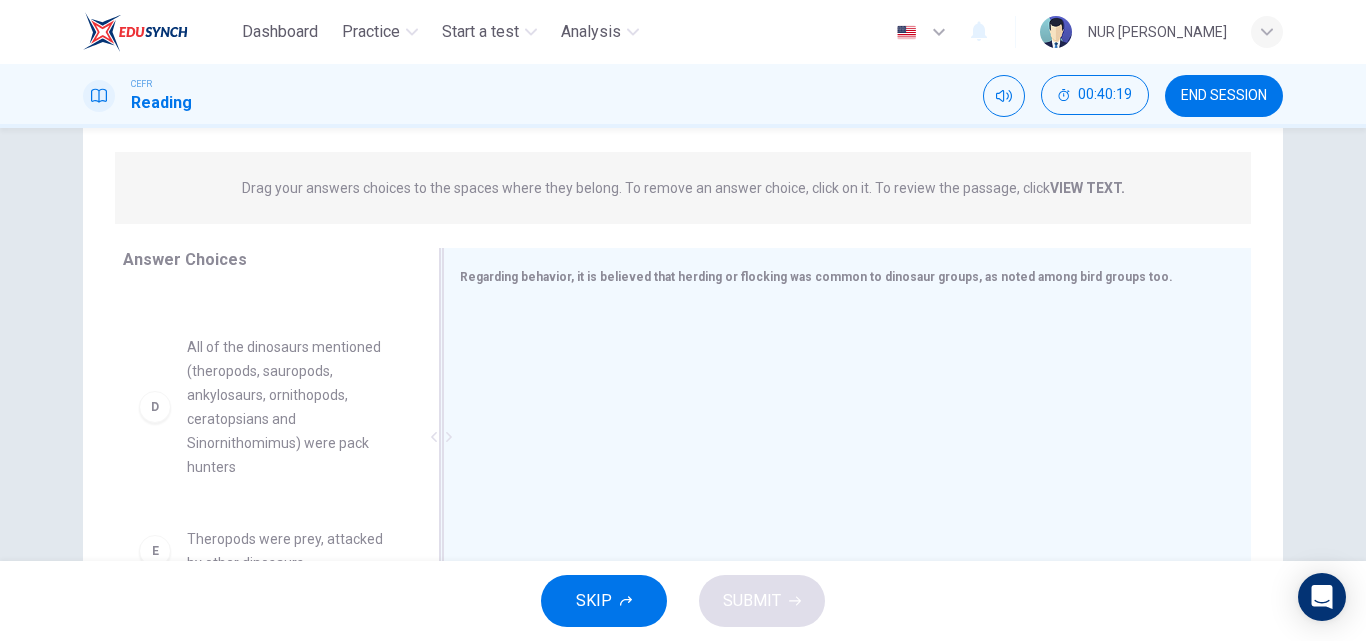 scroll, scrollTop: 342, scrollLeft: 0, axis: vertical 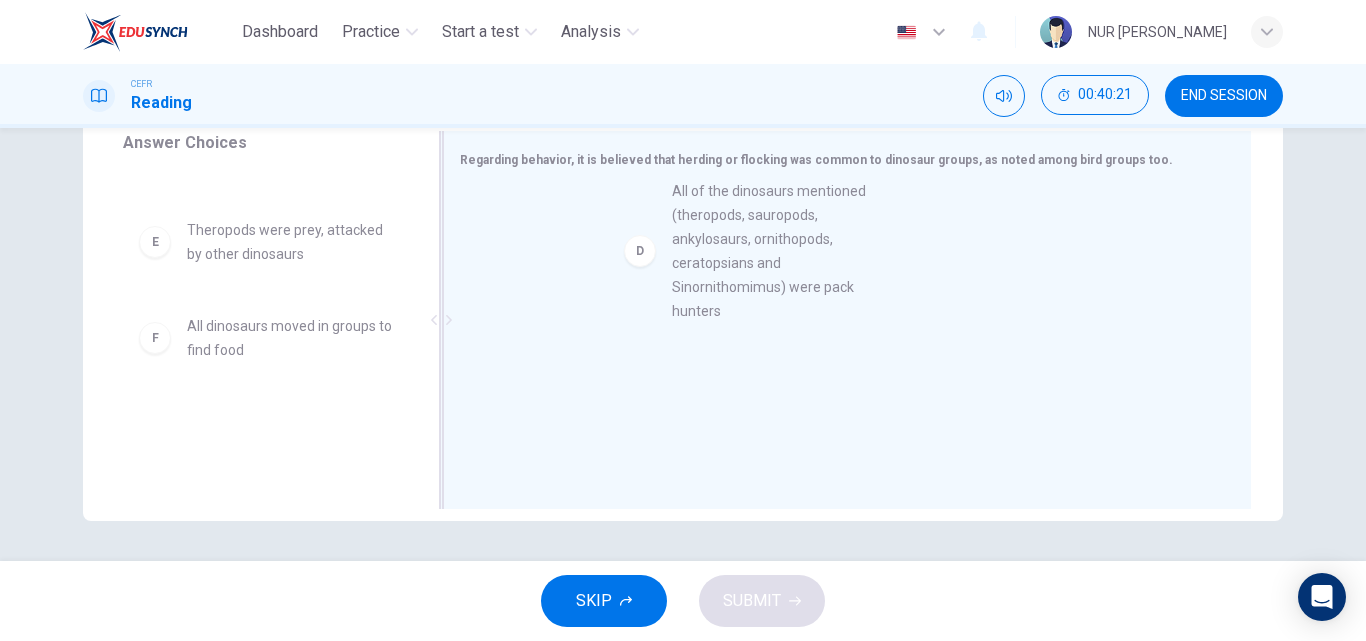 drag, startPoint x: 313, startPoint y: 304, endPoint x: 827, endPoint y: 287, distance: 514.28107 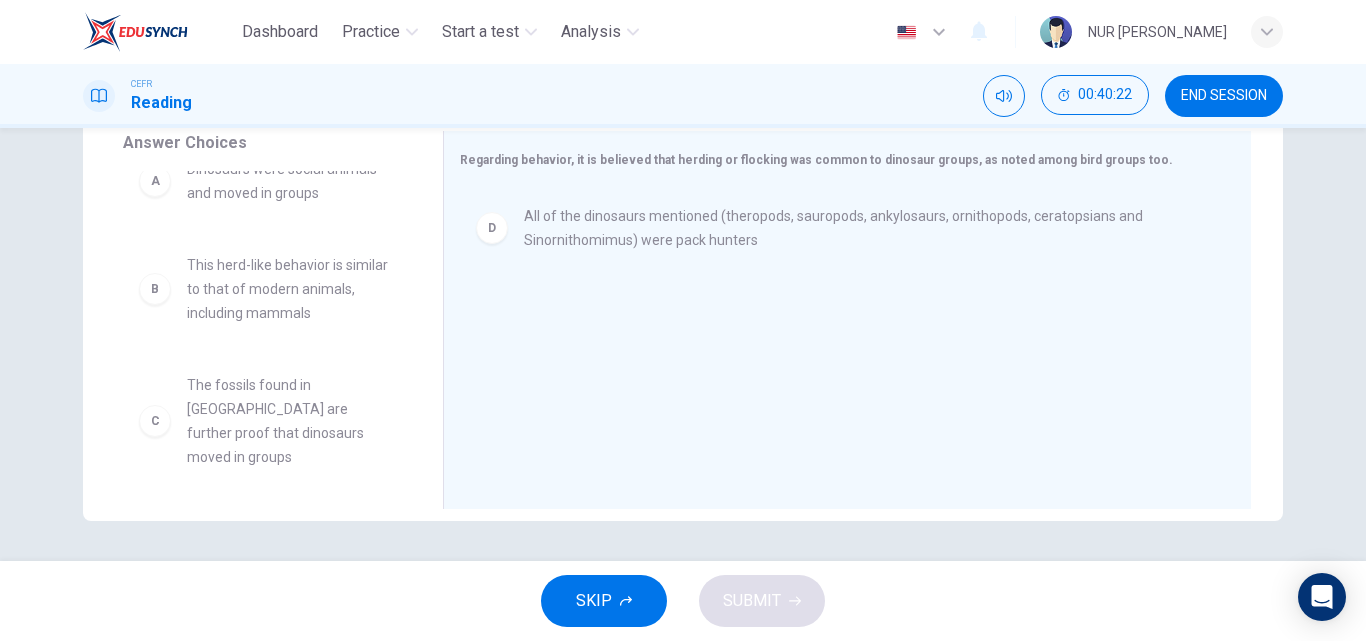 scroll, scrollTop: 23, scrollLeft: 0, axis: vertical 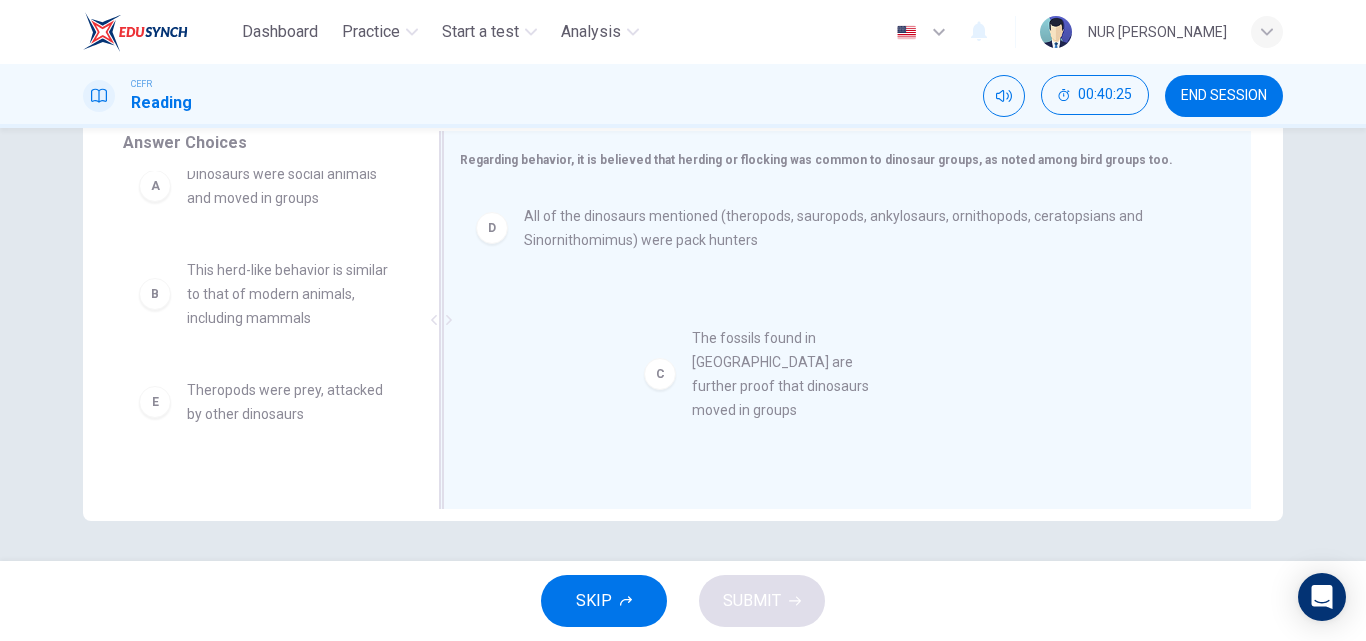 drag, startPoint x: 294, startPoint y: 428, endPoint x: 841, endPoint y: 358, distance: 551.4608 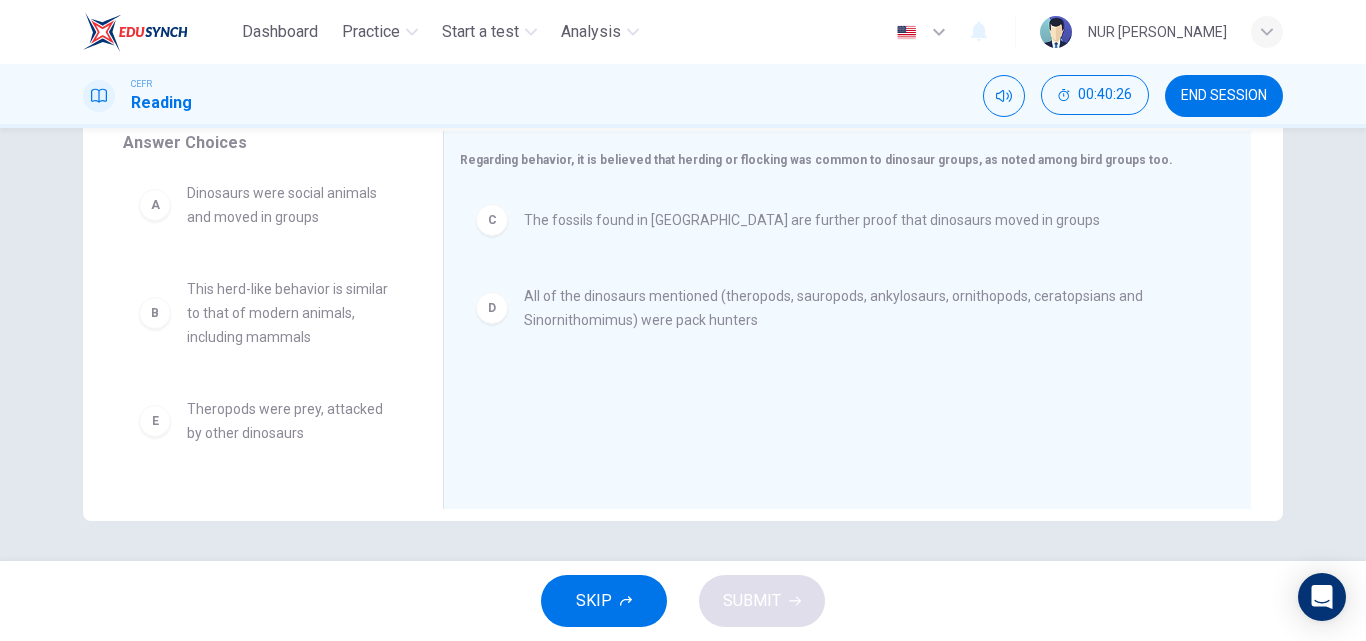 scroll, scrollTop: 0, scrollLeft: 0, axis: both 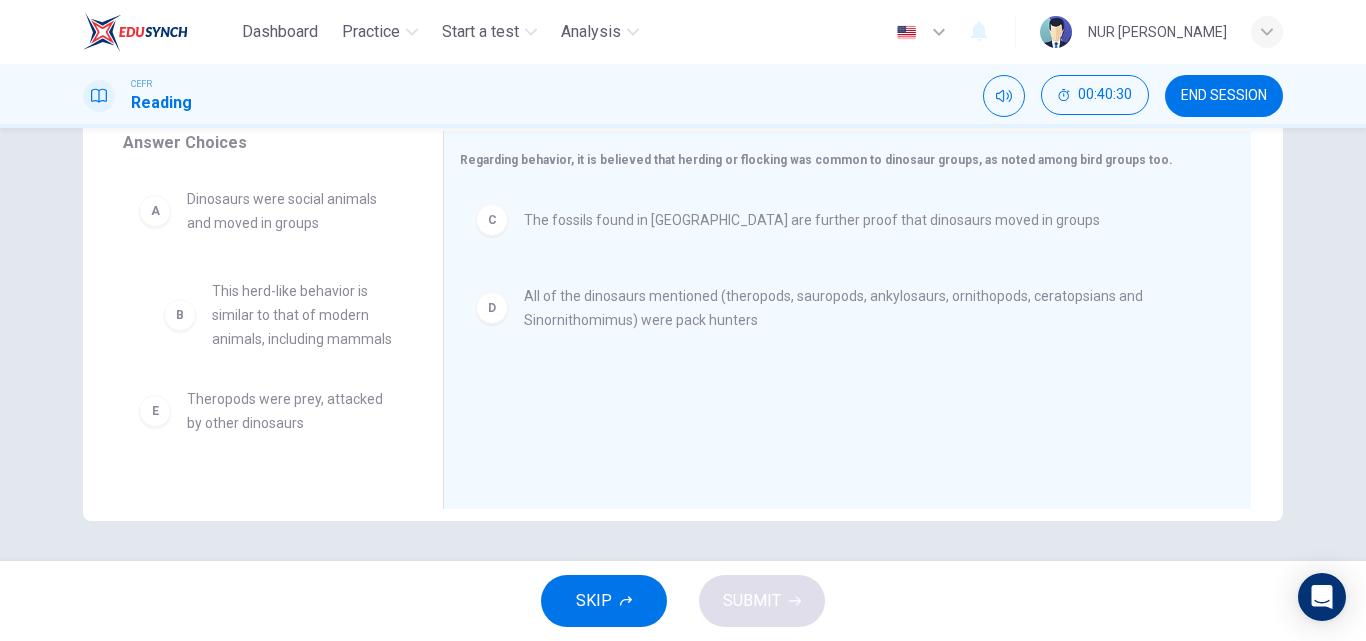 drag, startPoint x: 328, startPoint y: 350, endPoint x: 315, endPoint y: 335, distance: 19.849434 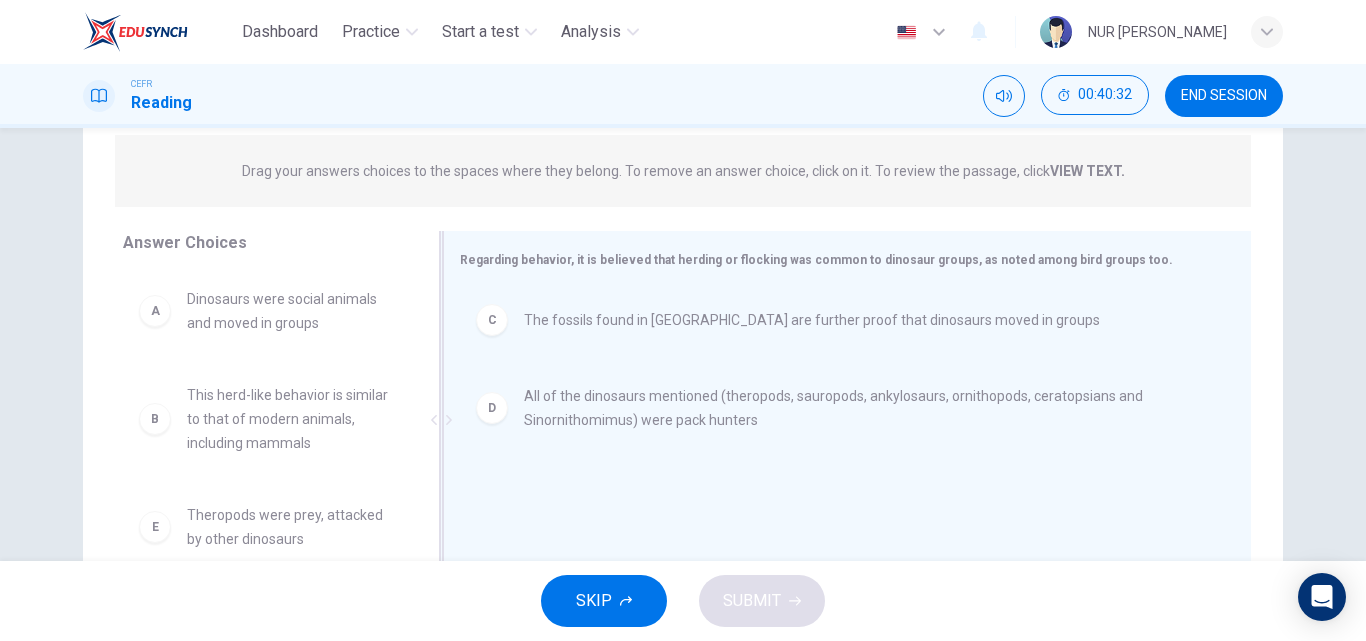 scroll, scrollTop: 0, scrollLeft: 0, axis: both 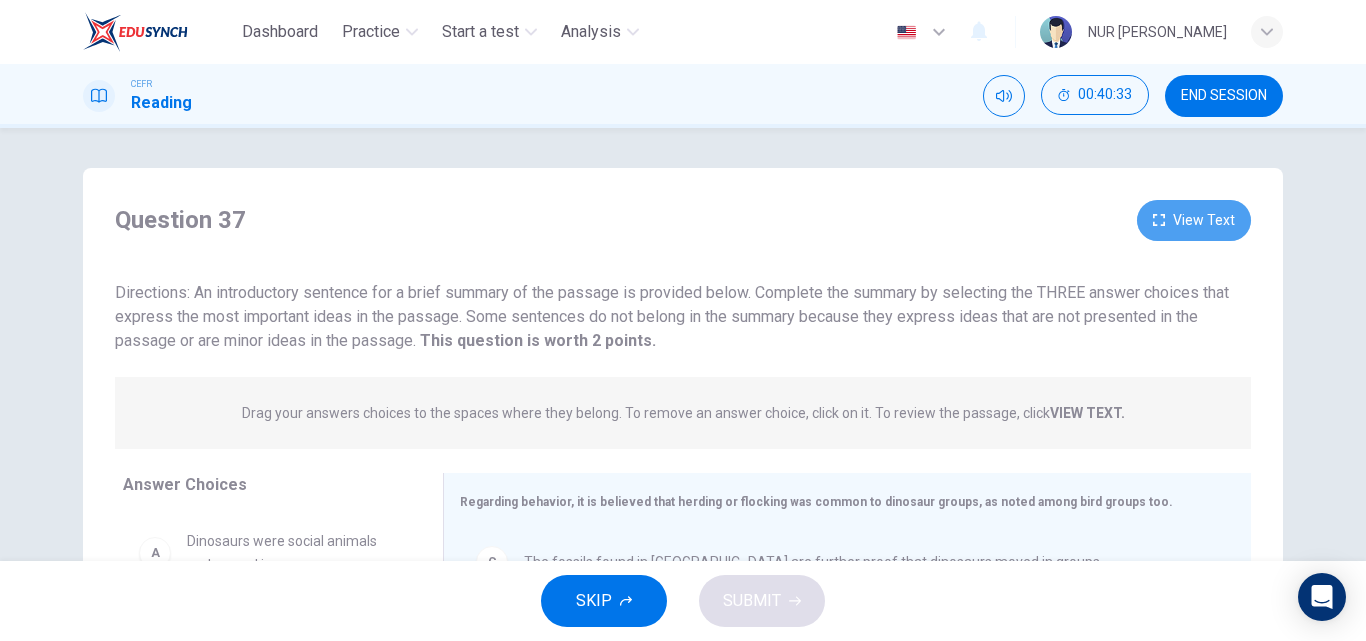 click on "View Text" at bounding box center (1194, 220) 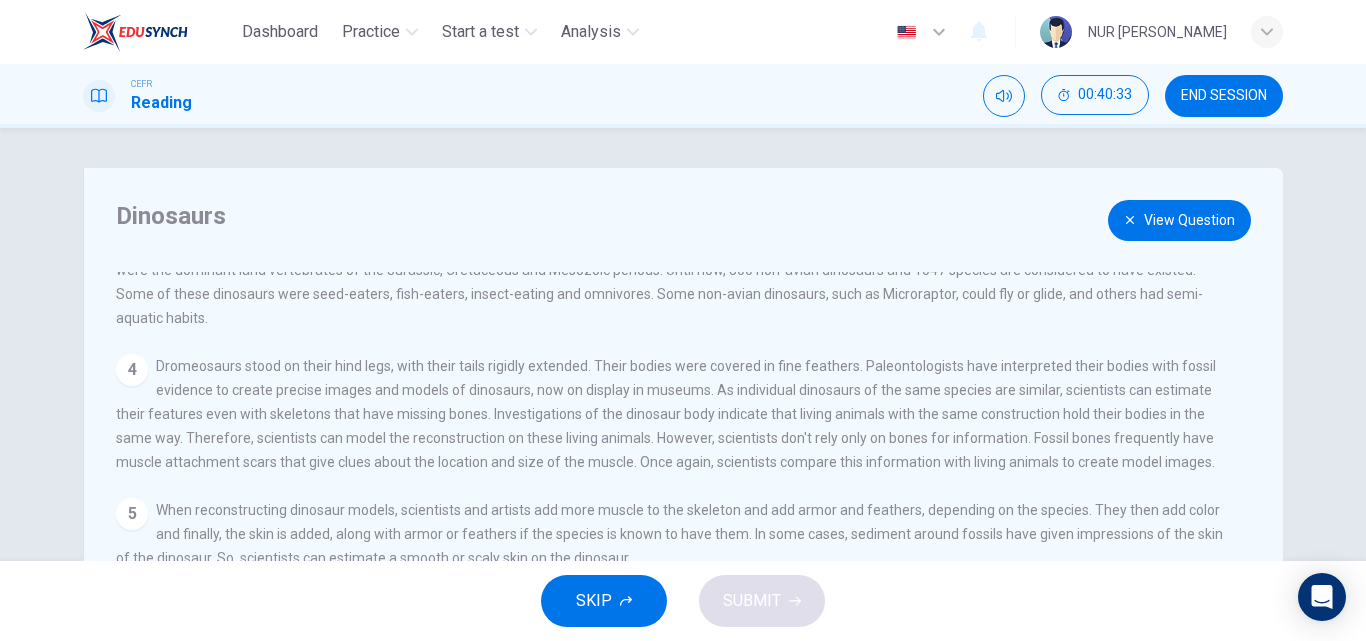 scroll, scrollTop: 318, scrollLeft: 0, axis: vertical 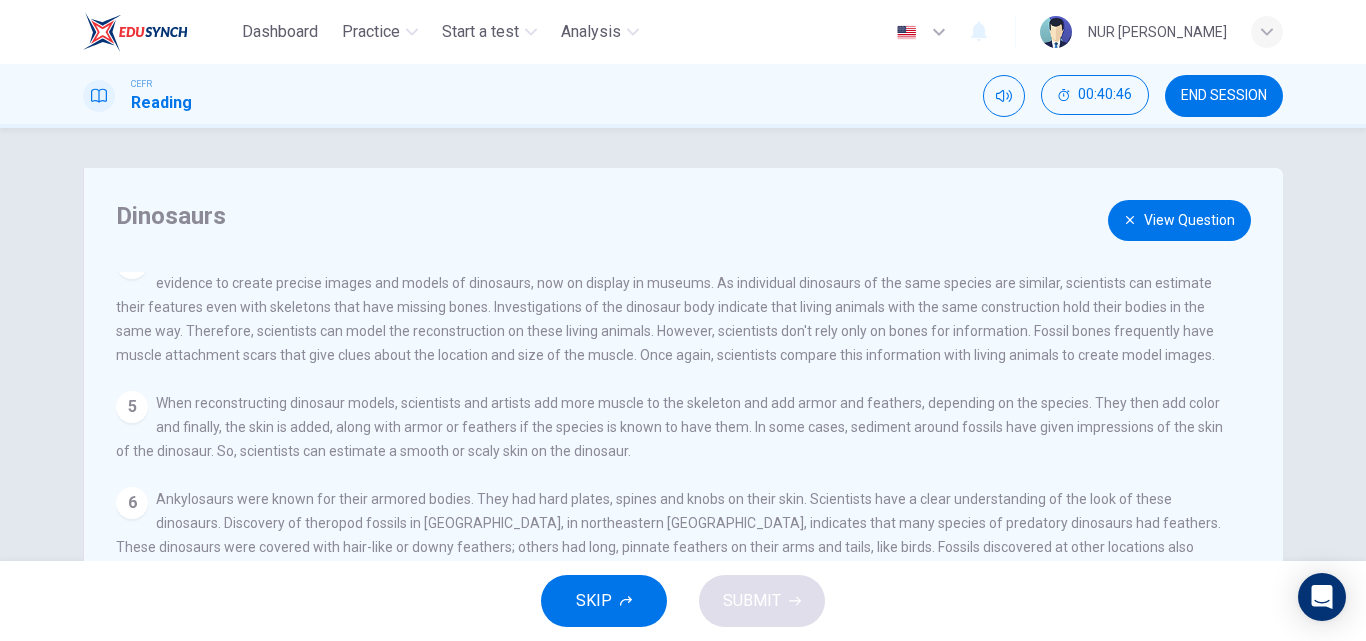 click on "View Question" at bounding box center [1179, 220] 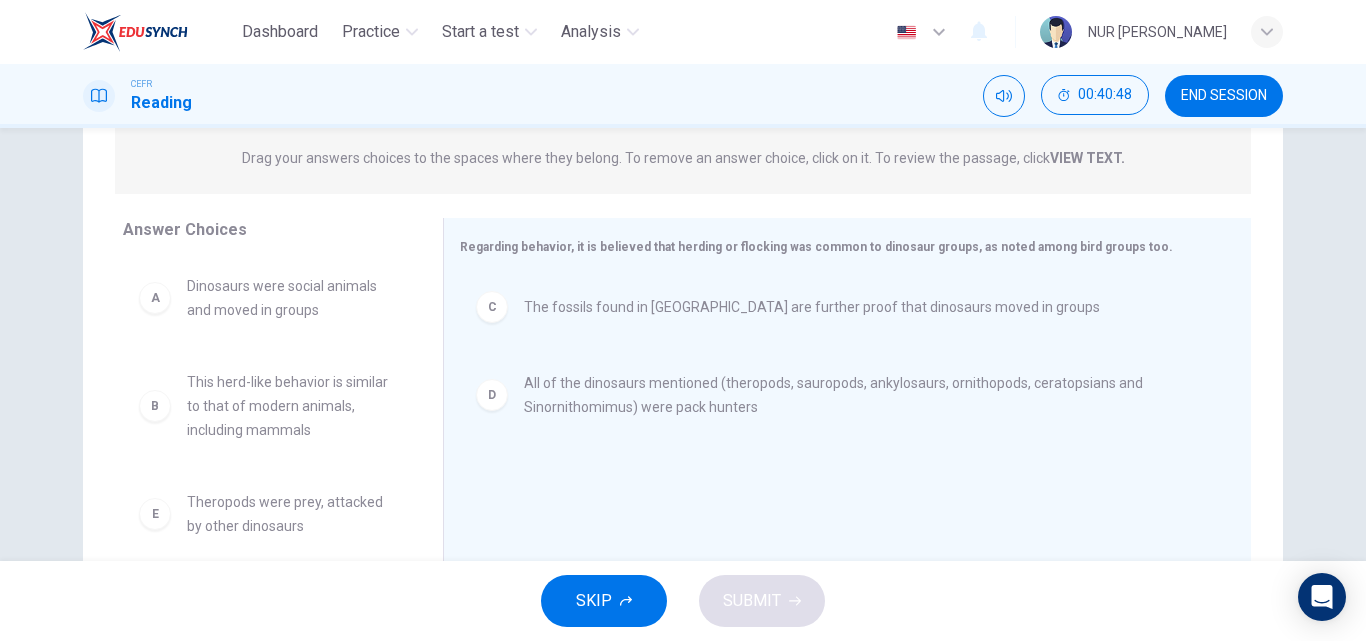 scroll, scrollTop: 342, scrollLeft: 0, axis: vertical 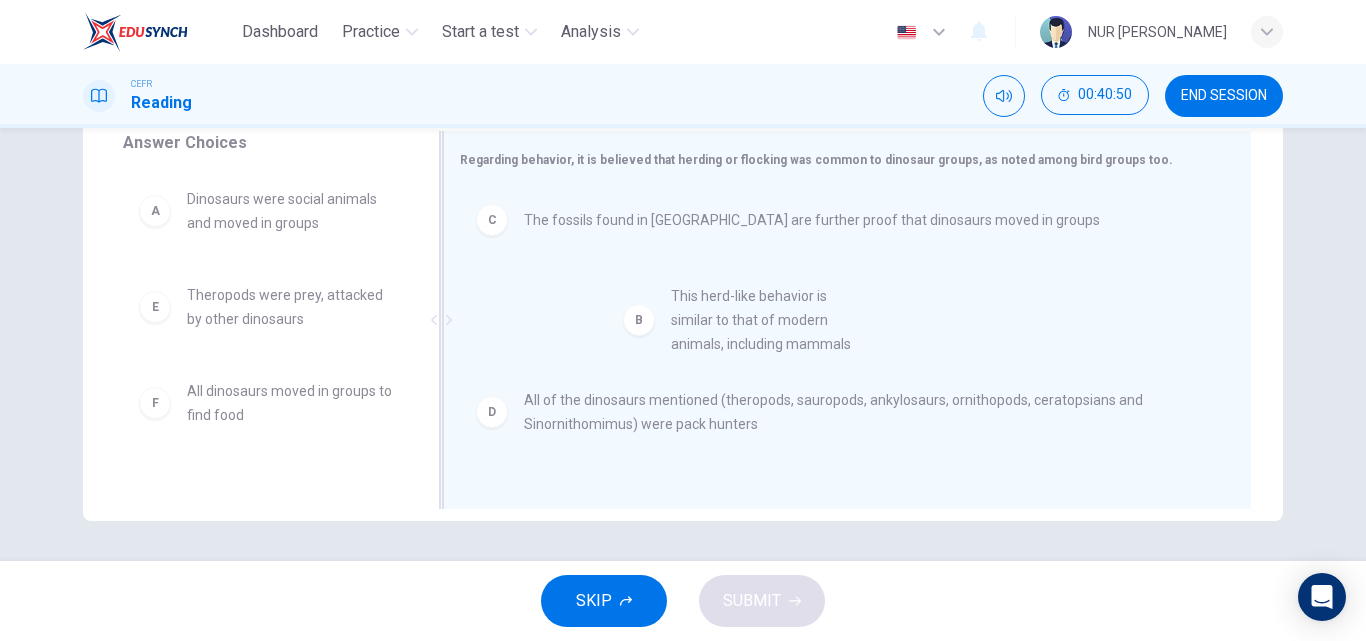 drag, startPoint x: 330, startPoint y: 332, endPoint x: 843, endPoint y: 338, distance: 513.0351 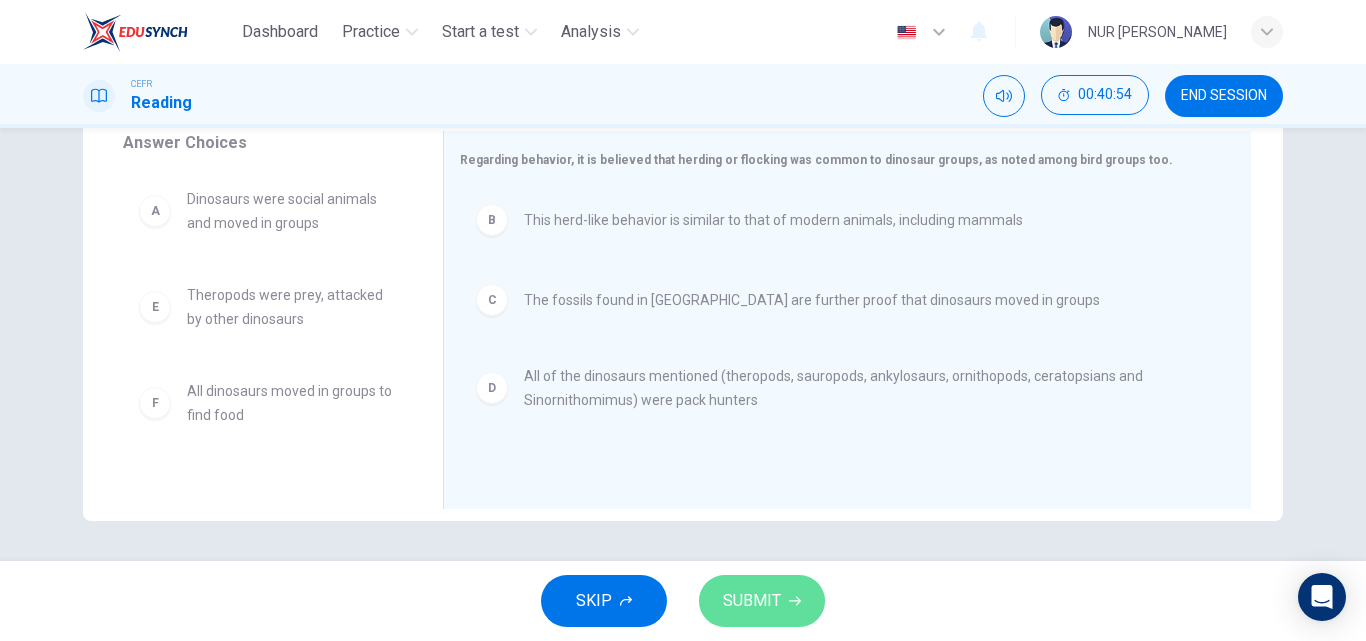 click on "SUBMIT" at bounding box center [752, 601] 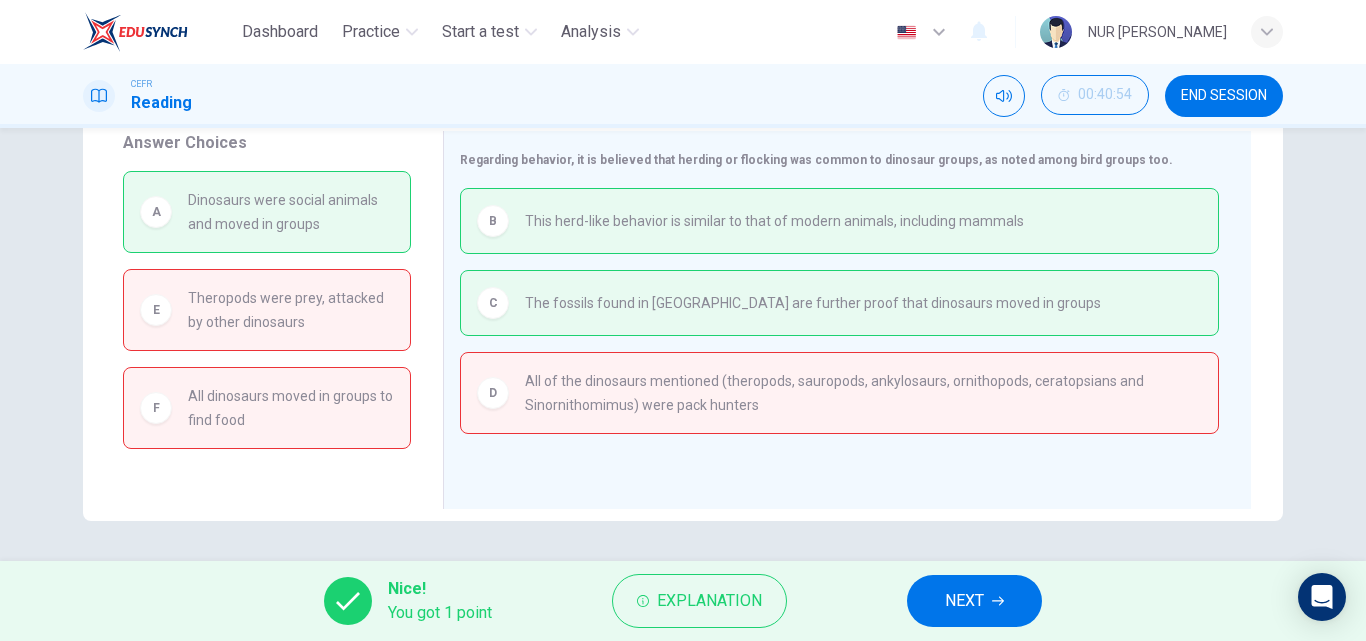 click on "NEXT" at bounding box center (964, 601) 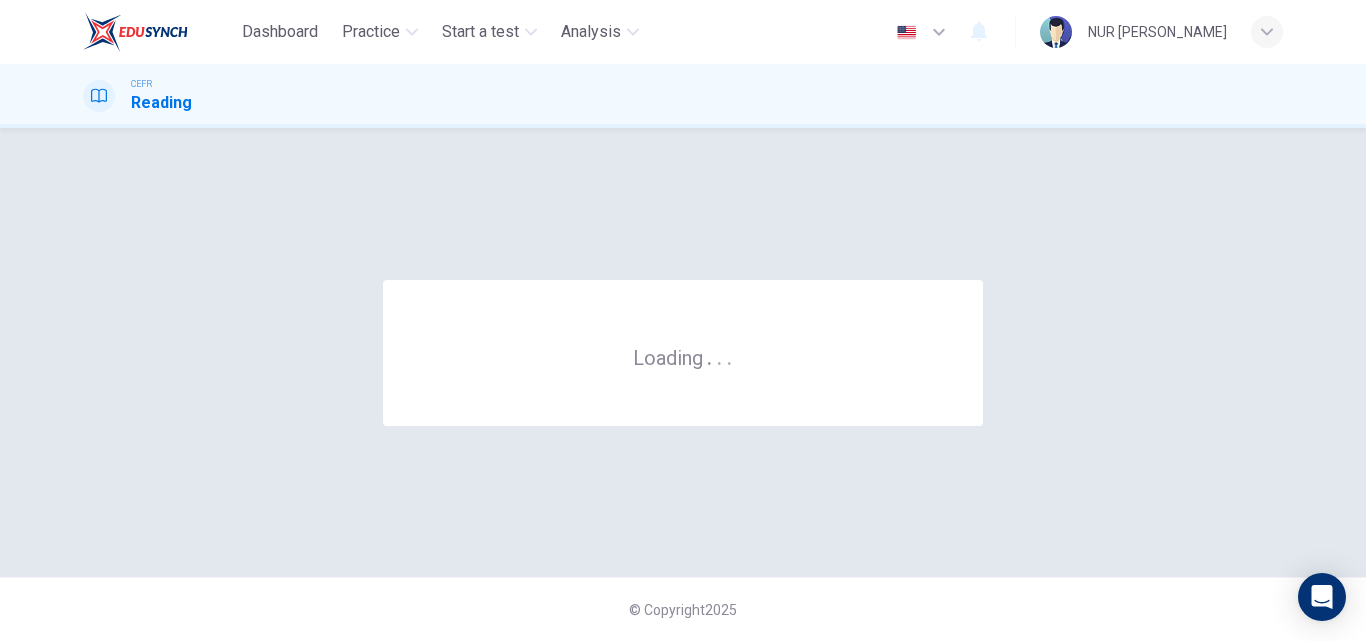 scroll, scrollTop: 0, scrollLeft: 0, axis: both 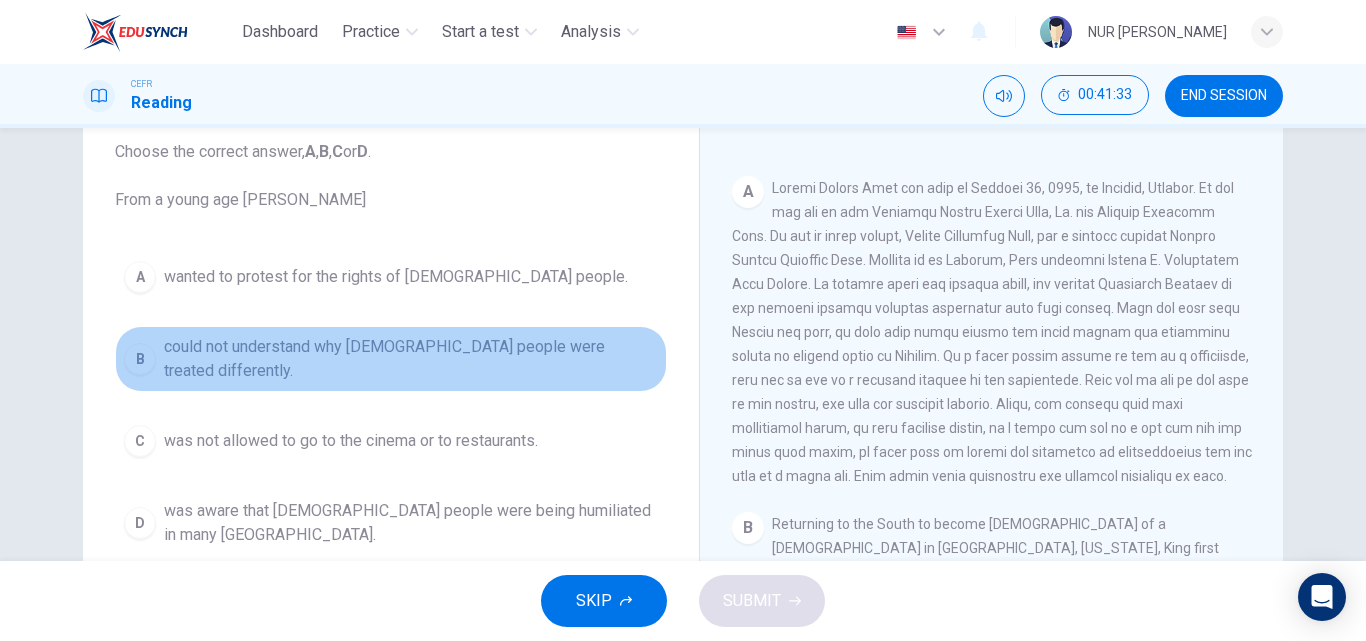 click on "B could not understand why [DEMOGRAPHIC_DATA] people were treated differently." at bounding box center (391, 359) 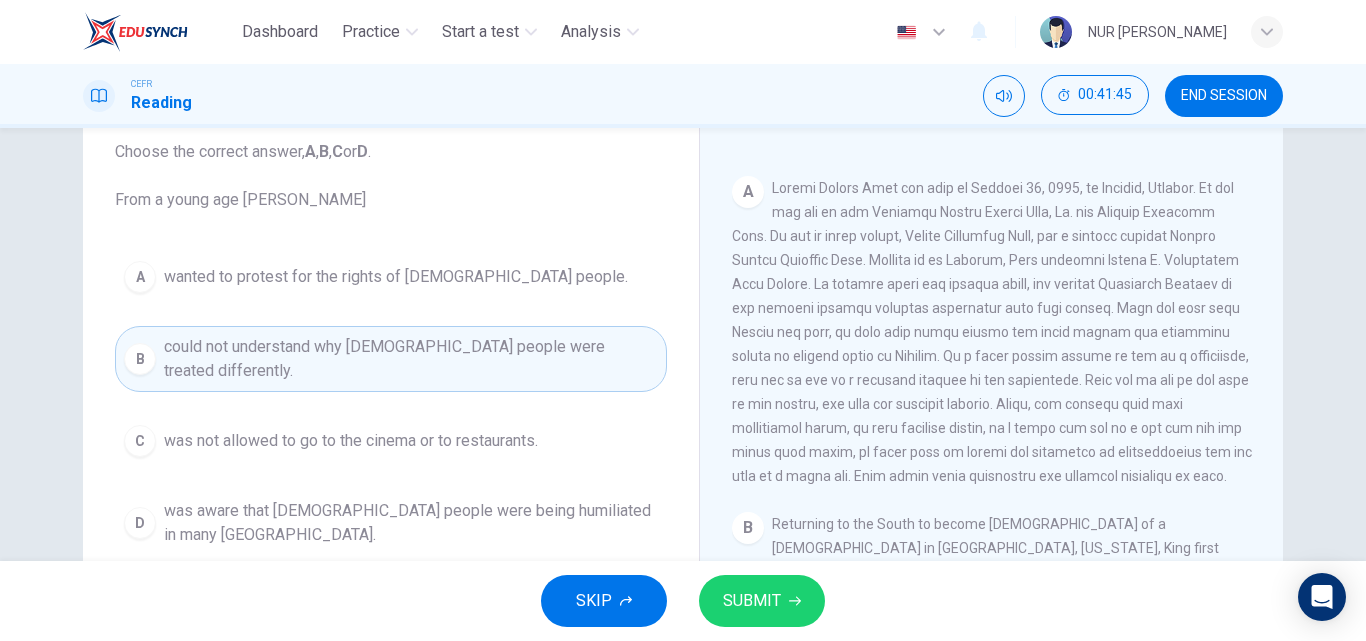 click on "SUBMIT" at bounding box center (762, 601) 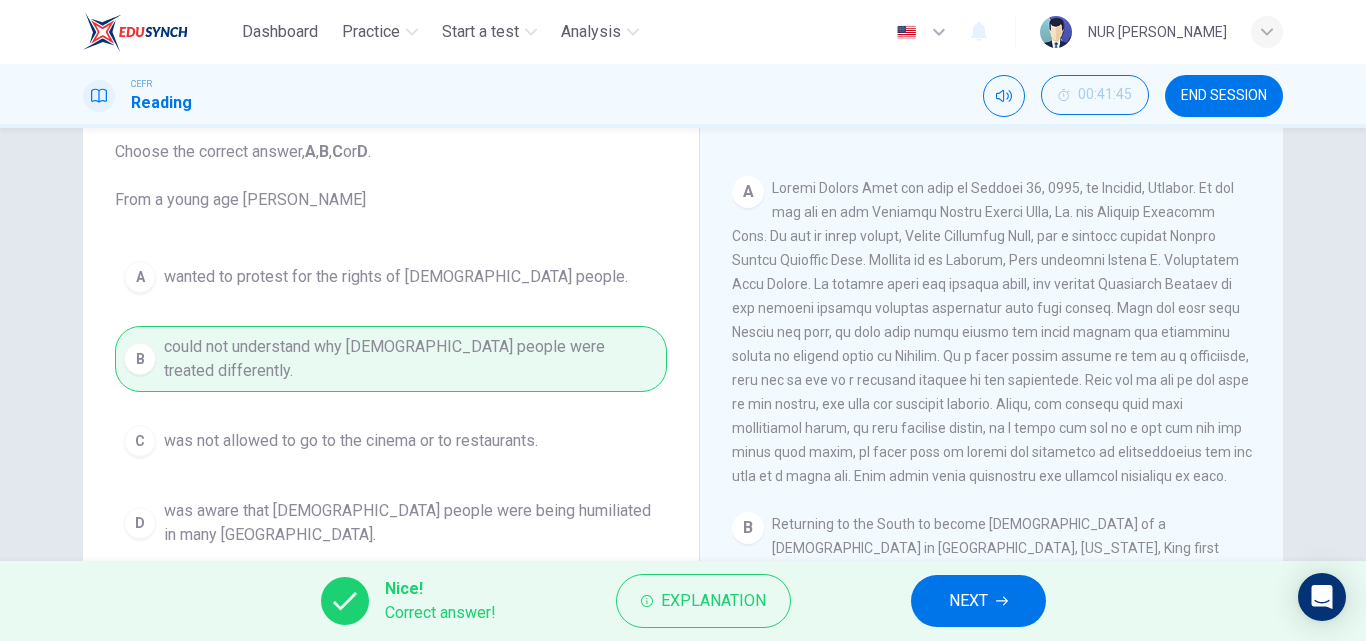 click on "NEXT" at bounding box center [978, 601] 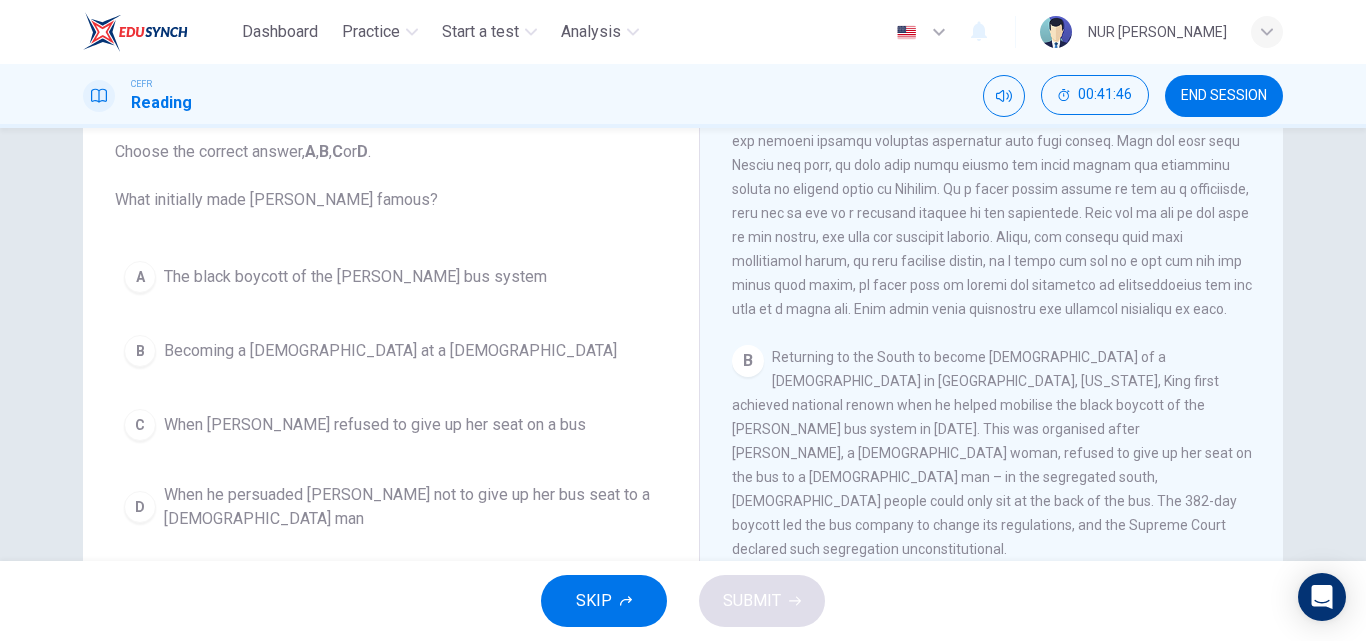 scroll, scrollTop: 545, scrollLeft: 0, axis: vertical 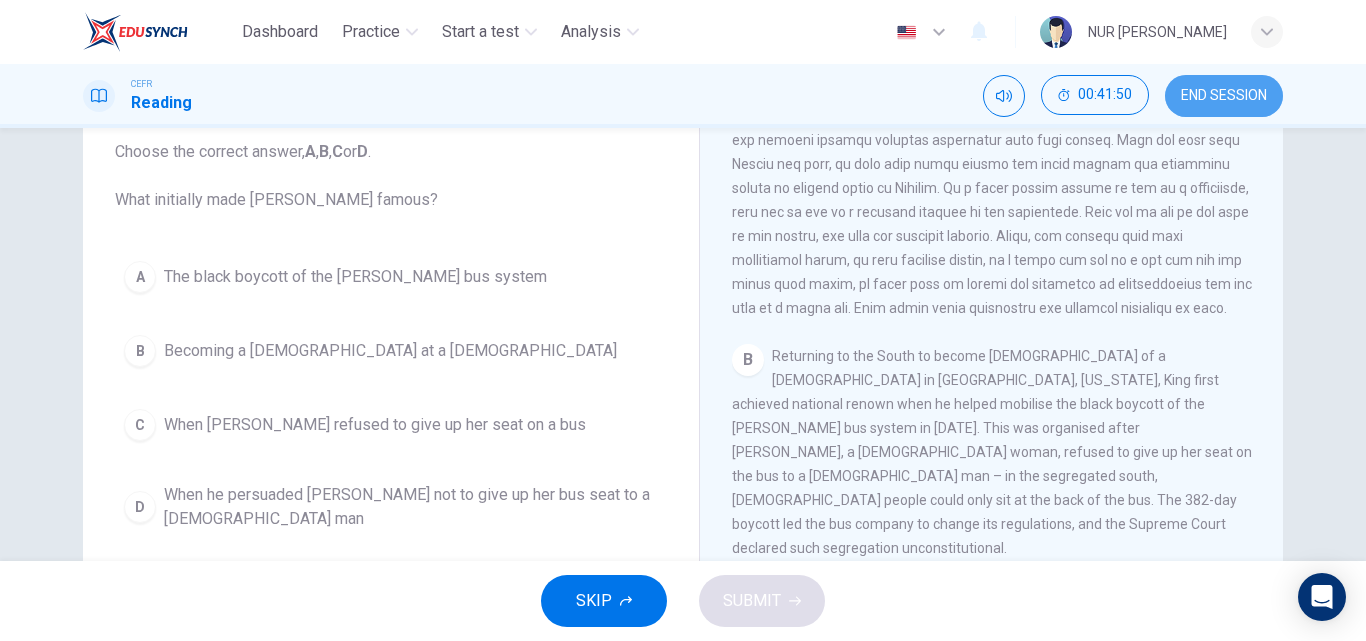 click on "END SESSION" at bounding box center [1224, 96] 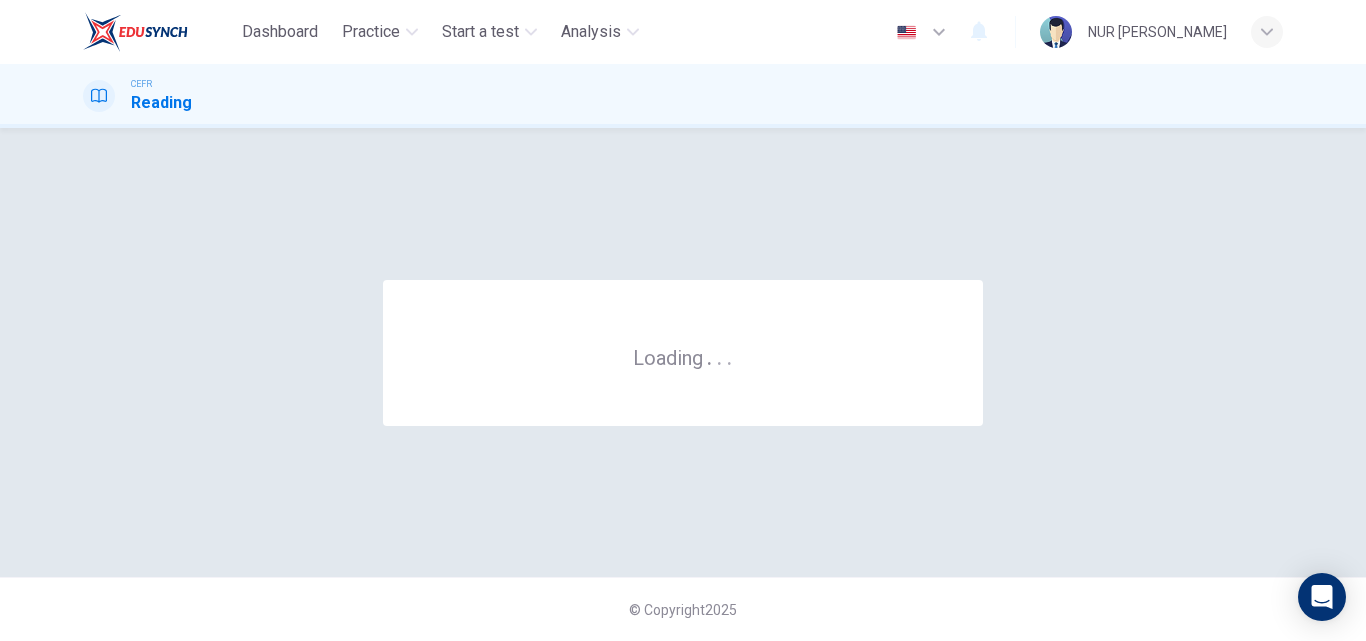 scroll, scrollTop: 0, scrollLeft: 0, axis: both 